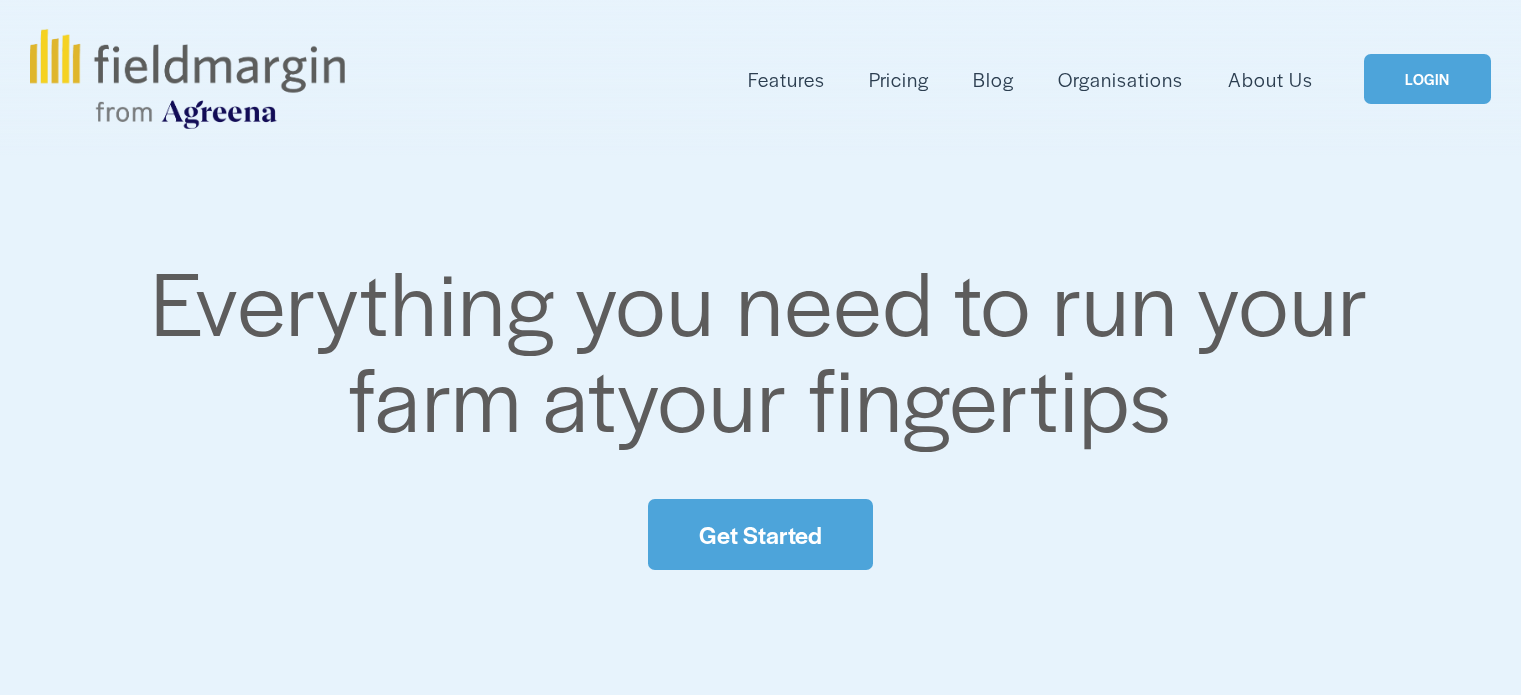 scroll, scrollTop: 0, scrollLeft: 0, axis: both 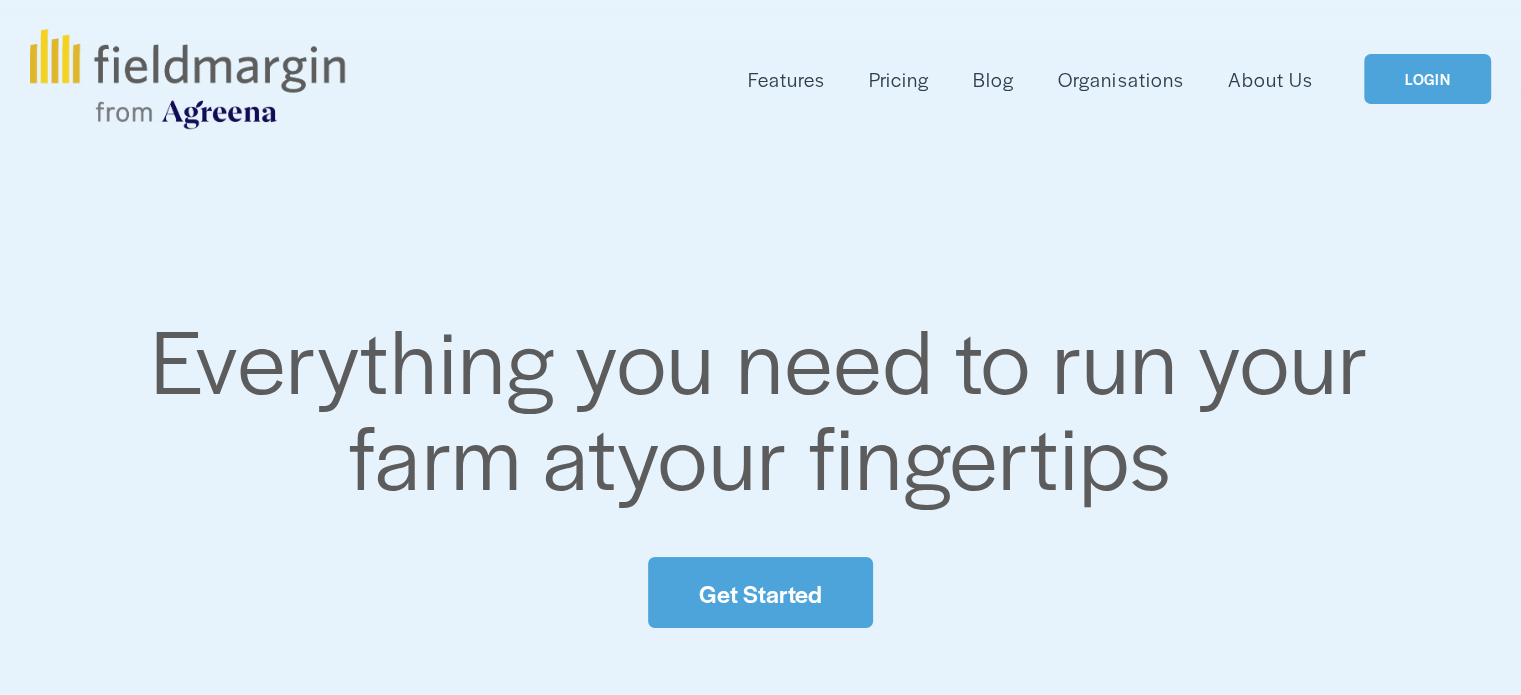 click on "Pricing" at bounding box center (899, 79) 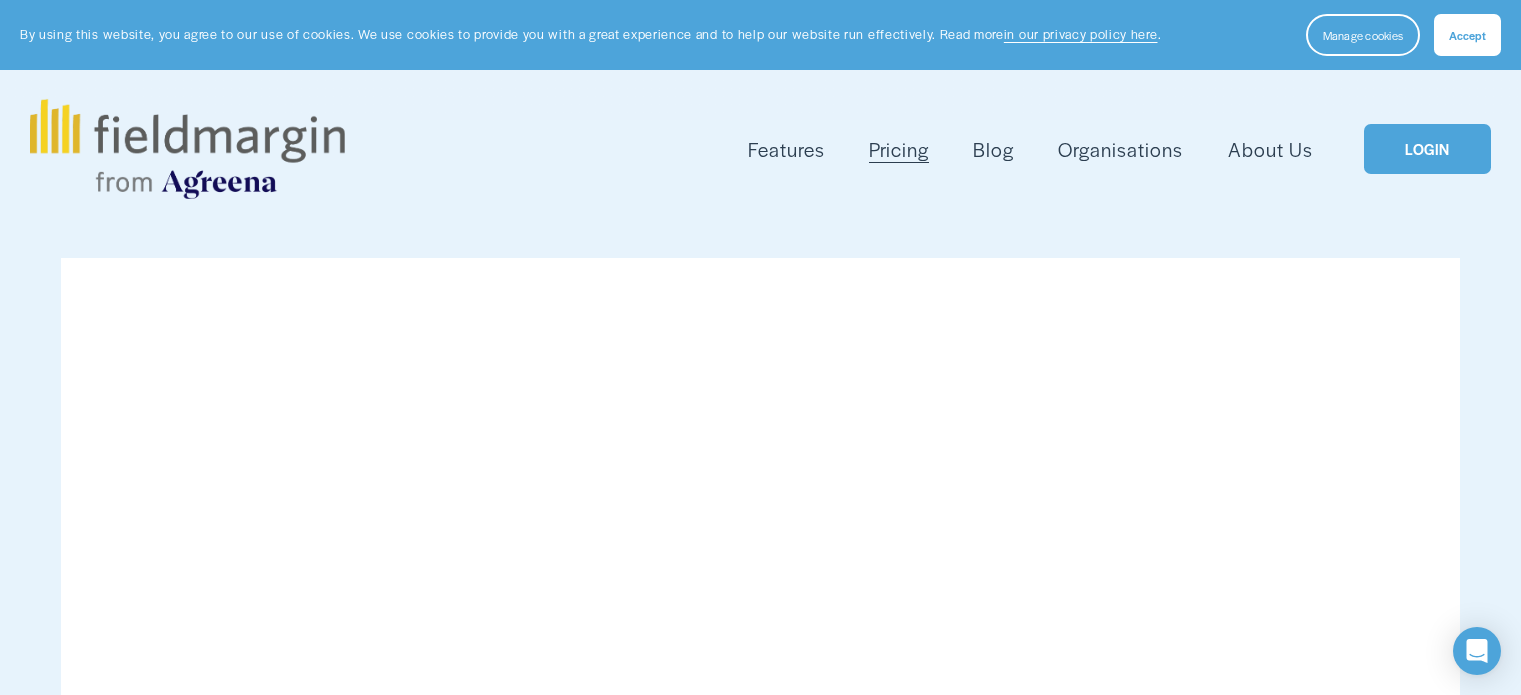 scroll, scrollTop: 0, scrollLeft: 0, axis: both 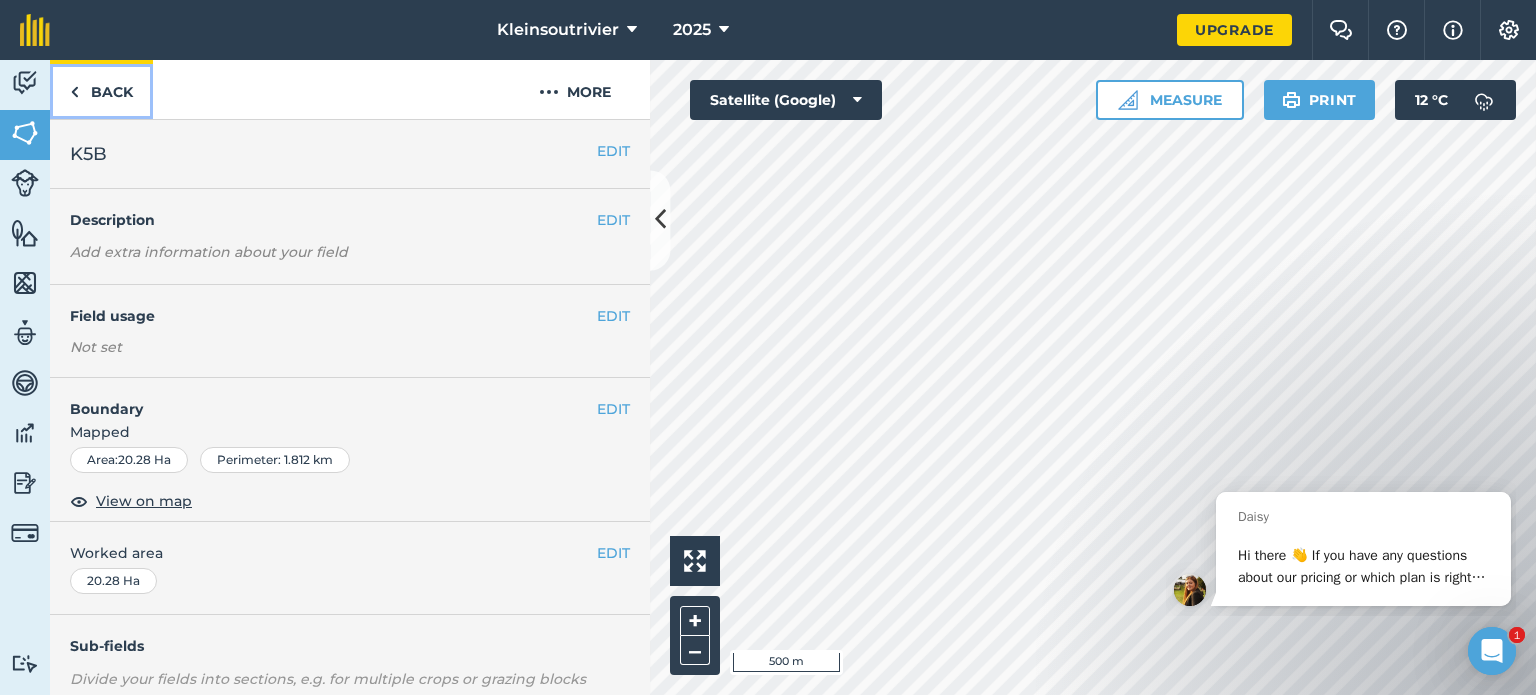 click on "Back" at bounding box center (101, 89) 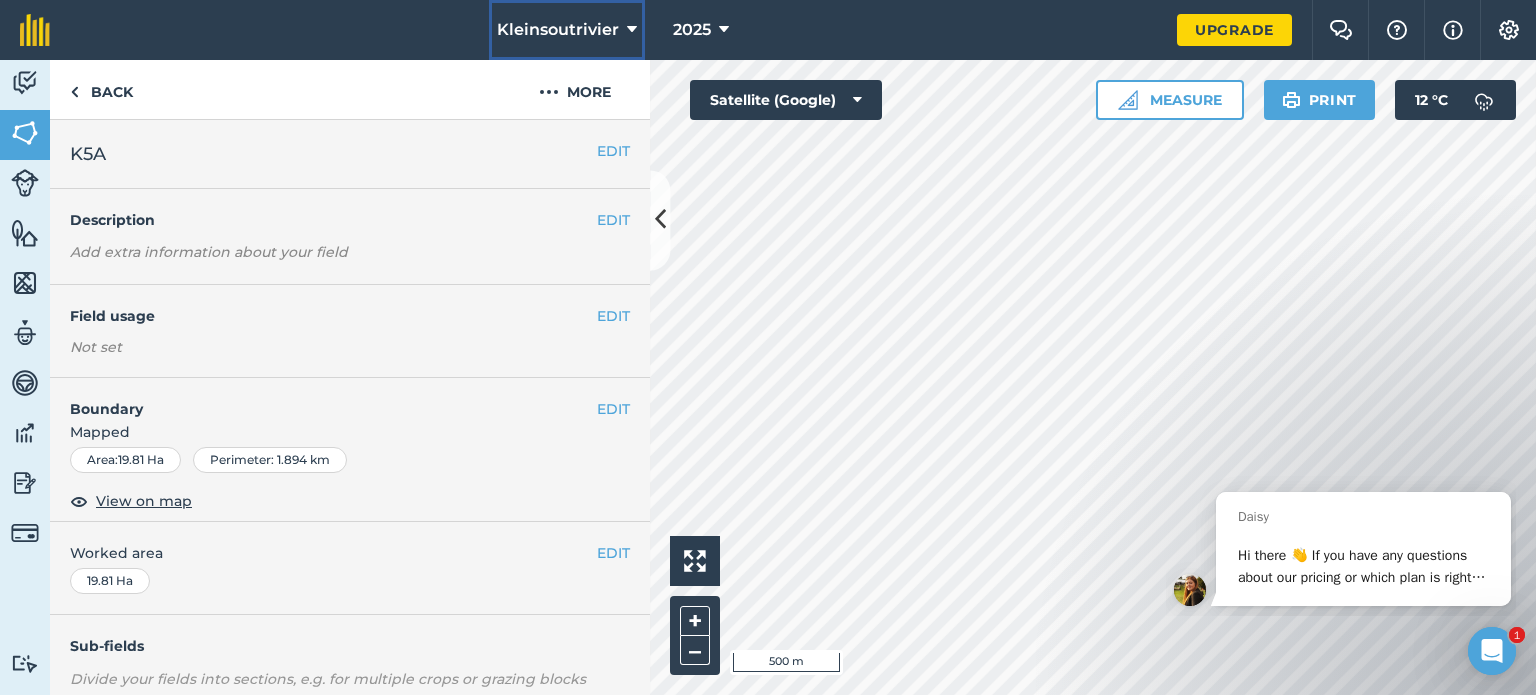 click at bounding box center [632, 30] 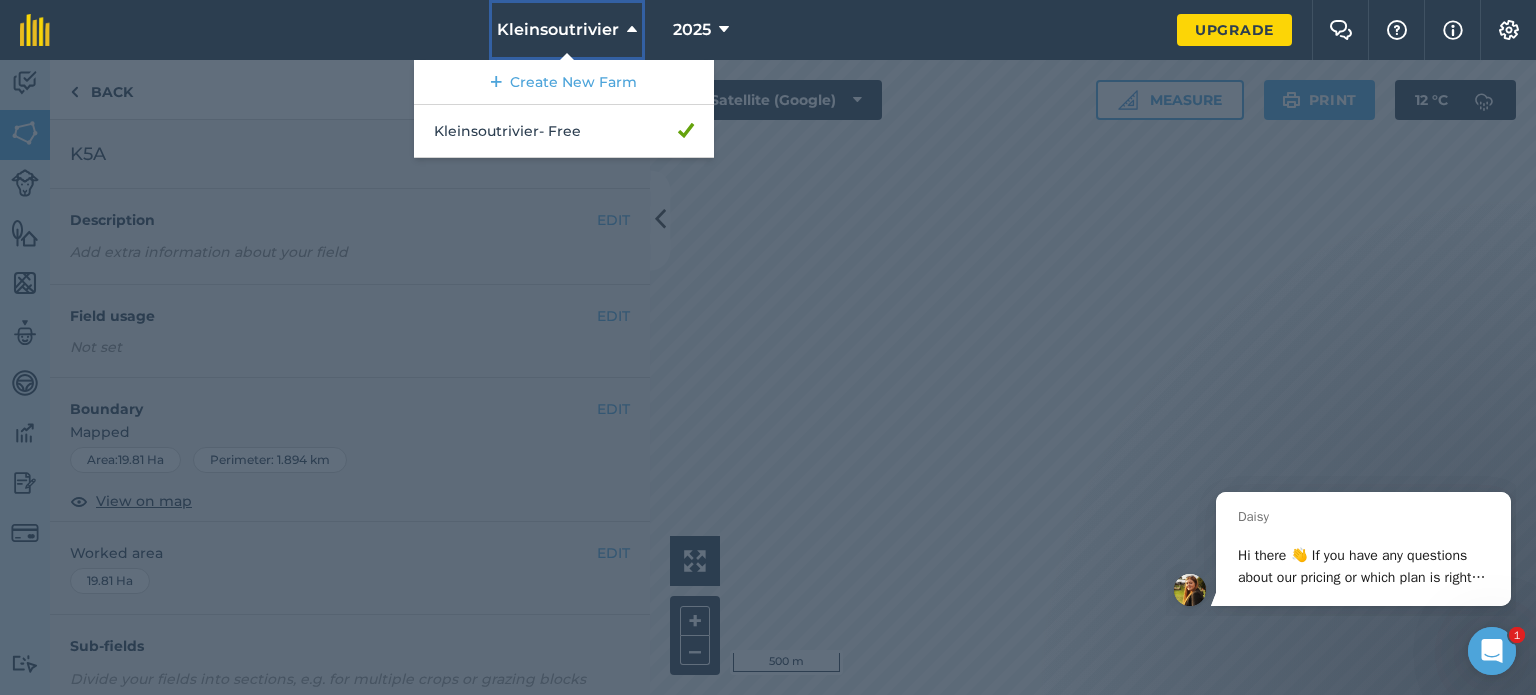 click at bounding box center [632, 30] 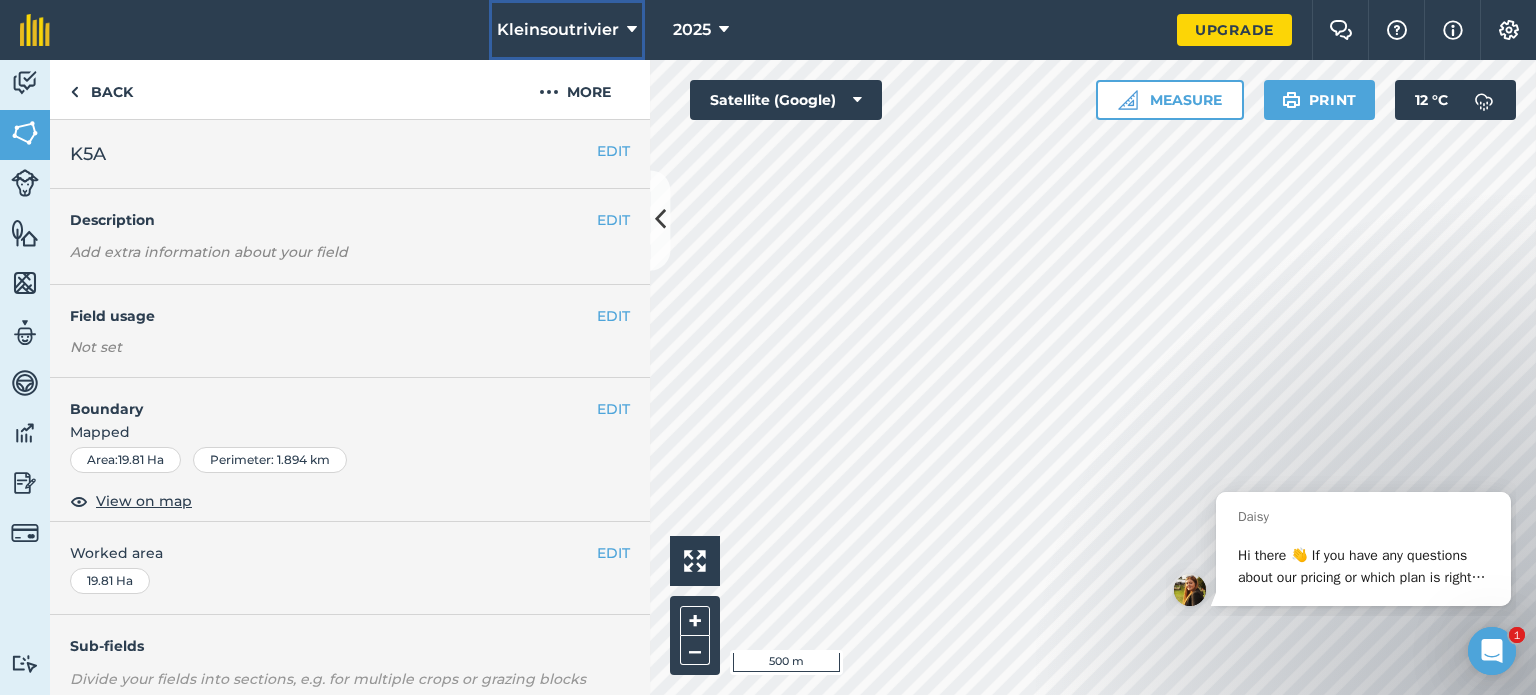 click on "Kleinsoutrivier" at bounding box center (567, 30) 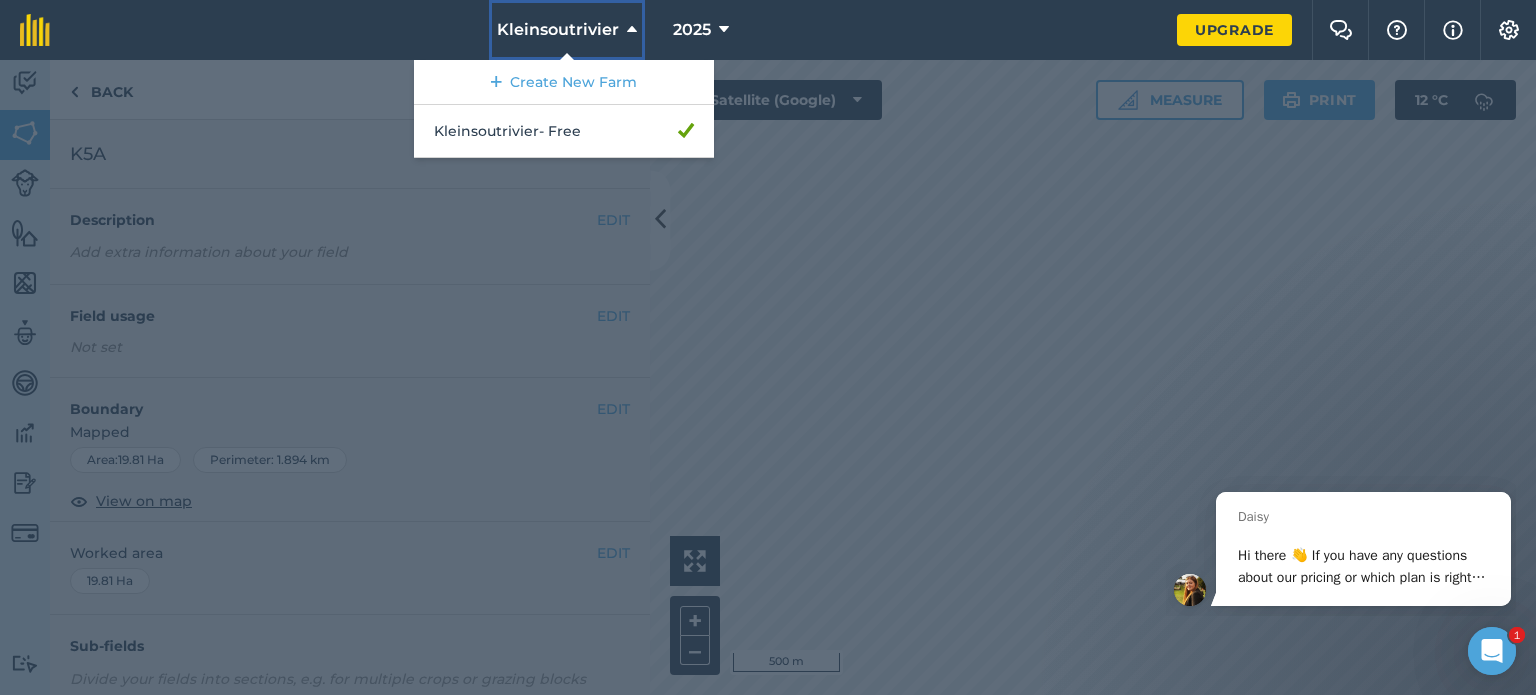 click on "Kleinsoutrivier" at bounding box center (567, 30) 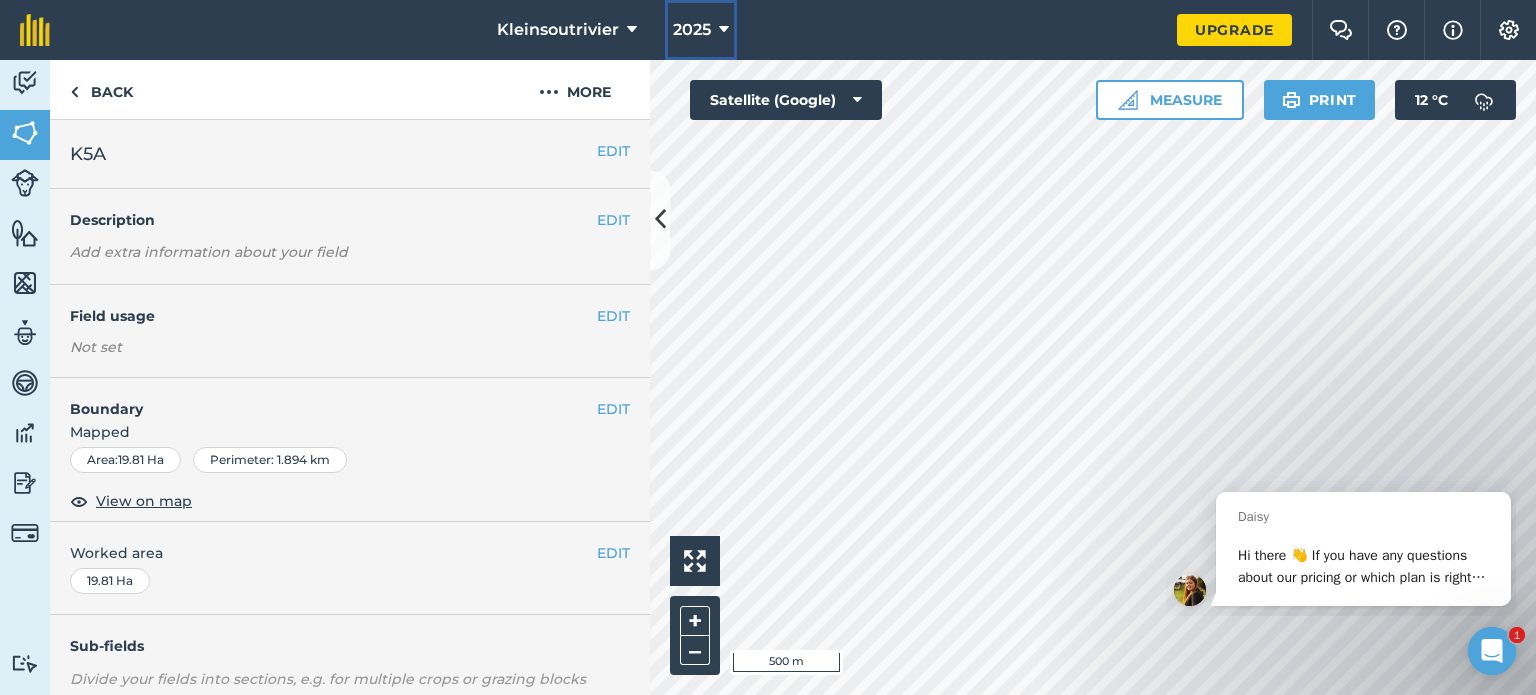 click at bounding box center [724, 30] 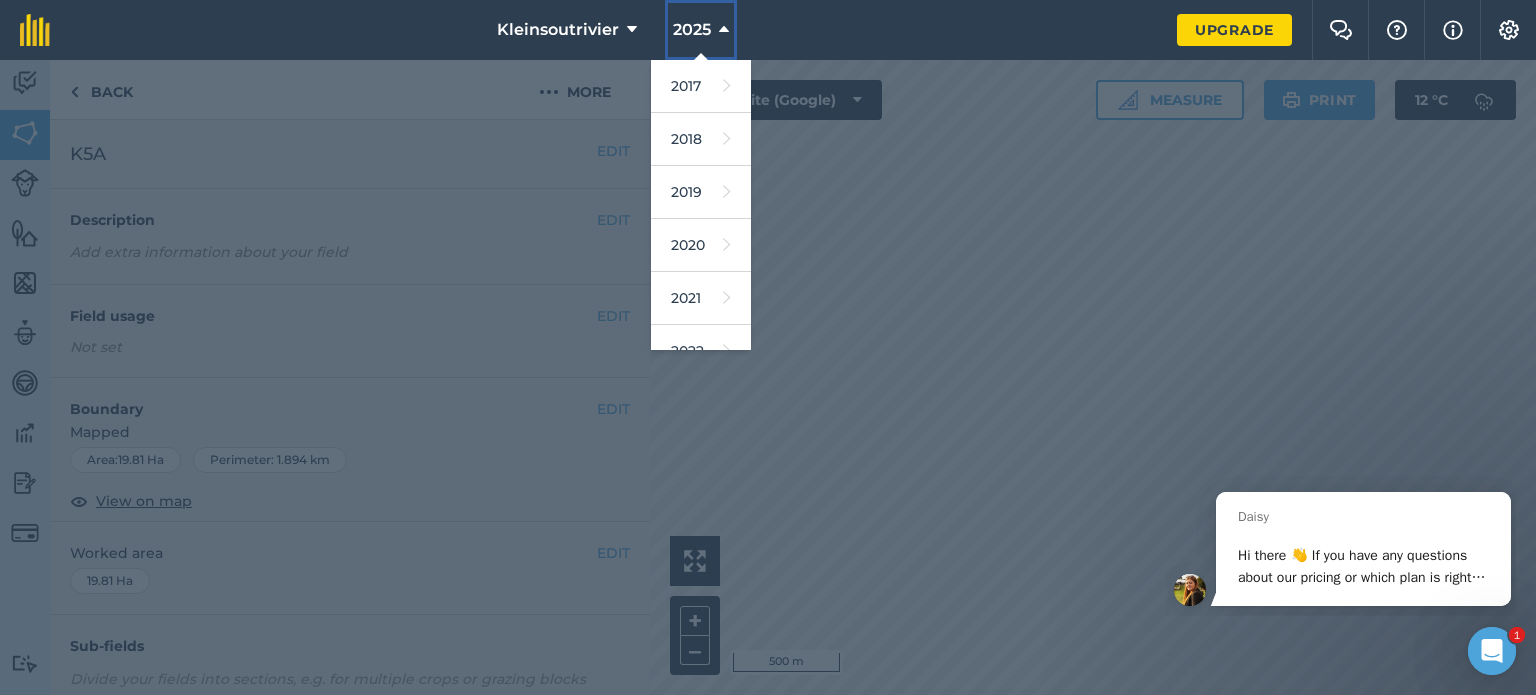 click at bounding box center [724, 30] 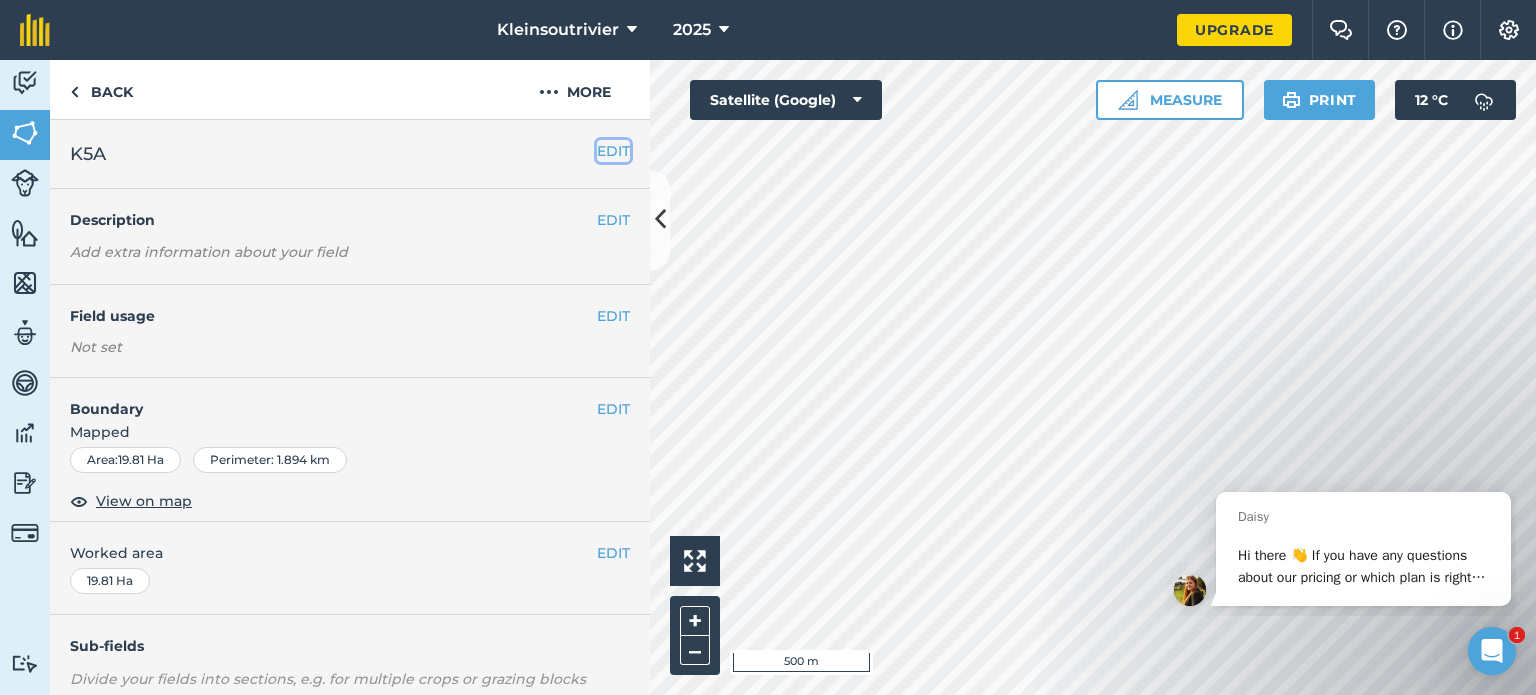 click on "EDIT" at bounding box center (613, 151) 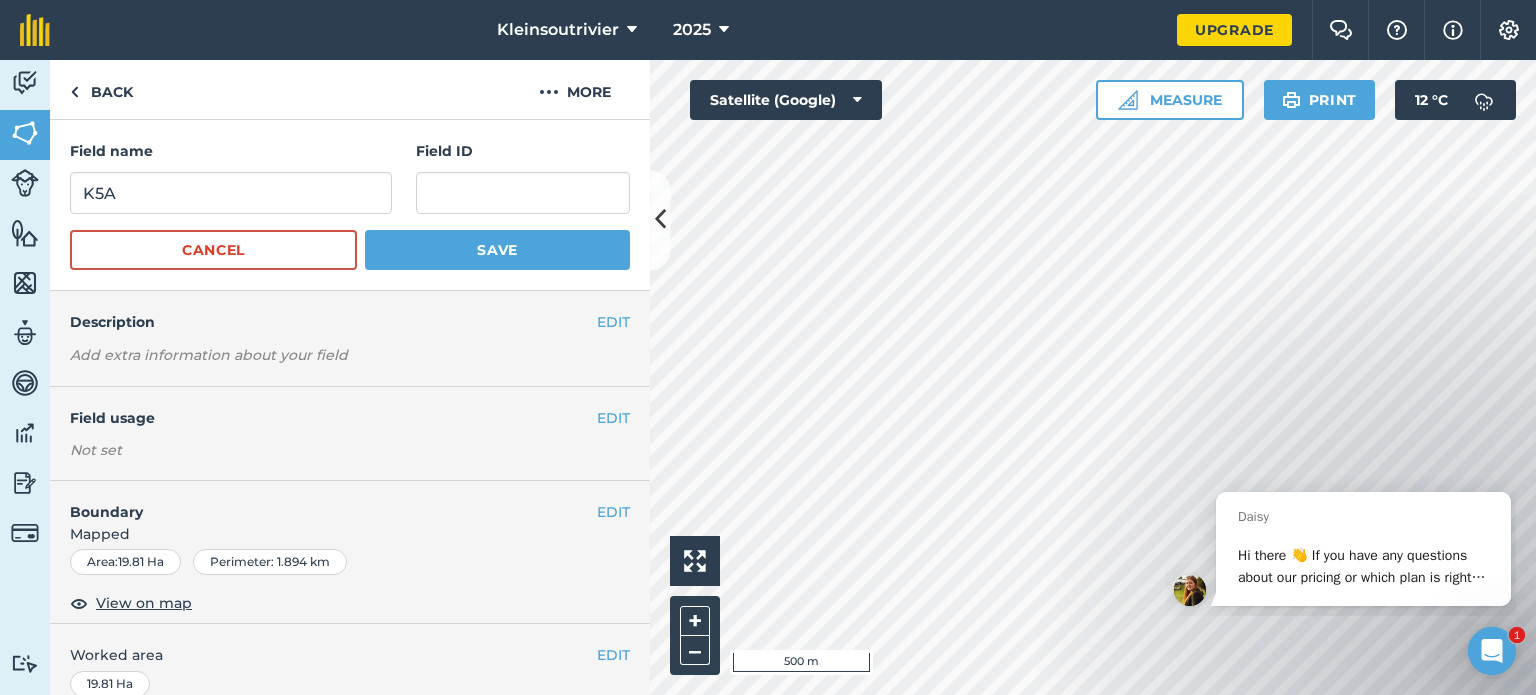 scroll, scrollTop: 0, scrollLeft: 0, axis: both 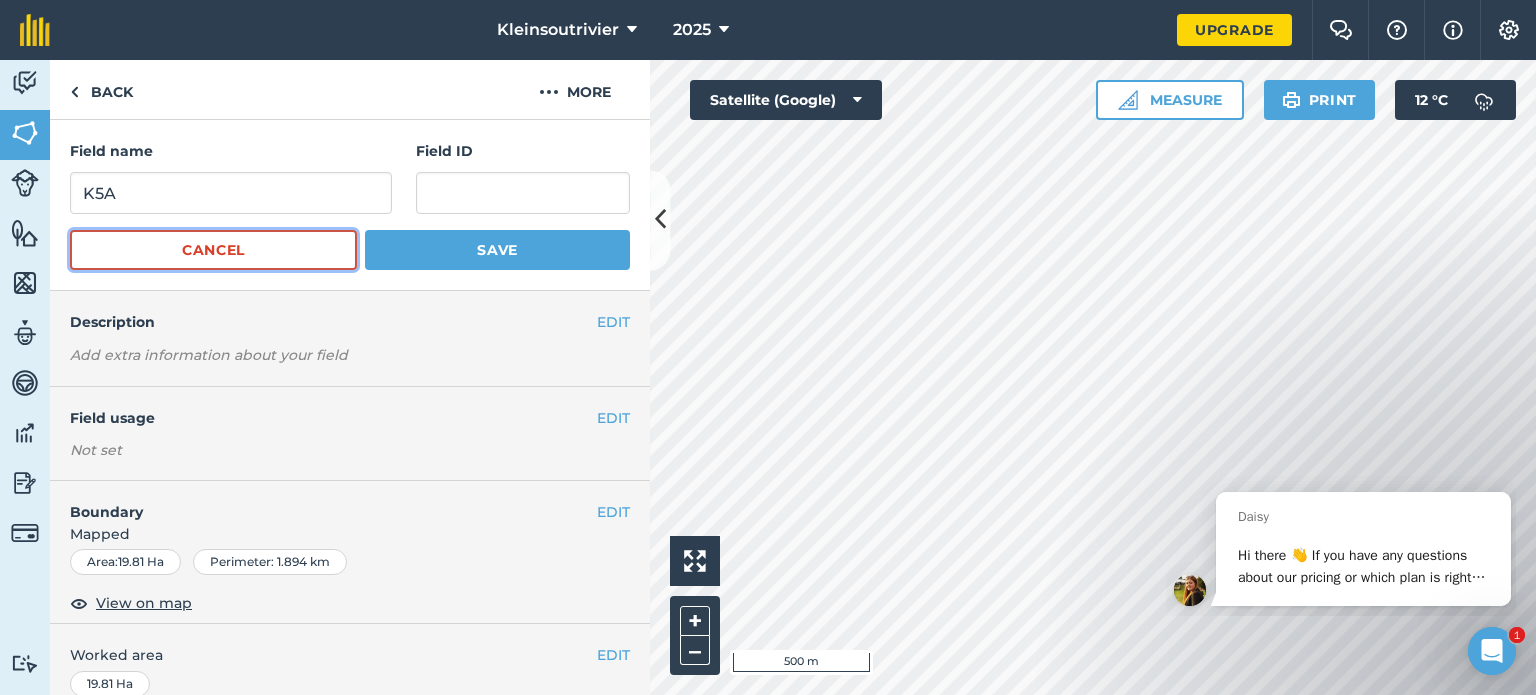 click on "Cancel" at bounding box center (213, 250) 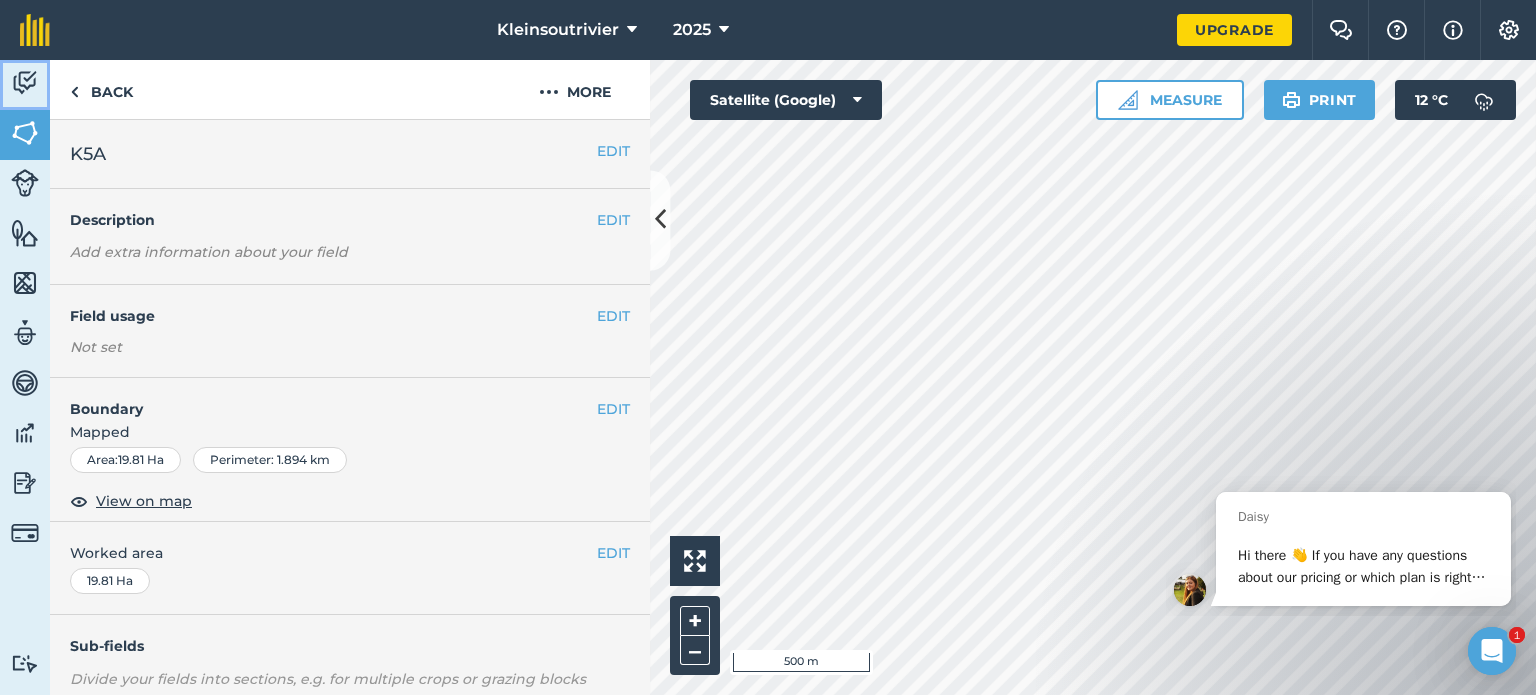 click at bounding box center [25, 83] 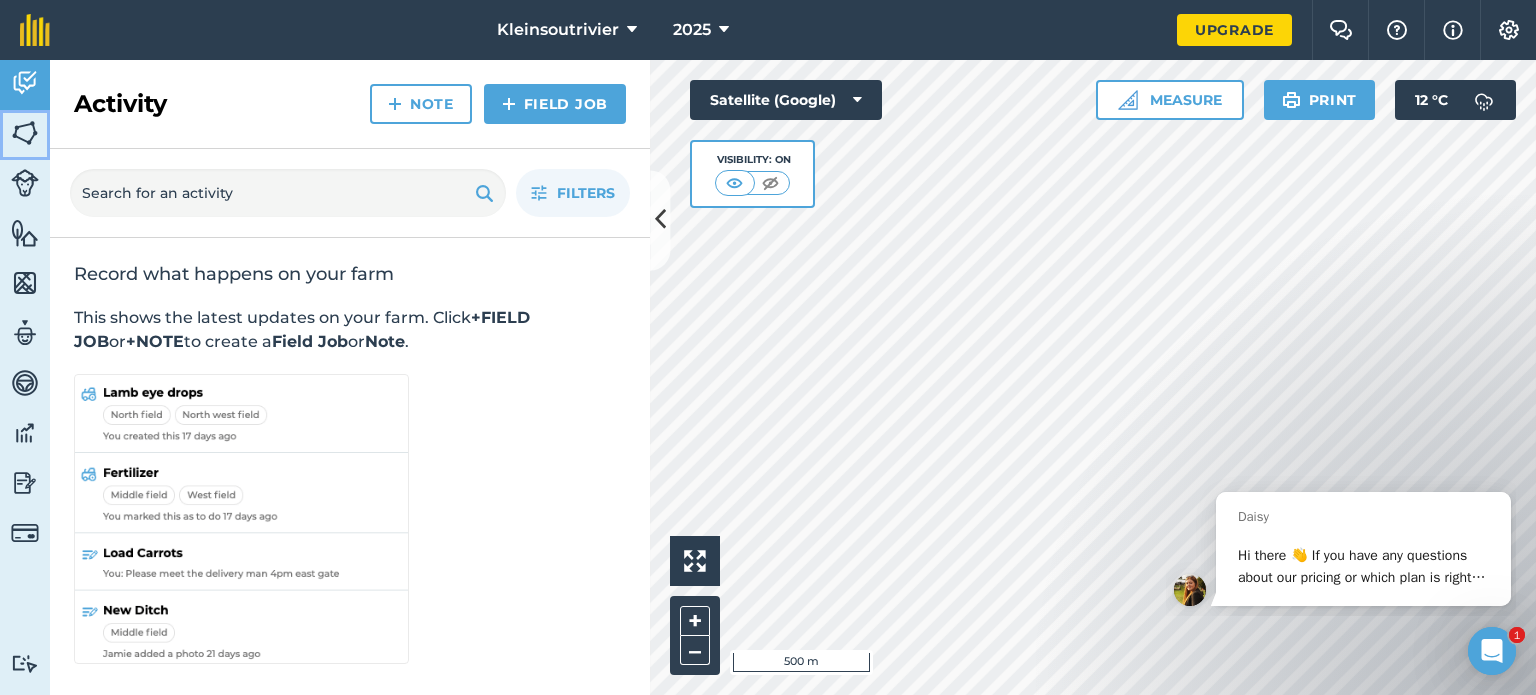 click at bounding box center (25, 133) 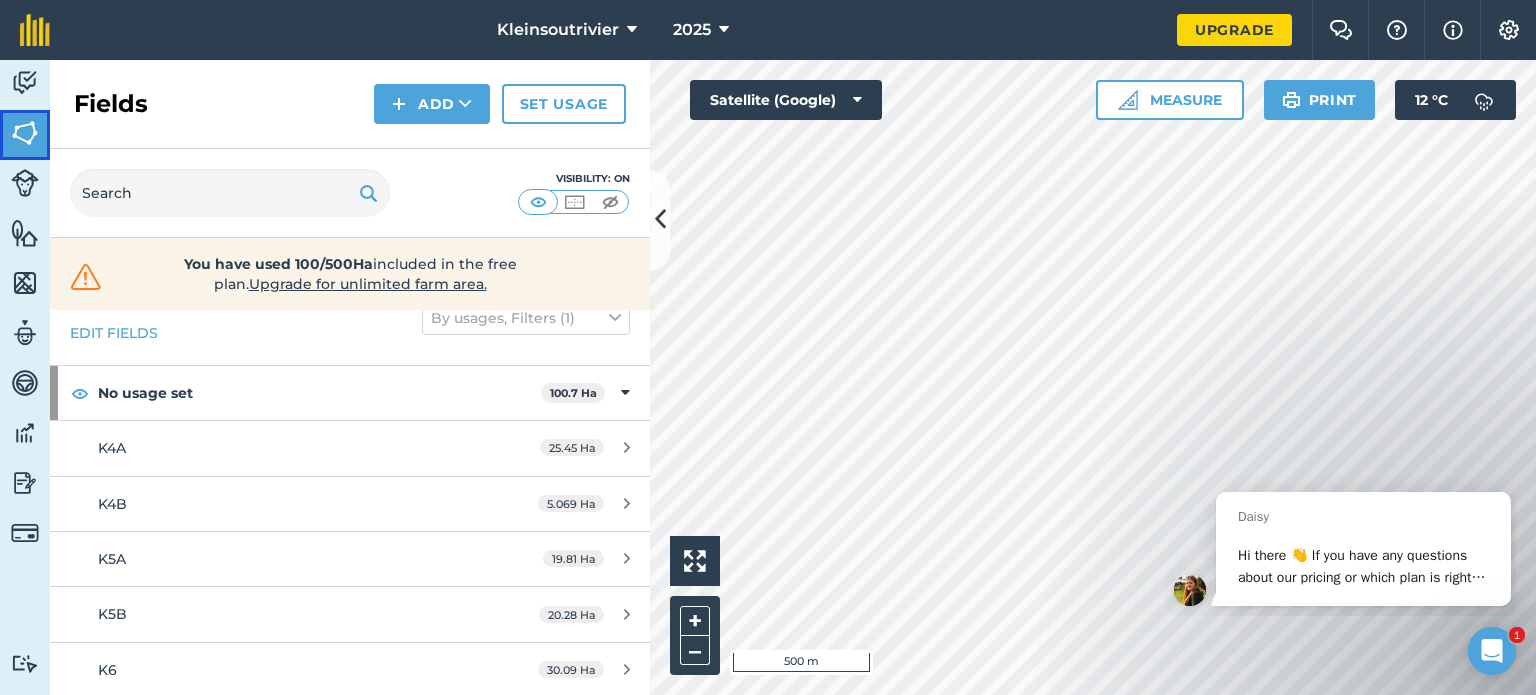 scroll, scrollTop: 0, scrollLeft: 0, axis: both 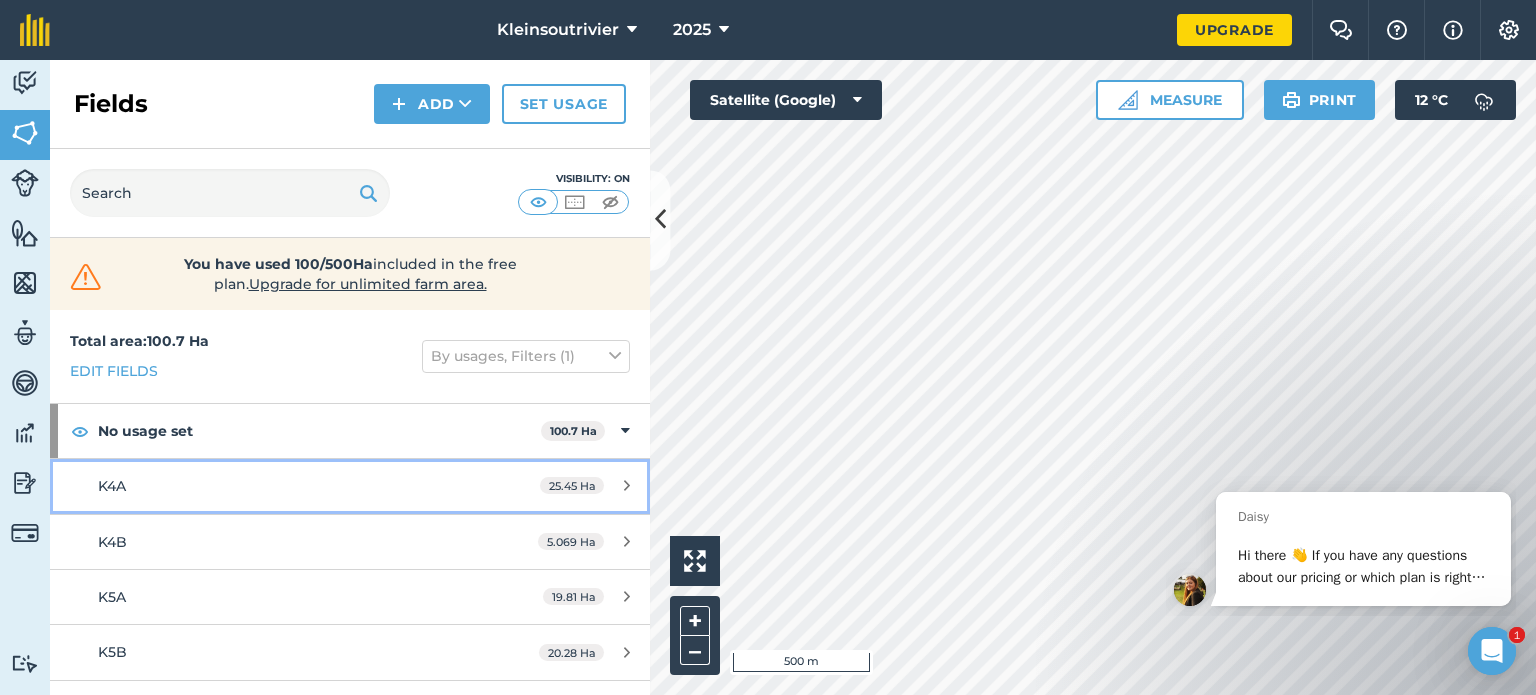 click on "25.45   Ha" at bounding box center (585, 486) 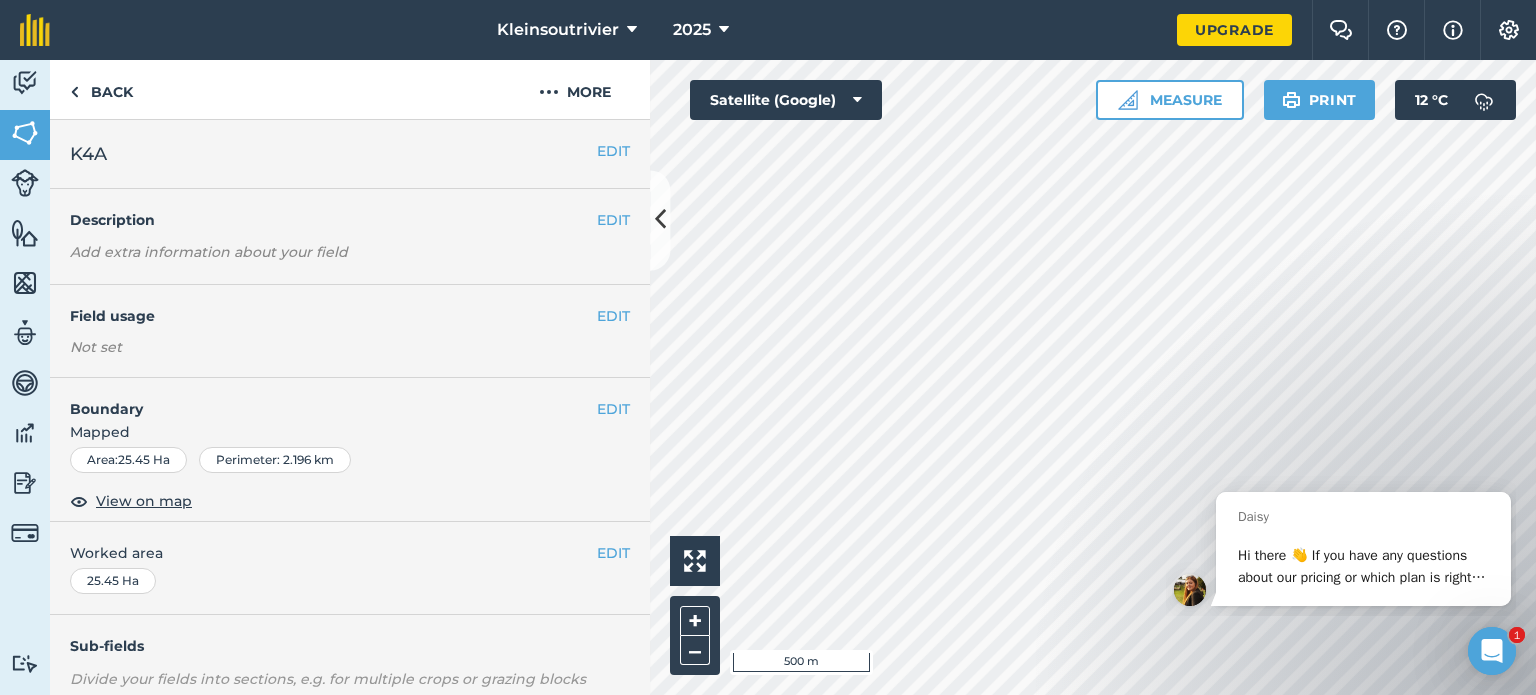 click on "Boundary" at bounding box center [323, 399] 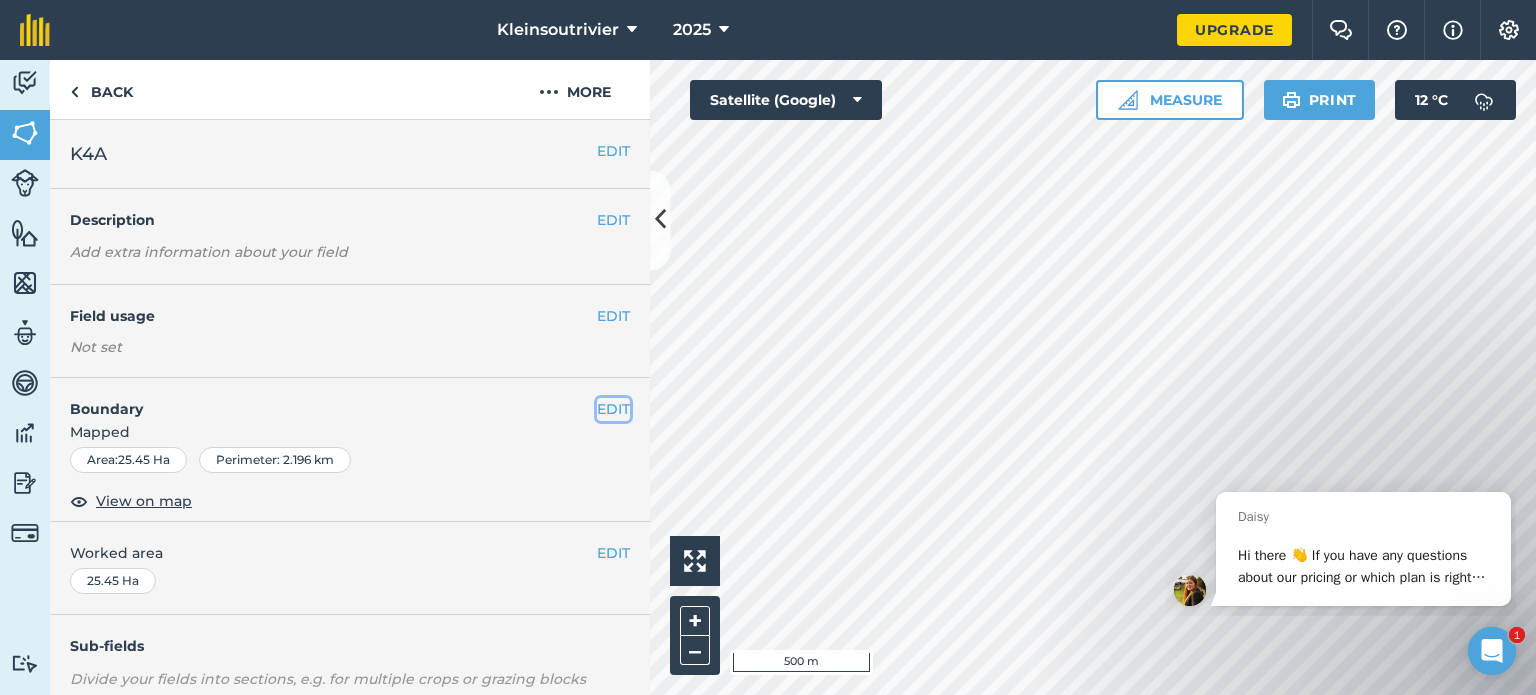 click on "EDIT" at bounding box center [613, 409] 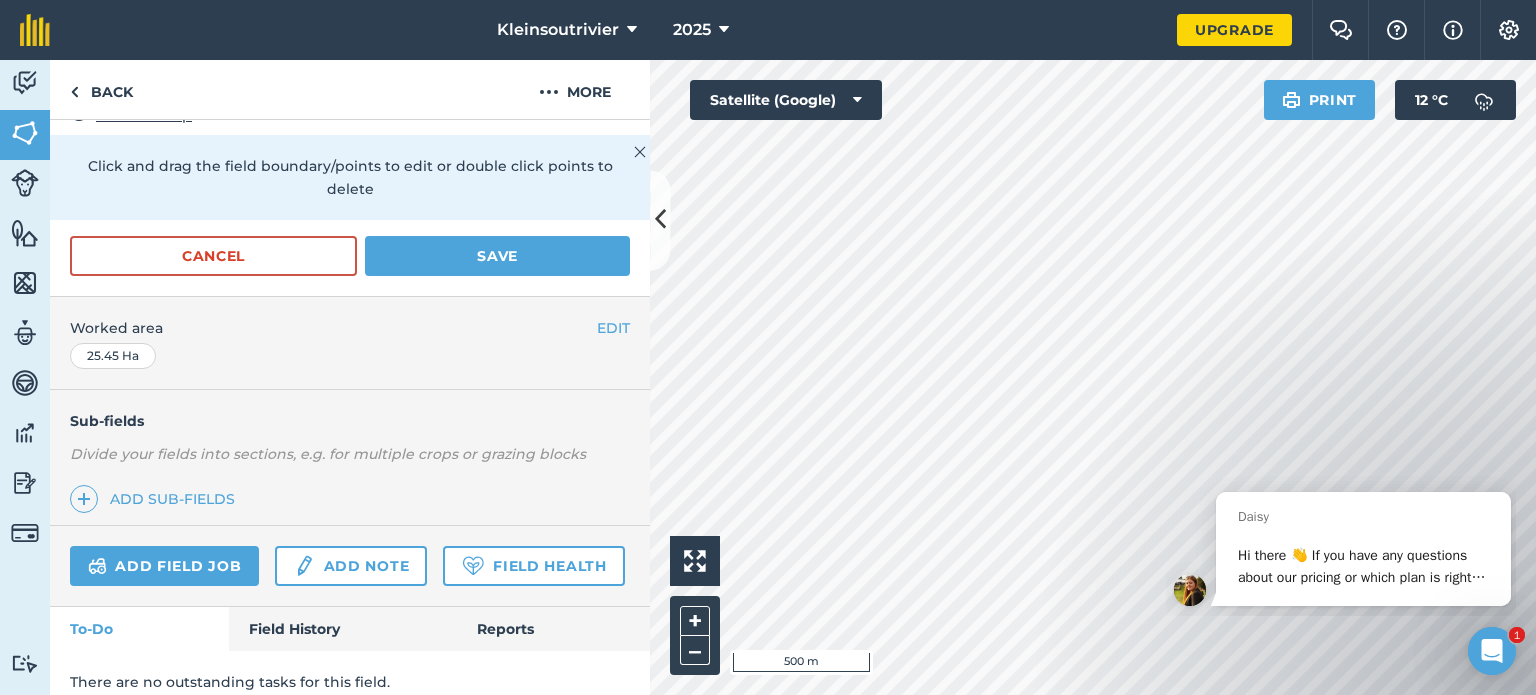 scroll, scrollTop: 264, scrollLeft: 0, axis: vertical 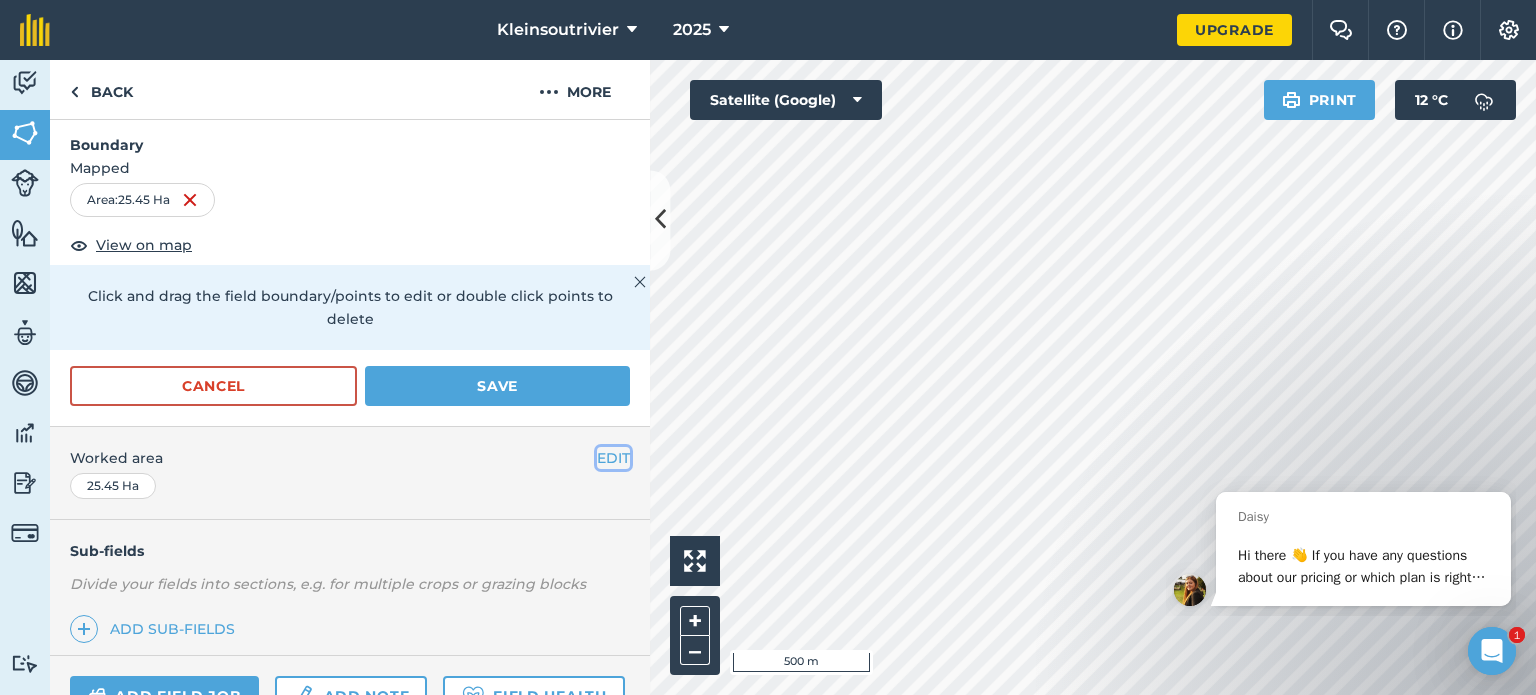 click on "EDIT" at bounding box center [613, 458] 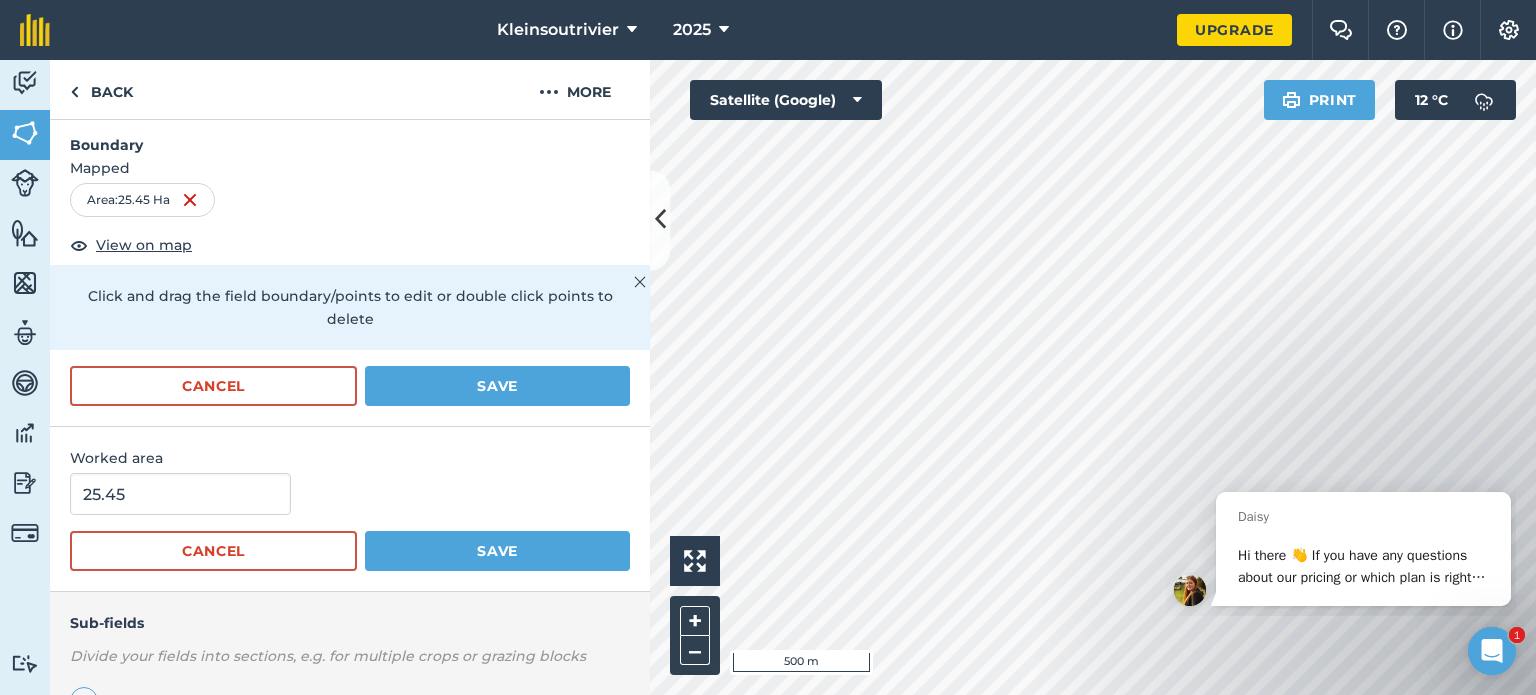 click on "25.45" at bounding box center (350, 494) 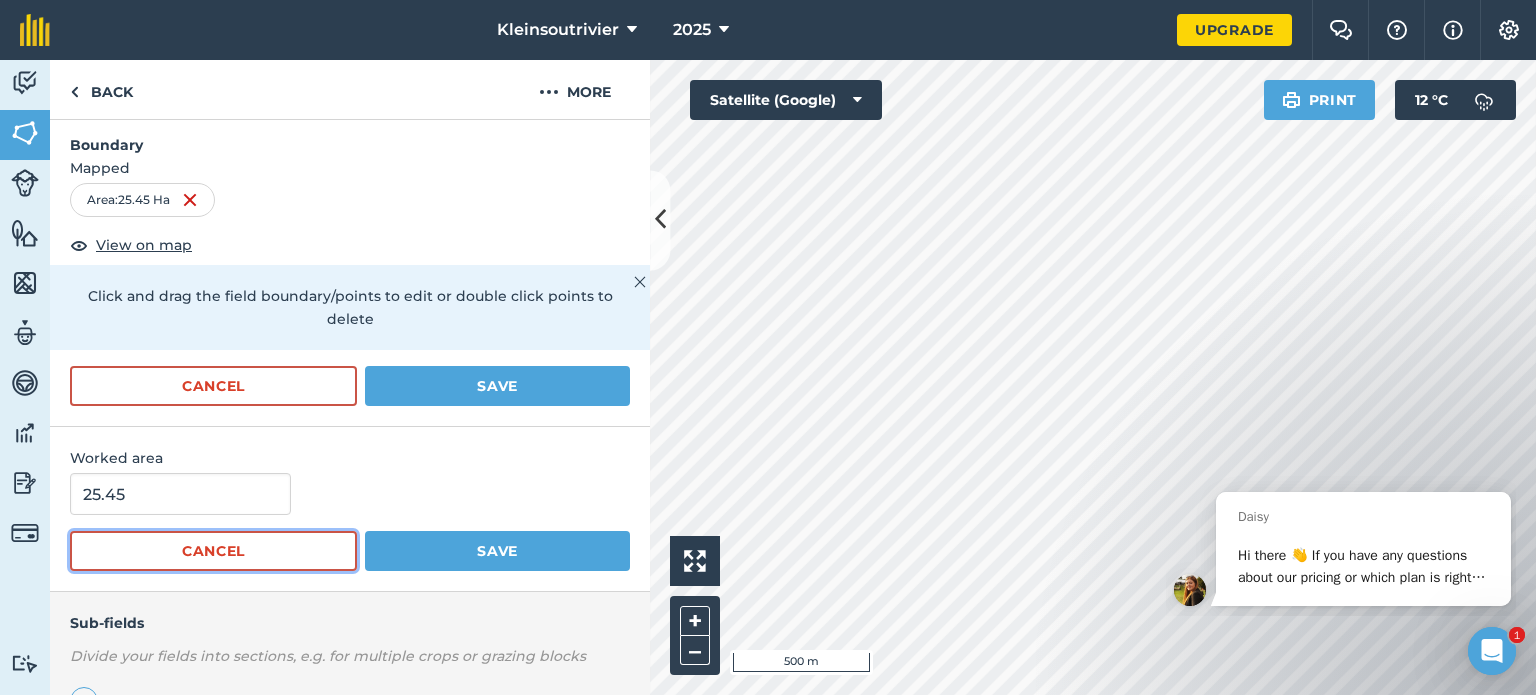 click on "Cancel" at bounding box center (213, 551) 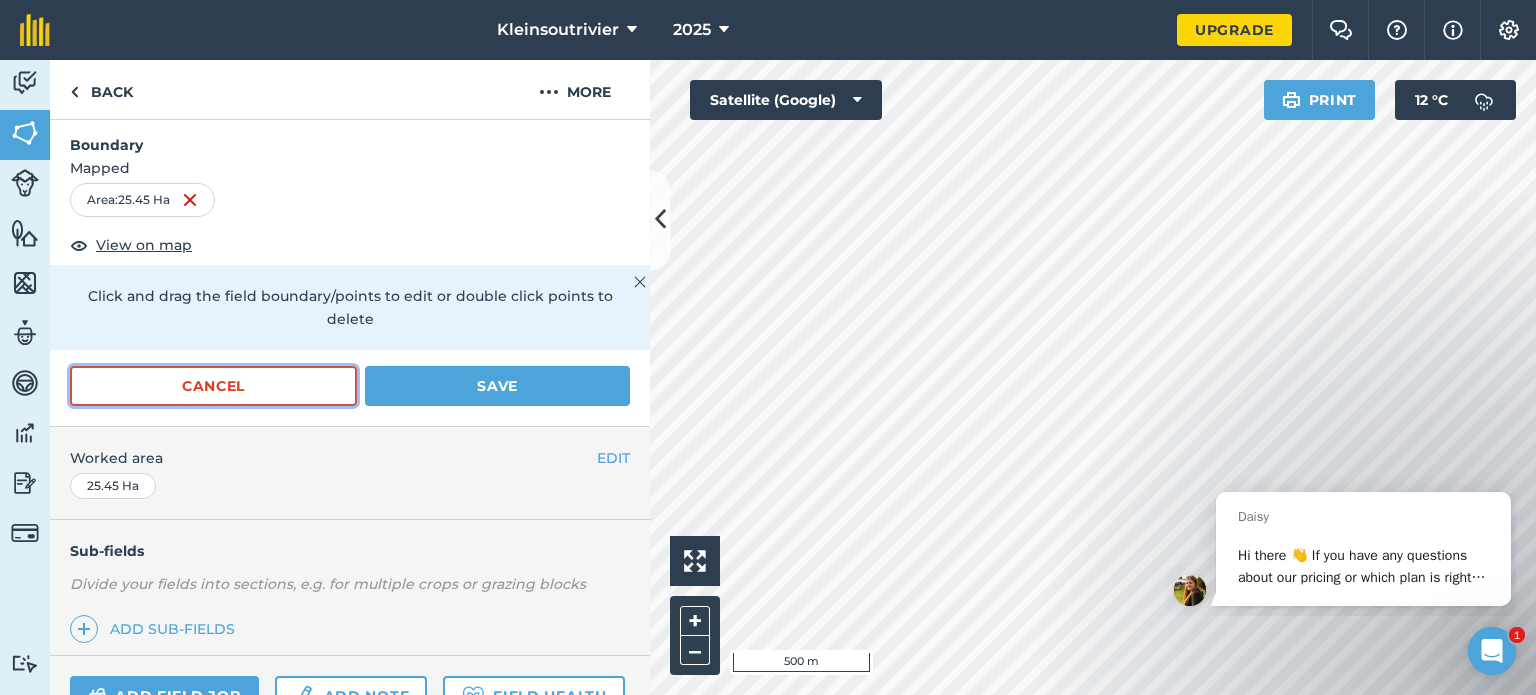 click on "Cancel" at bounding box center (213, 386) 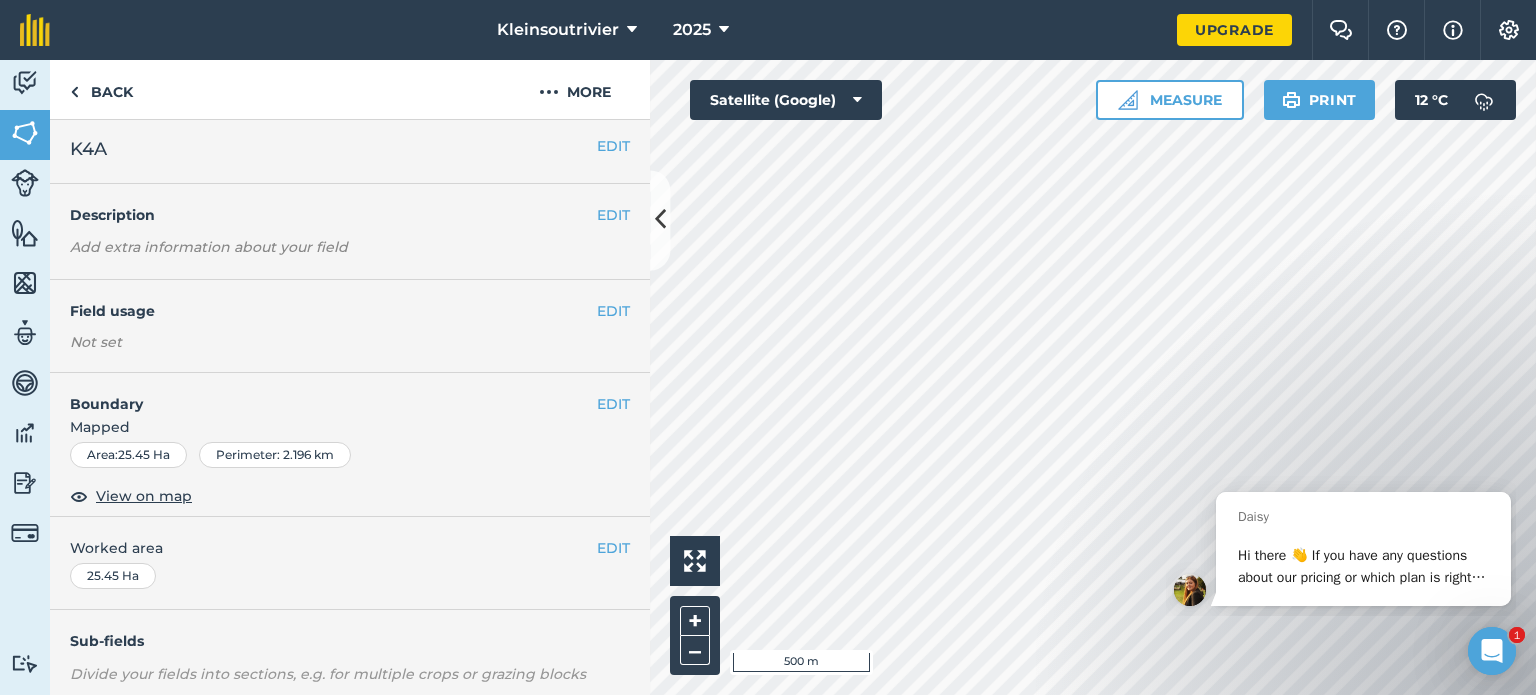 scroll, scrollTop: 0, scrollLeft: 0, axis: both 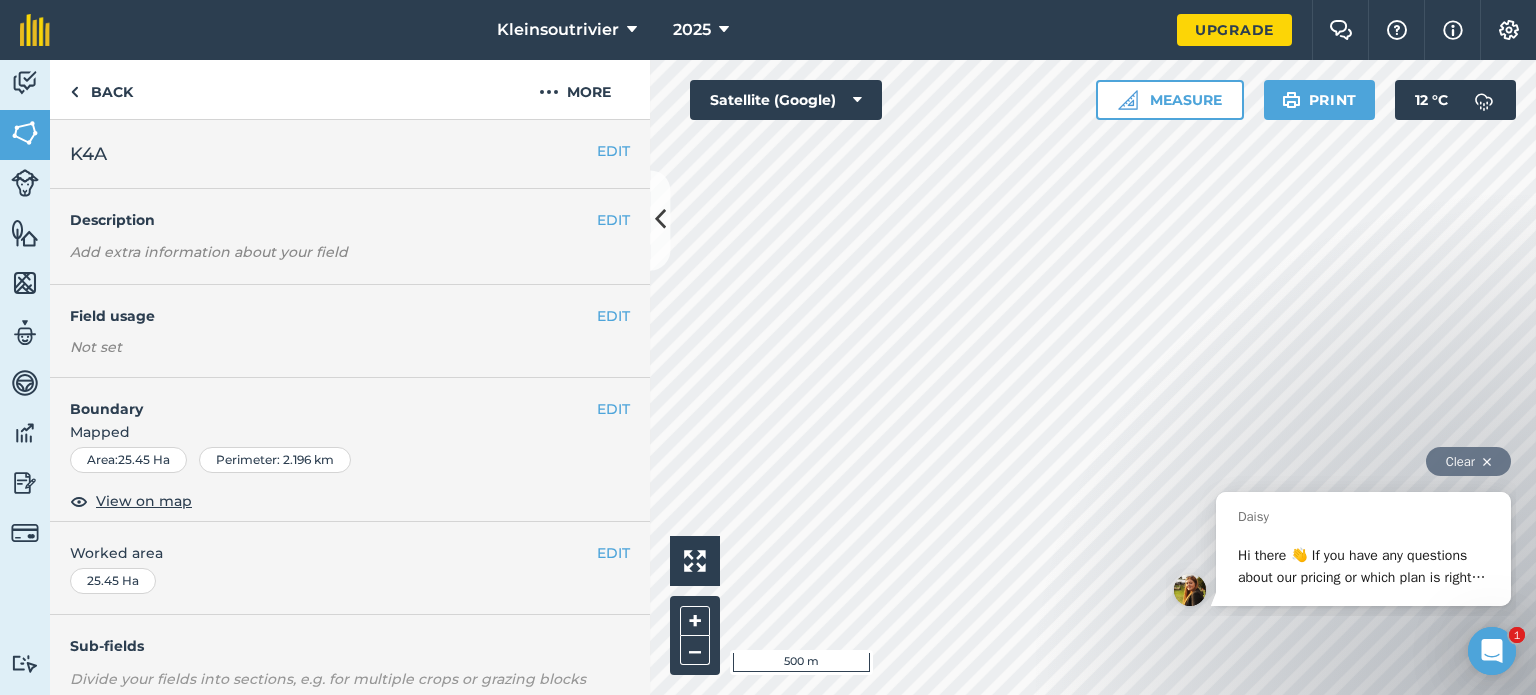 click on "Clear" at bounding box center (1468, 461) 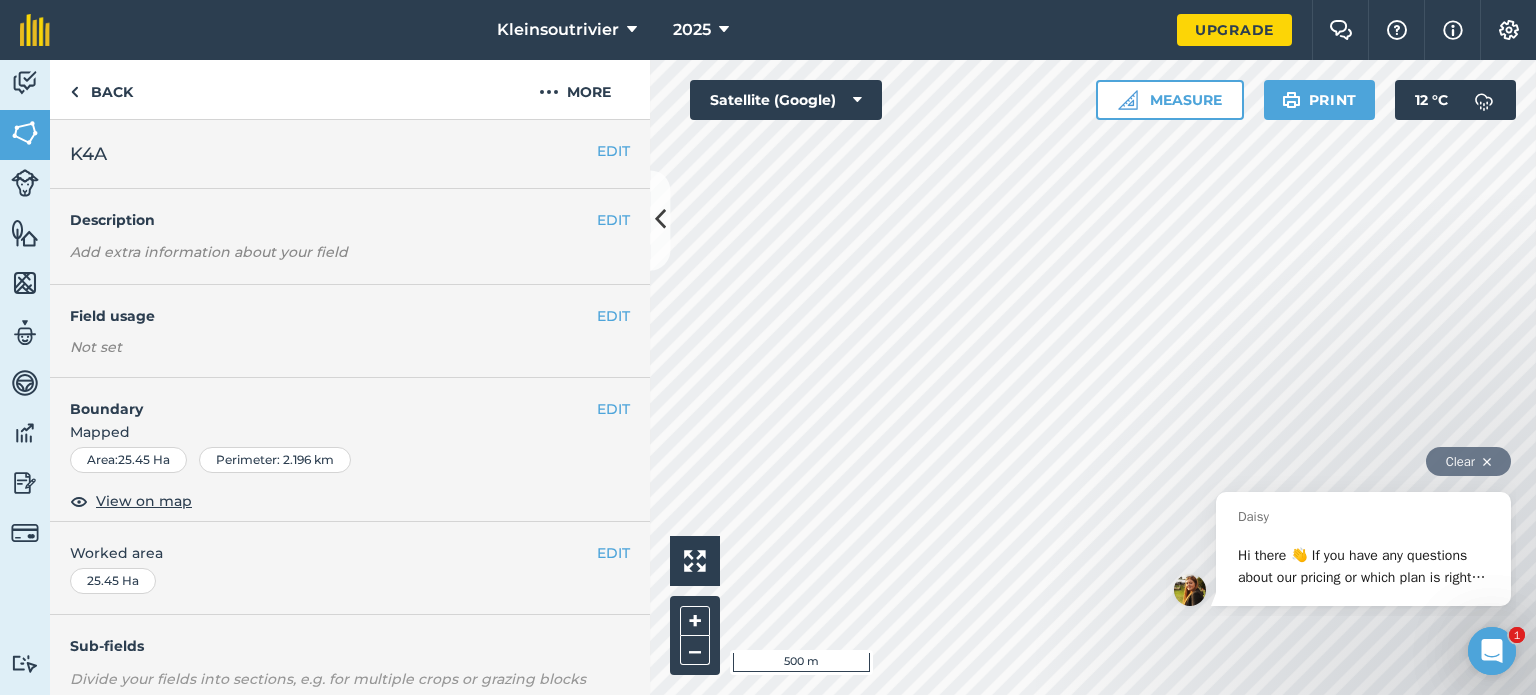 click at bounding box center (1487, 462) 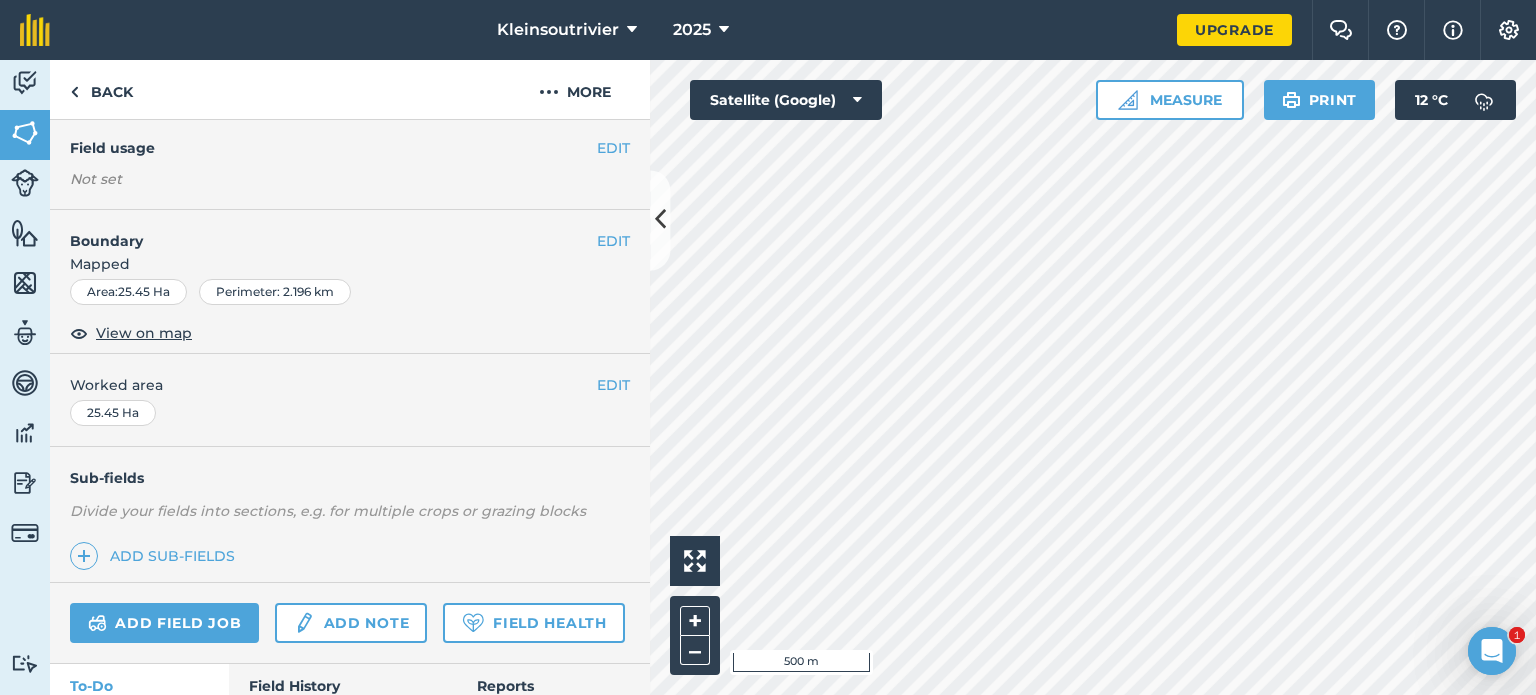 scroll, scrollTop: 0, scrollLeft: 0, axis: both 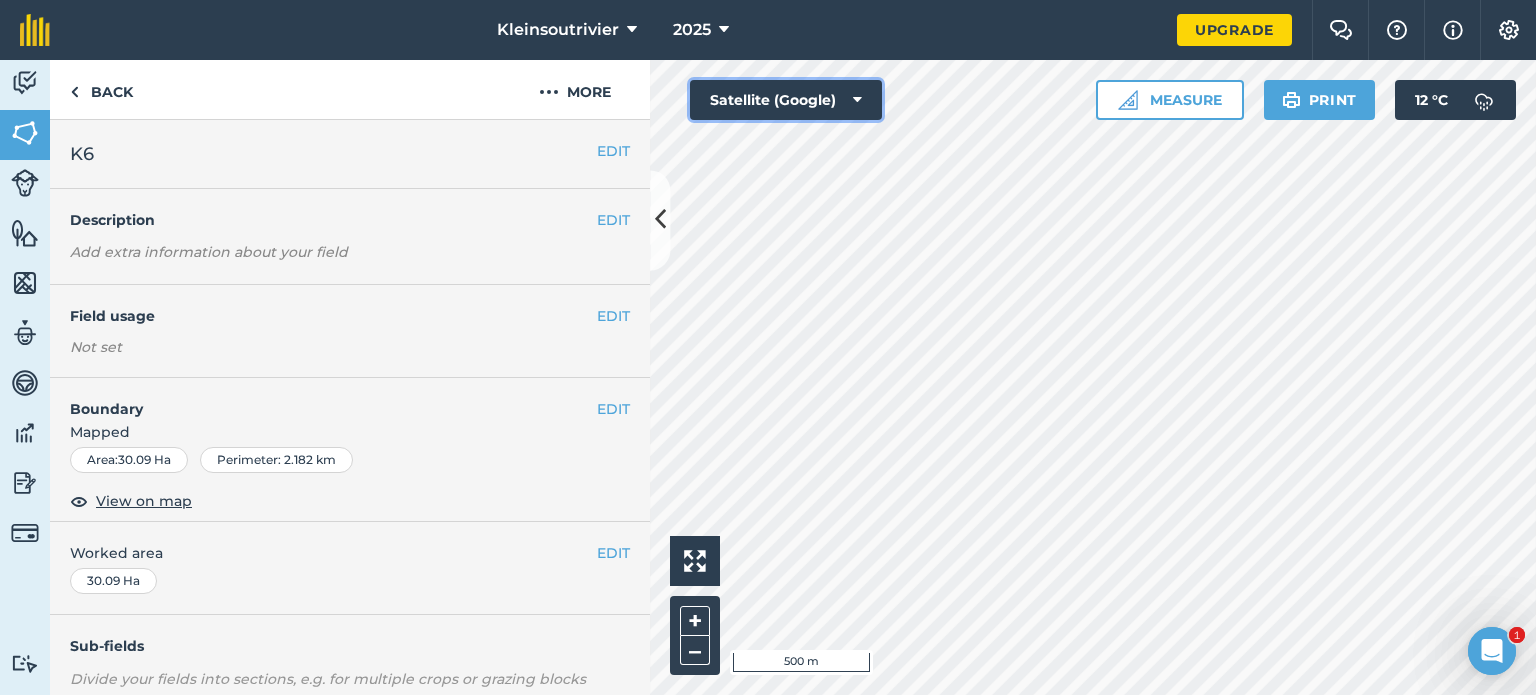 drag, startPoint x: 613, startPoint y: 490, endPoint x: 844, endPoint y: 101, distance: 452.41794 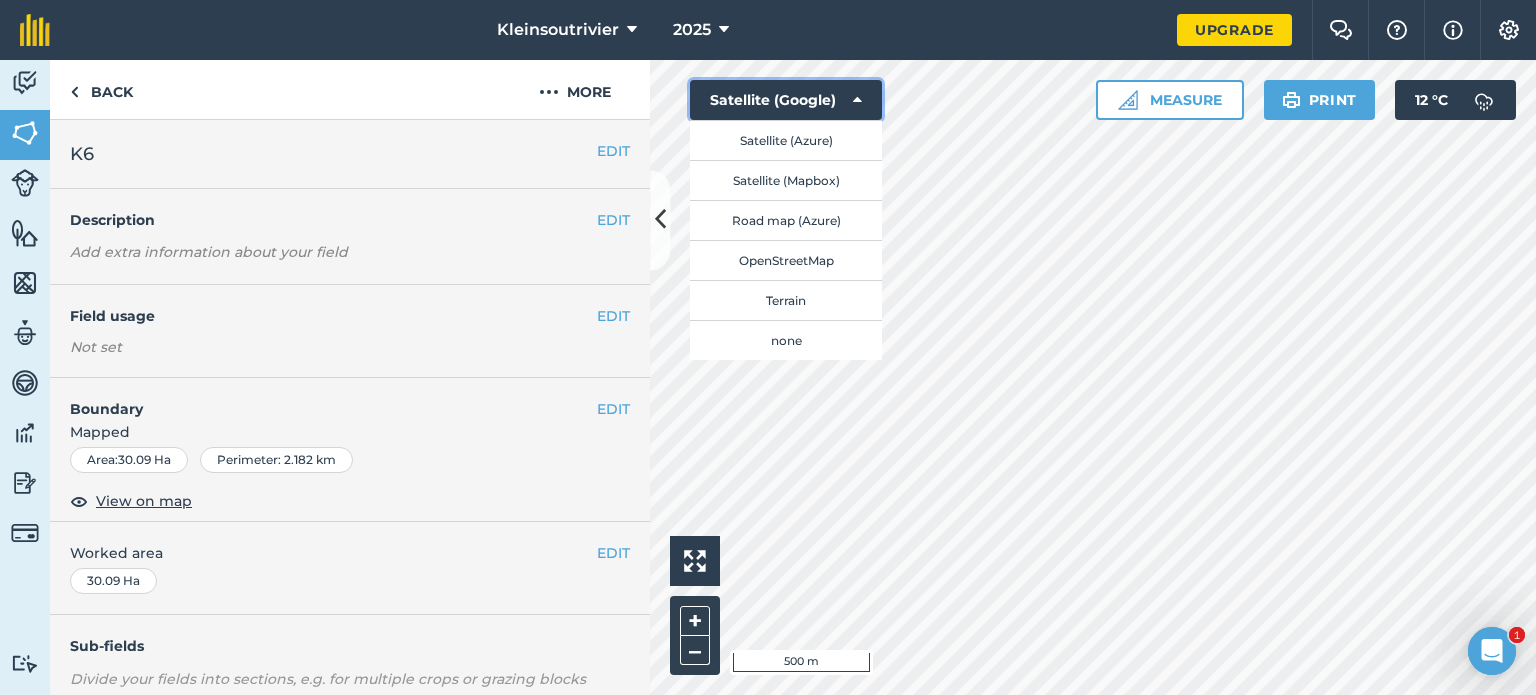 click on "Satellite (Google)" at bounding box center (786, 100) 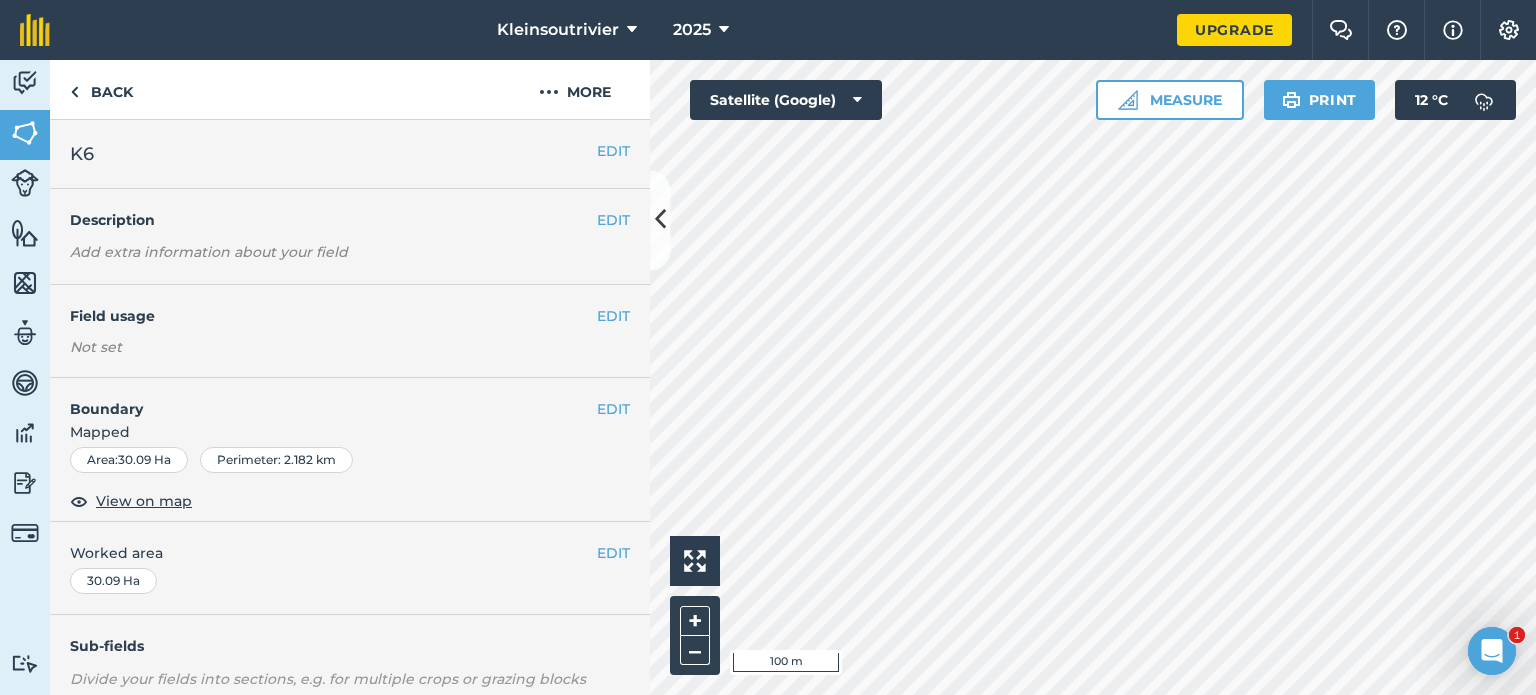click on "Kleinsoutrivier  2025 Upgrade Farm Chat Help Info Settings Map printing is not available on our free plan Please upgrade to our Essentials, Plus or Pro plan to access this feature. Activity Fields Livestock Features Maps Team Vehicles Data Reporting Billing Tutorials Tutorials   Back   More EDIT K6 EDIT Description Add extra information about your field EDIT Field usage Not set EDIT Boundary   Mapped Area :  30.09   Ha Perimeter :   2.182   km   View on map EDIT Worked area 30.09   Ha Sub-fields   Divide your fields into sections, e.g. for multiple crops or grazing blocks   Add sub-fields Add field job Add note   Field Health To-Do Field History Reports There are no outstanding tasks for this field. Hello i 100 m + – Satellite (Google) Measure Print 12   ° C
1 1" at bounding box center [768, 347] 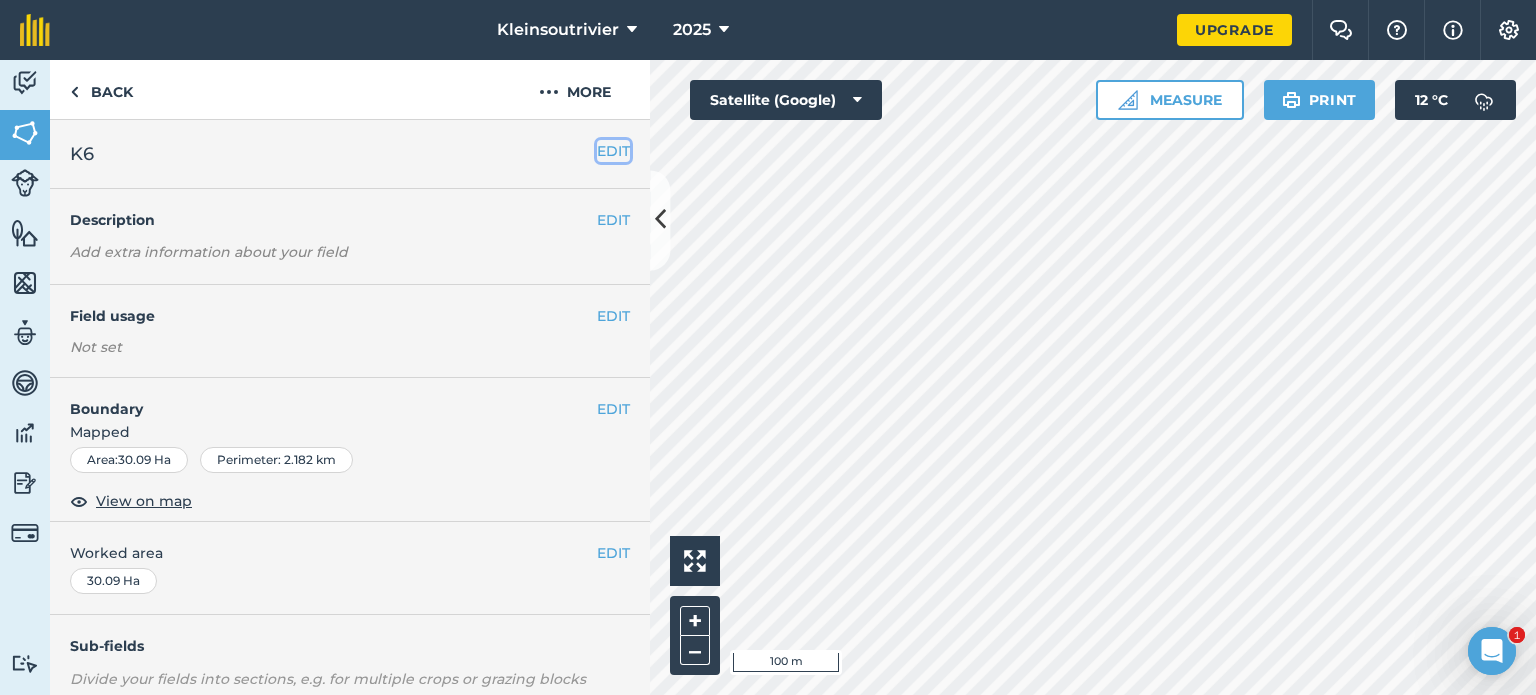 click on "EDIT" at bounding box center (613, 151) 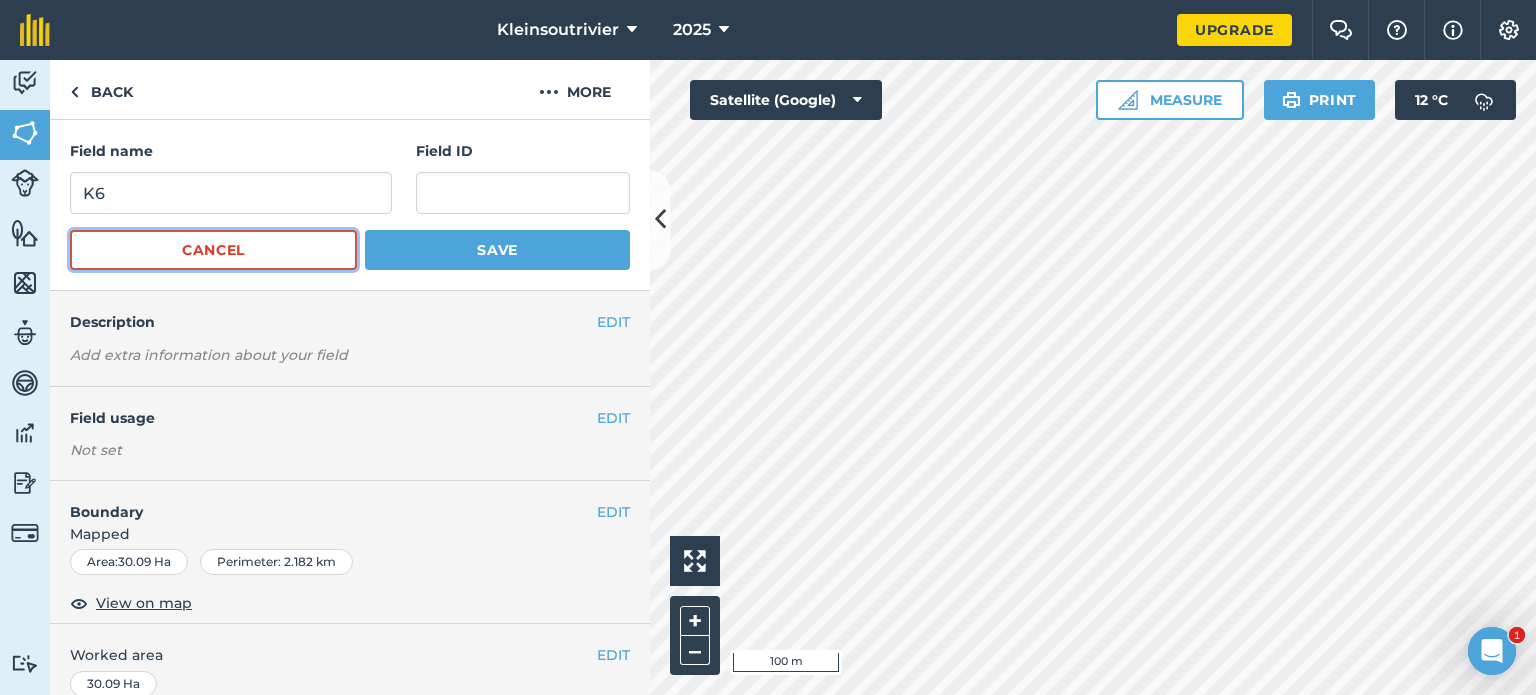 click on "Cancel" at bounding box center (213, 250) 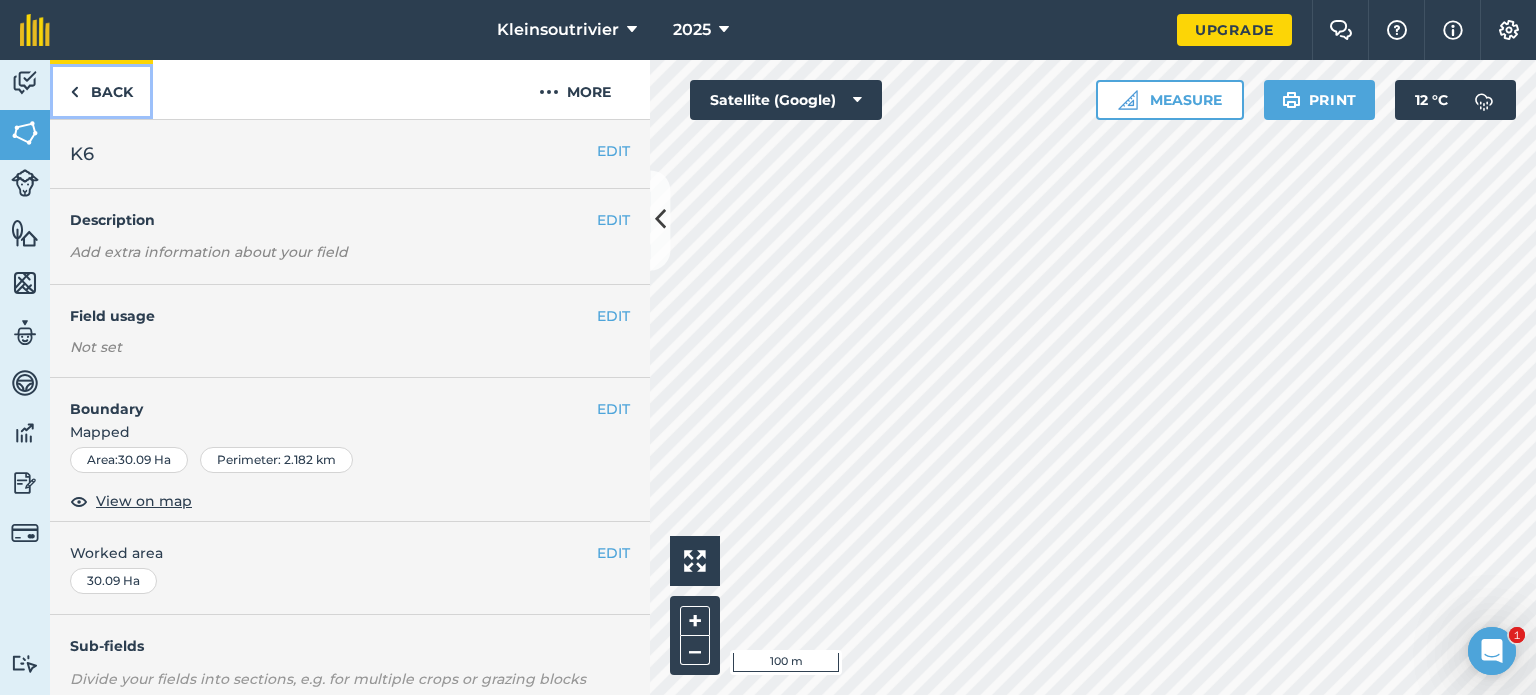 click at bounding box center (74, 92) 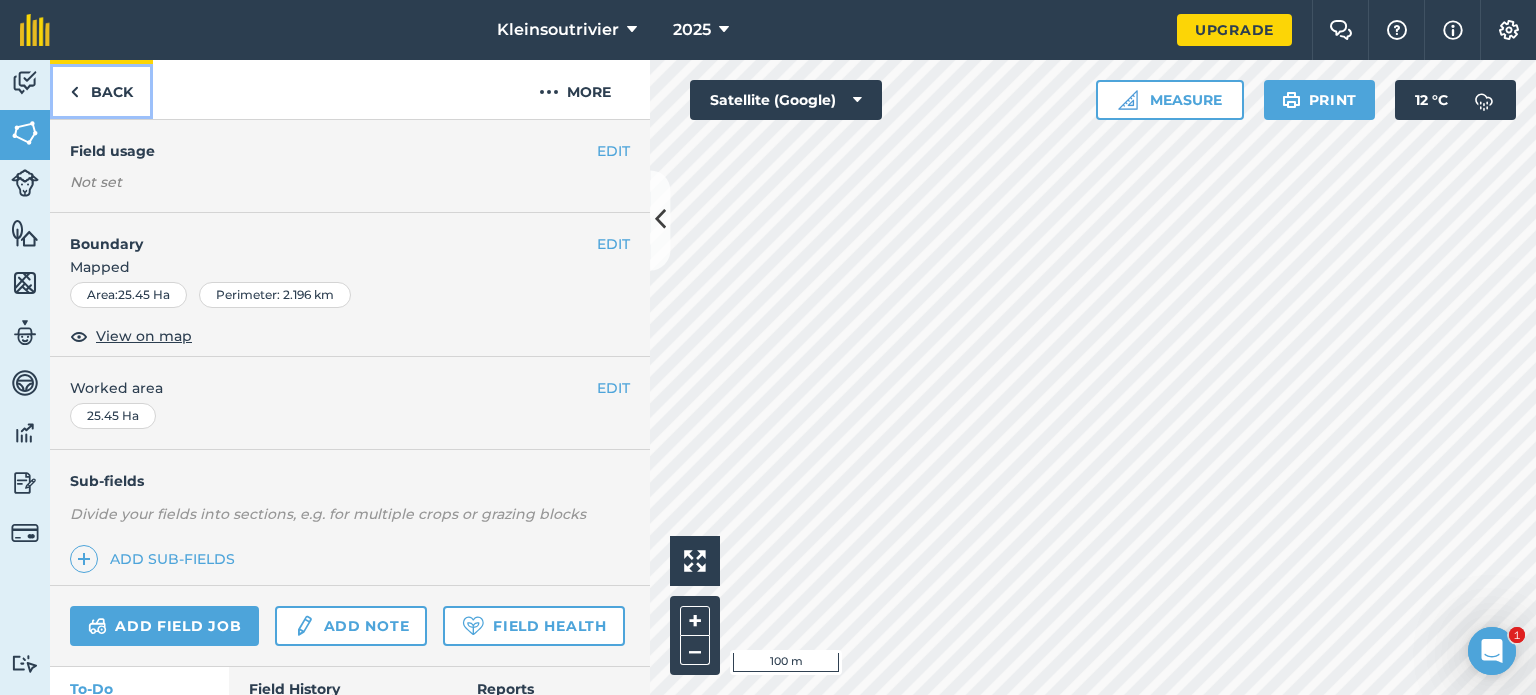 scroll, scrollTop: 200, scrollLeft: 0, axis: vertical 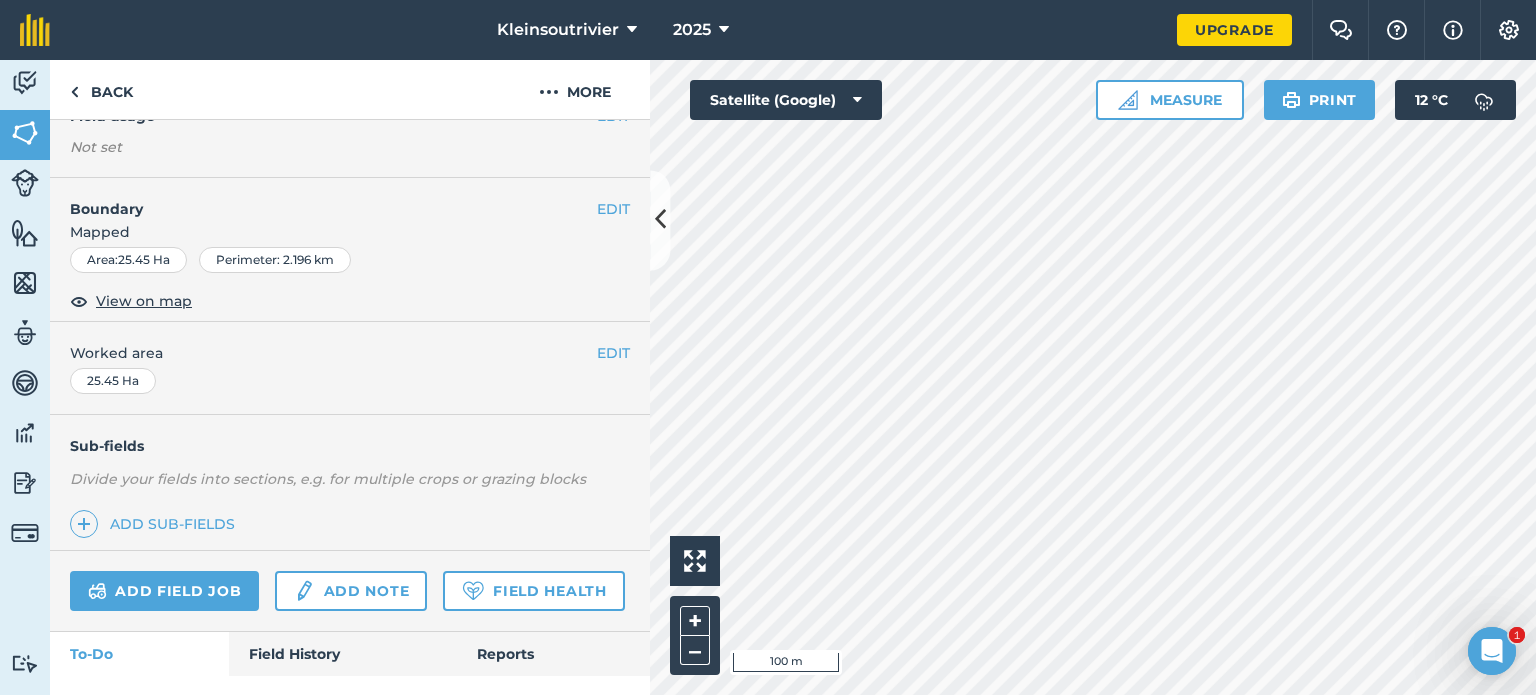 click on "Sub-fields" at bounding box center [350, 446] 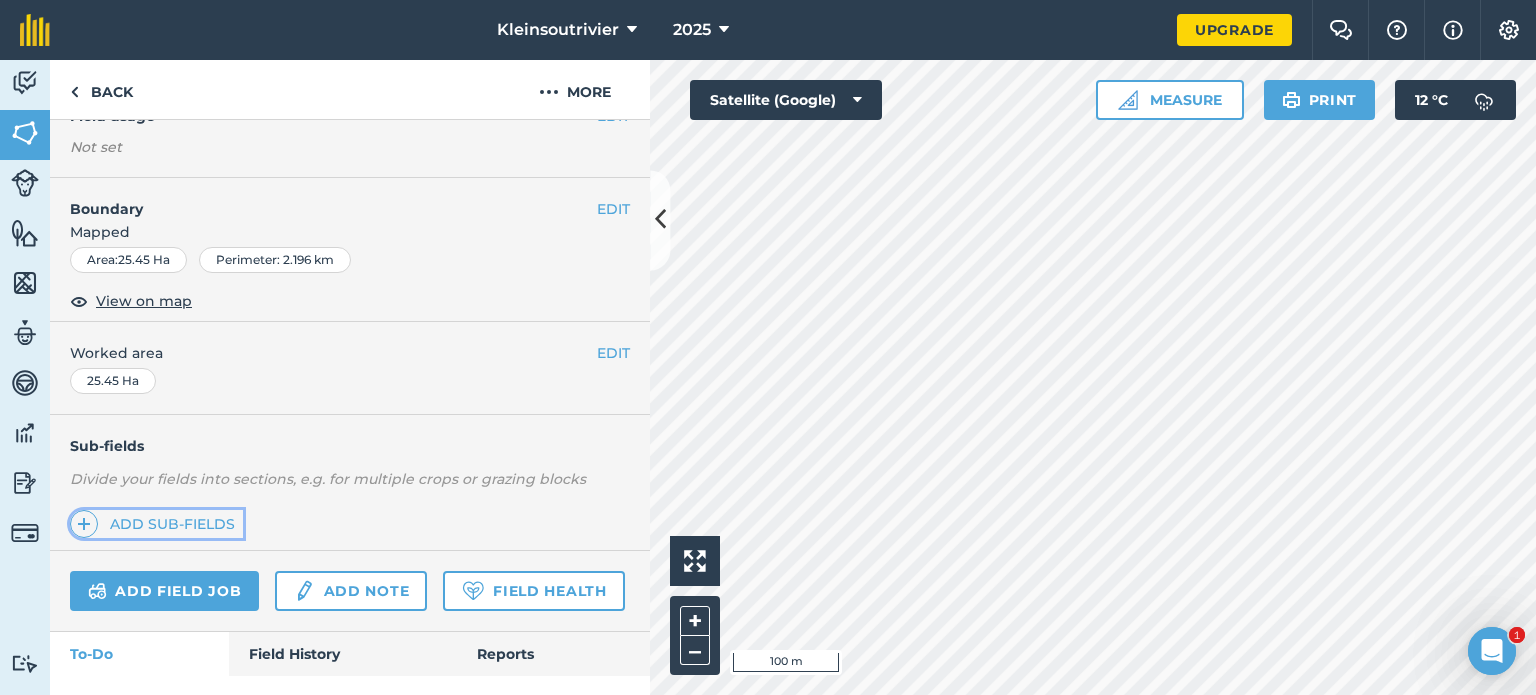 click on "Add sub-fields" at bounding box center [156, 524] 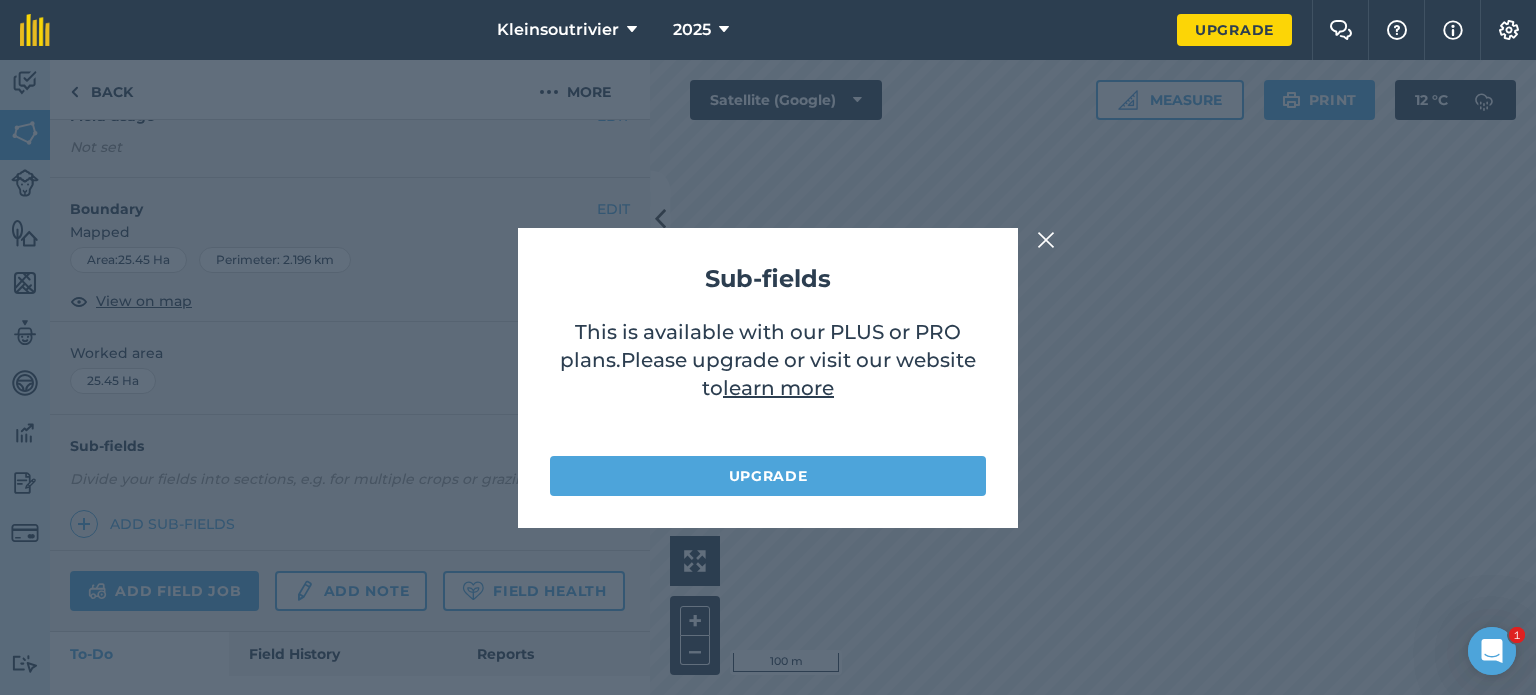 click at bounding box center (1046, 240) 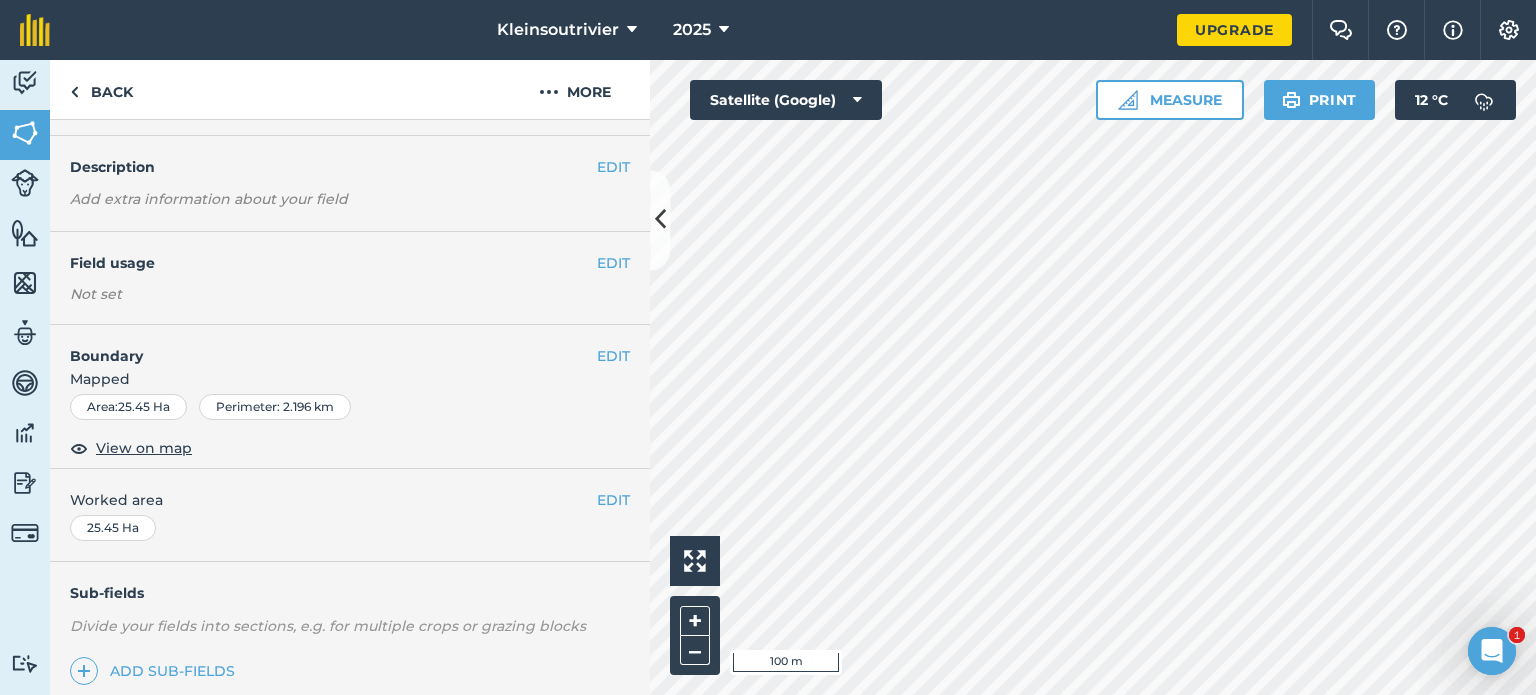scroll, scrollTop: 100, scrollLeft: 0, axis: vertical 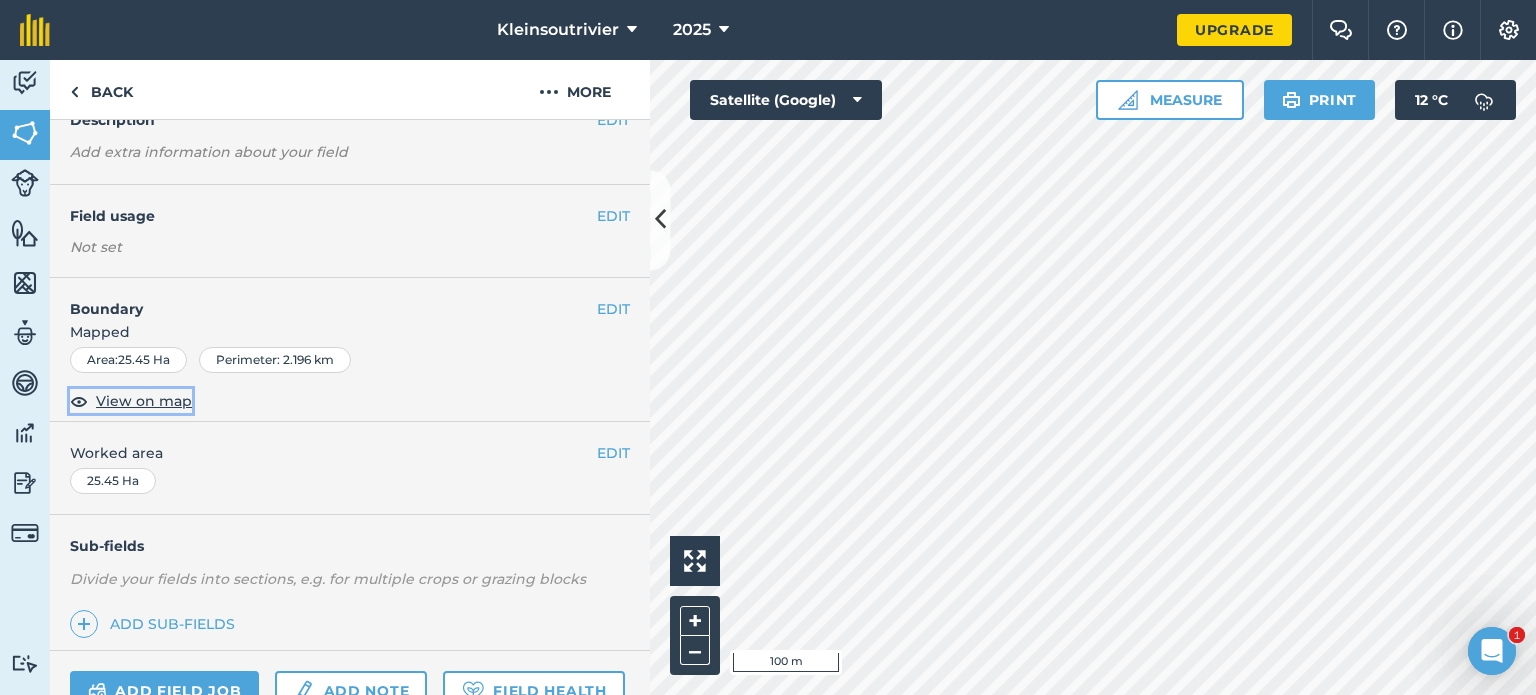 click on "View on map" at bounding box center (144, 401) 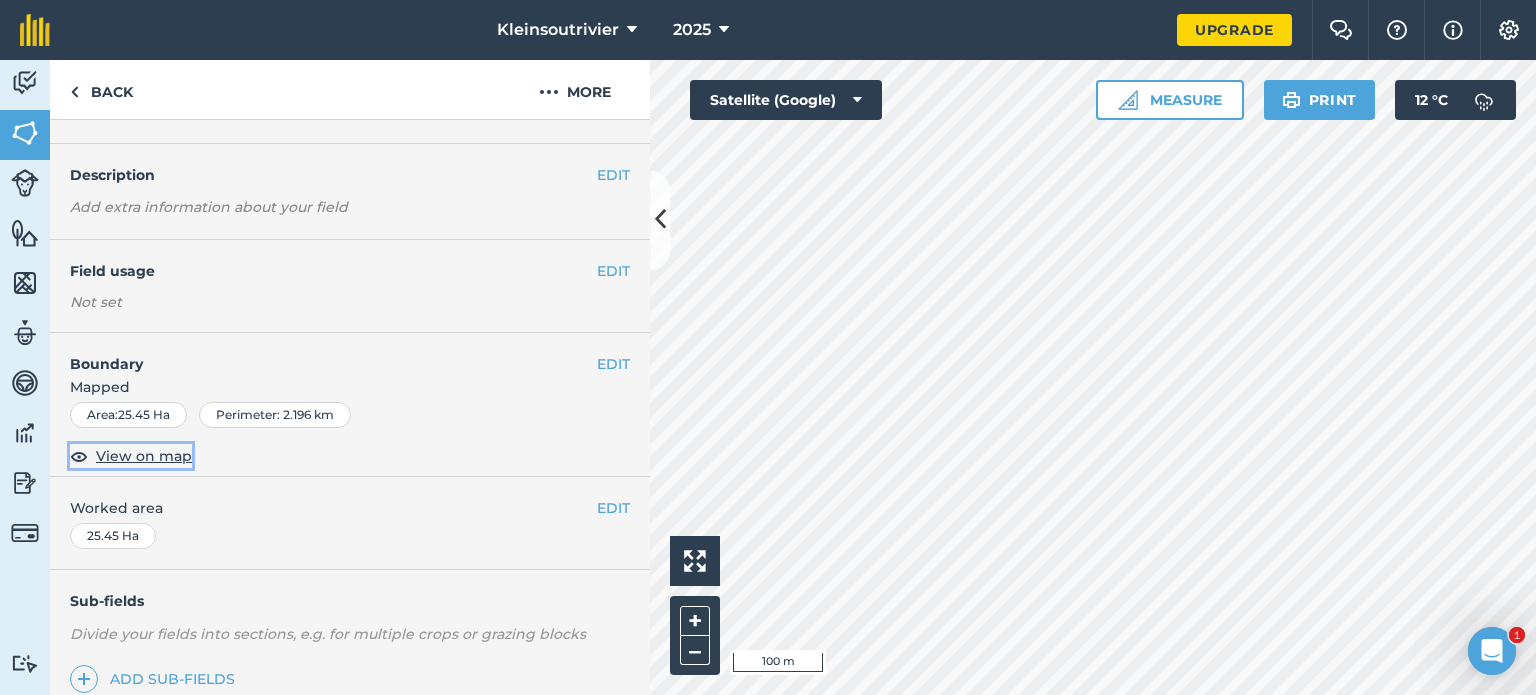 scroll, scrollTop: 0, scrollLeft: 0, axis: both 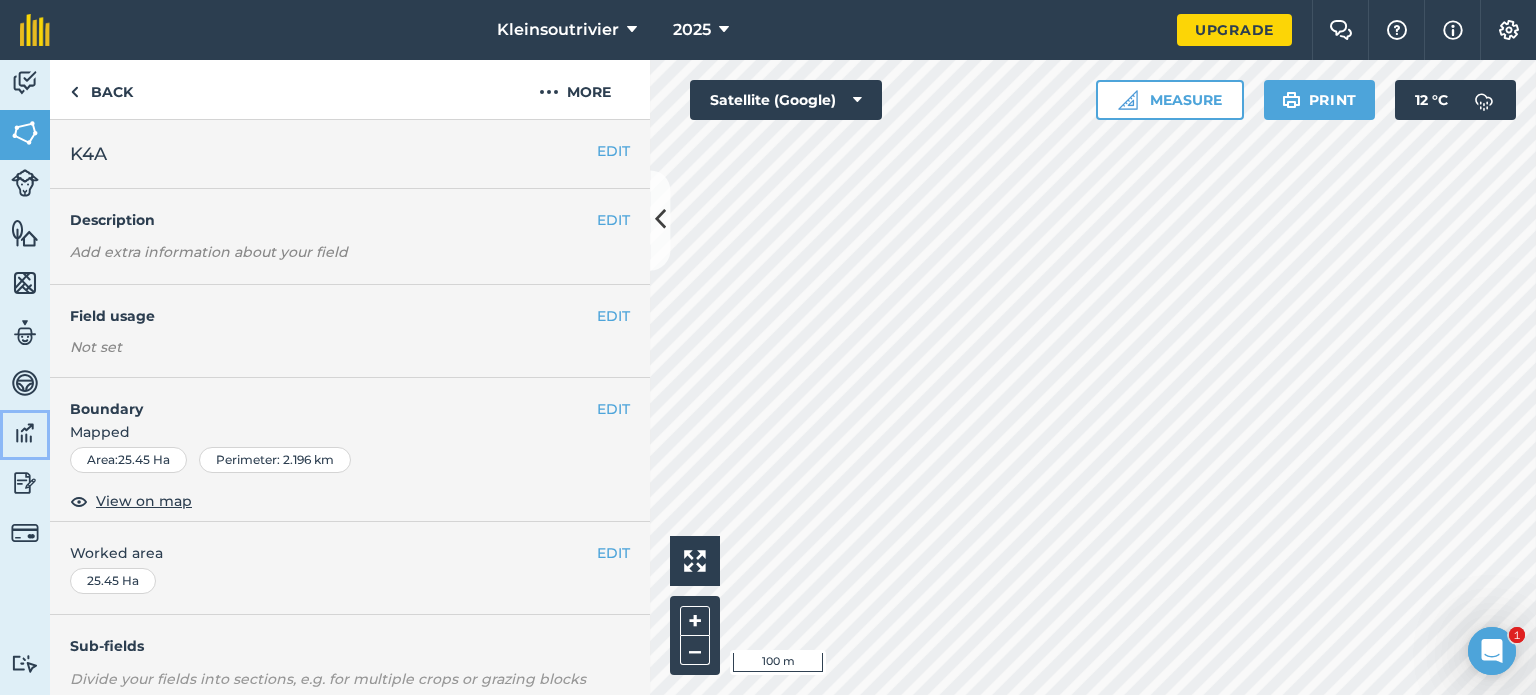 click at bounding box center [25, 433] 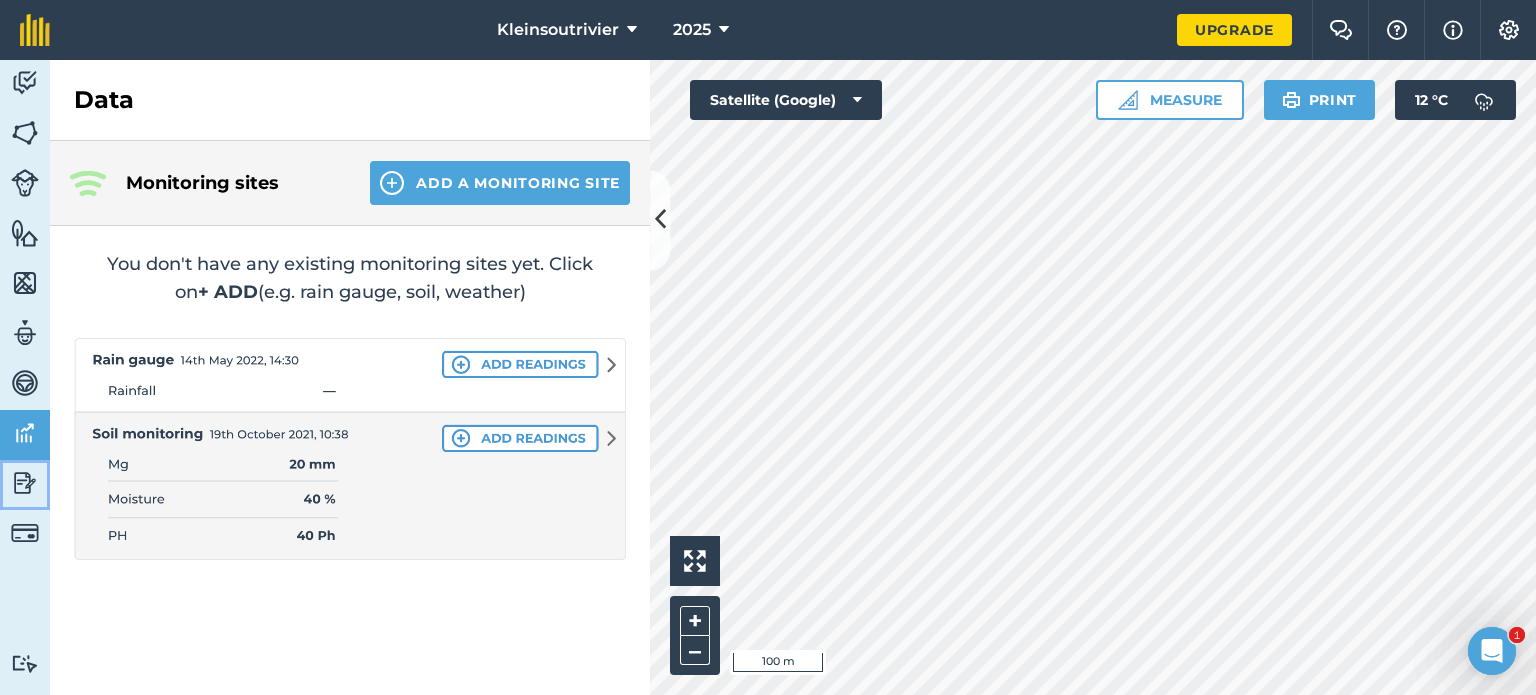 click at bounding box center (25, 483) 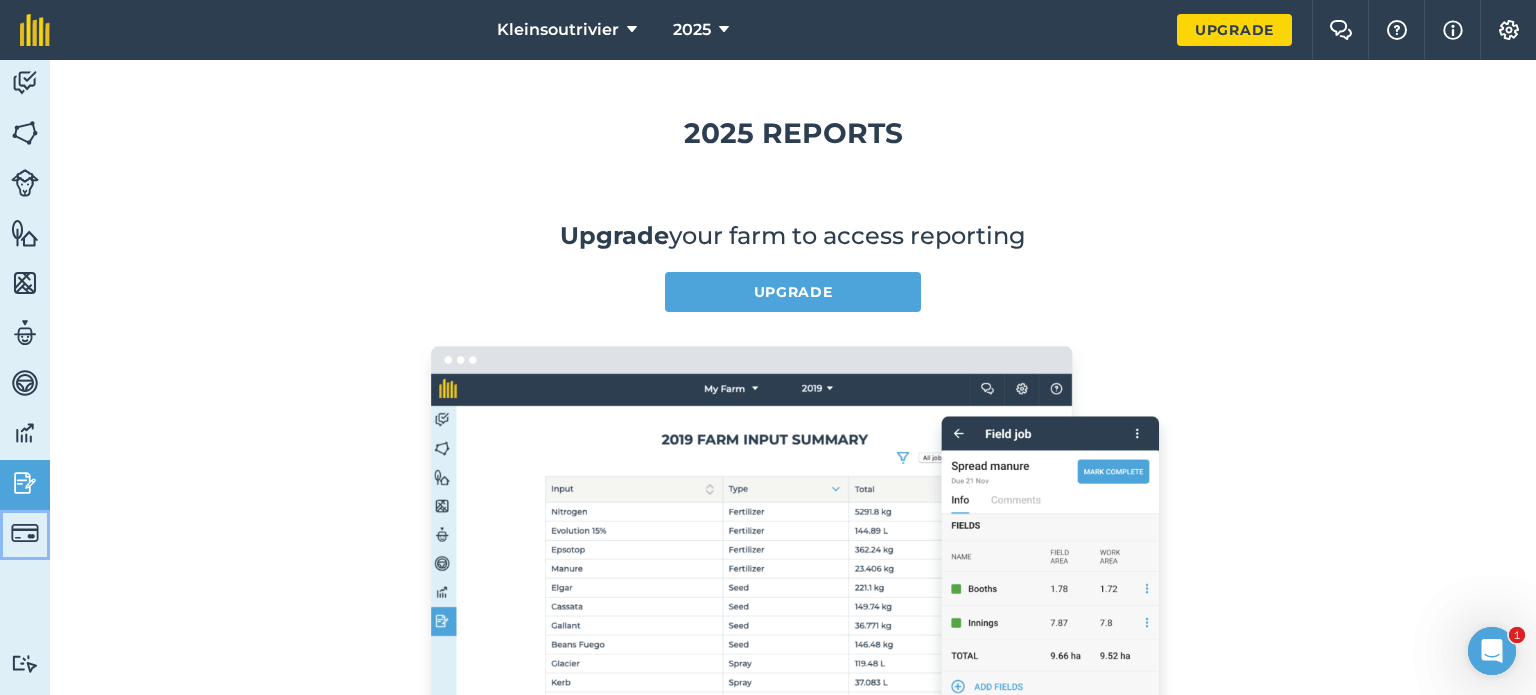 click at bounding box center (25, 533) 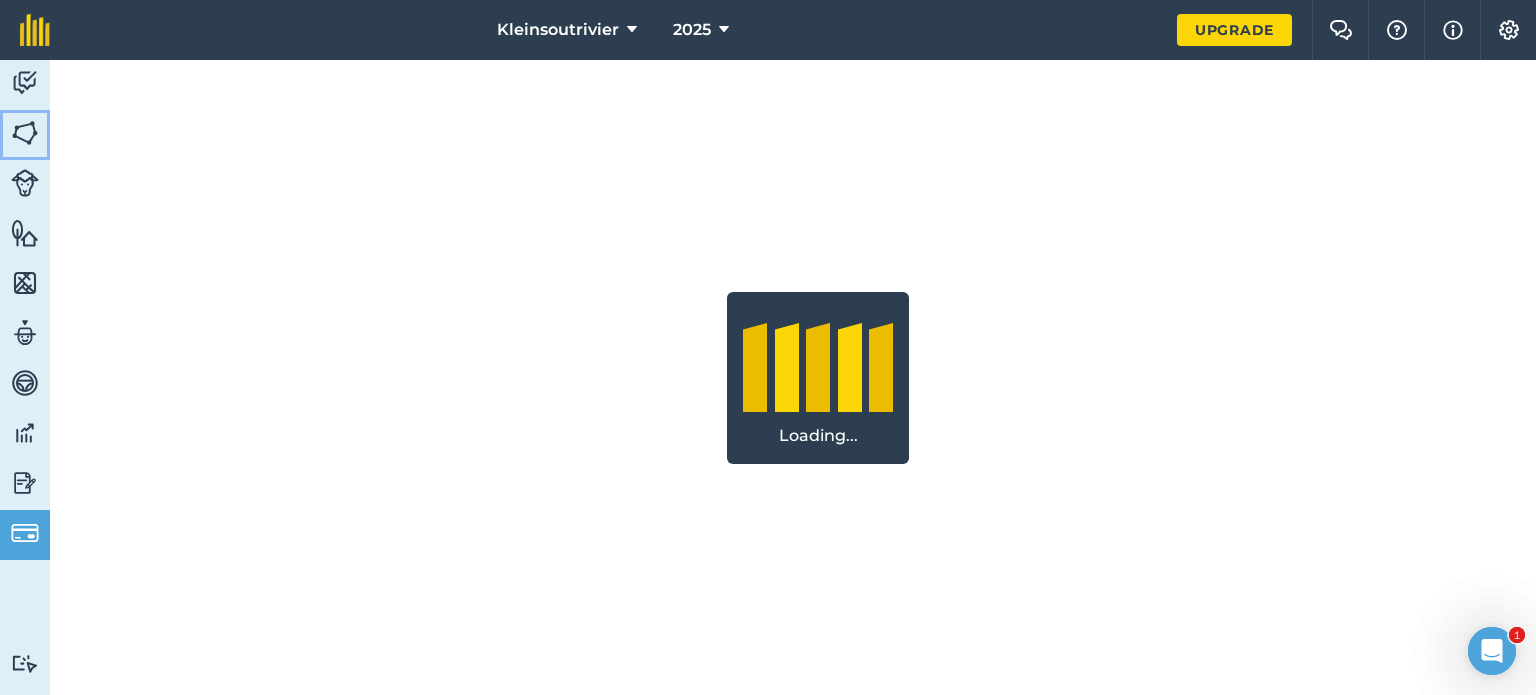 click at bounding box center (25, 133) 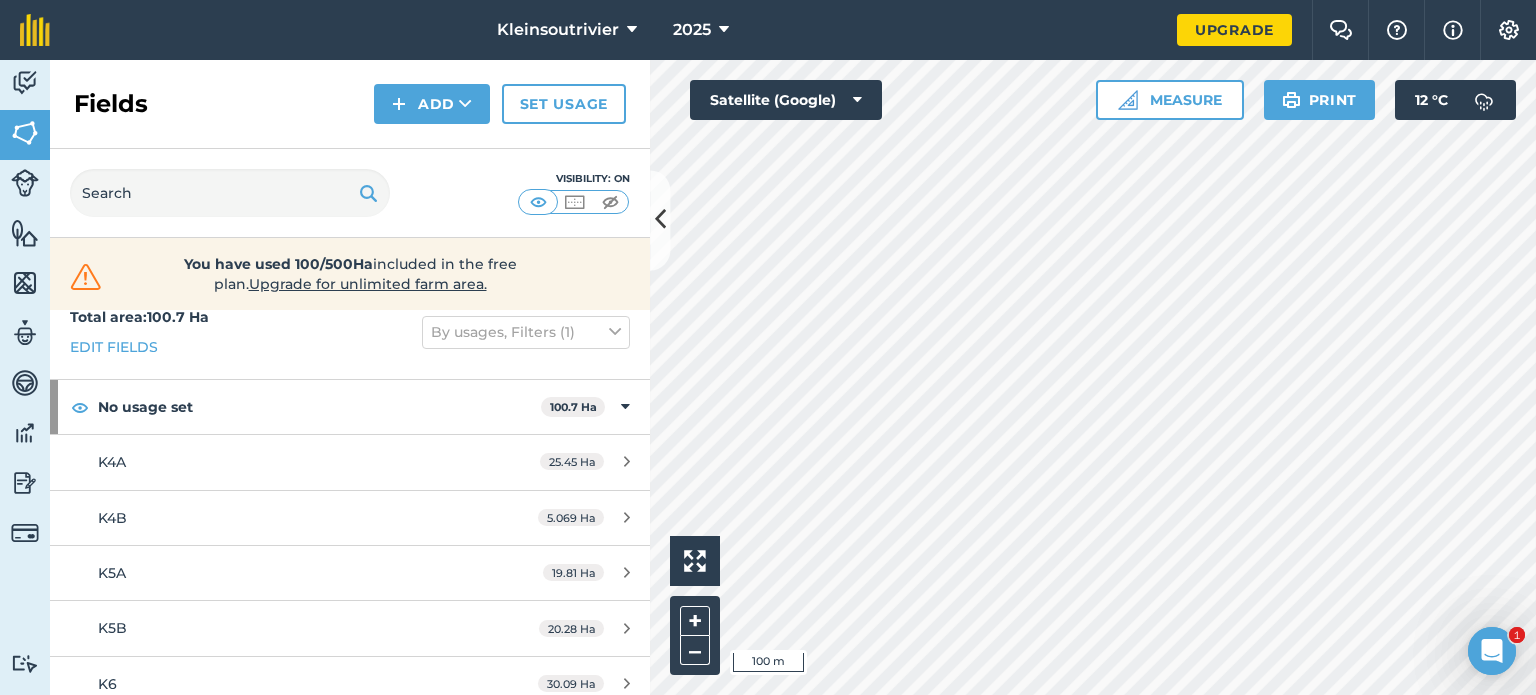 scroll, scrollTop: 38, scrollLeft: 0, axis: vertical 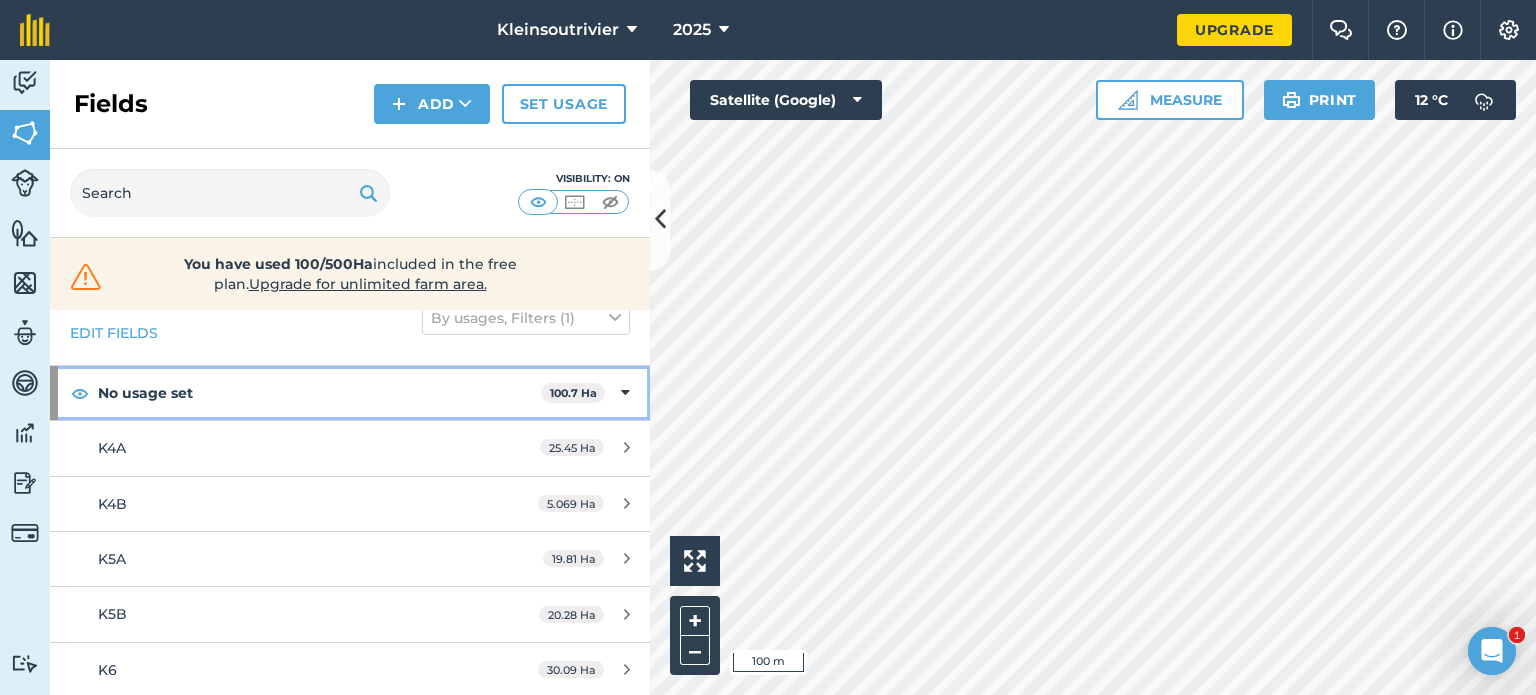 click at bounding box center [625, 393] 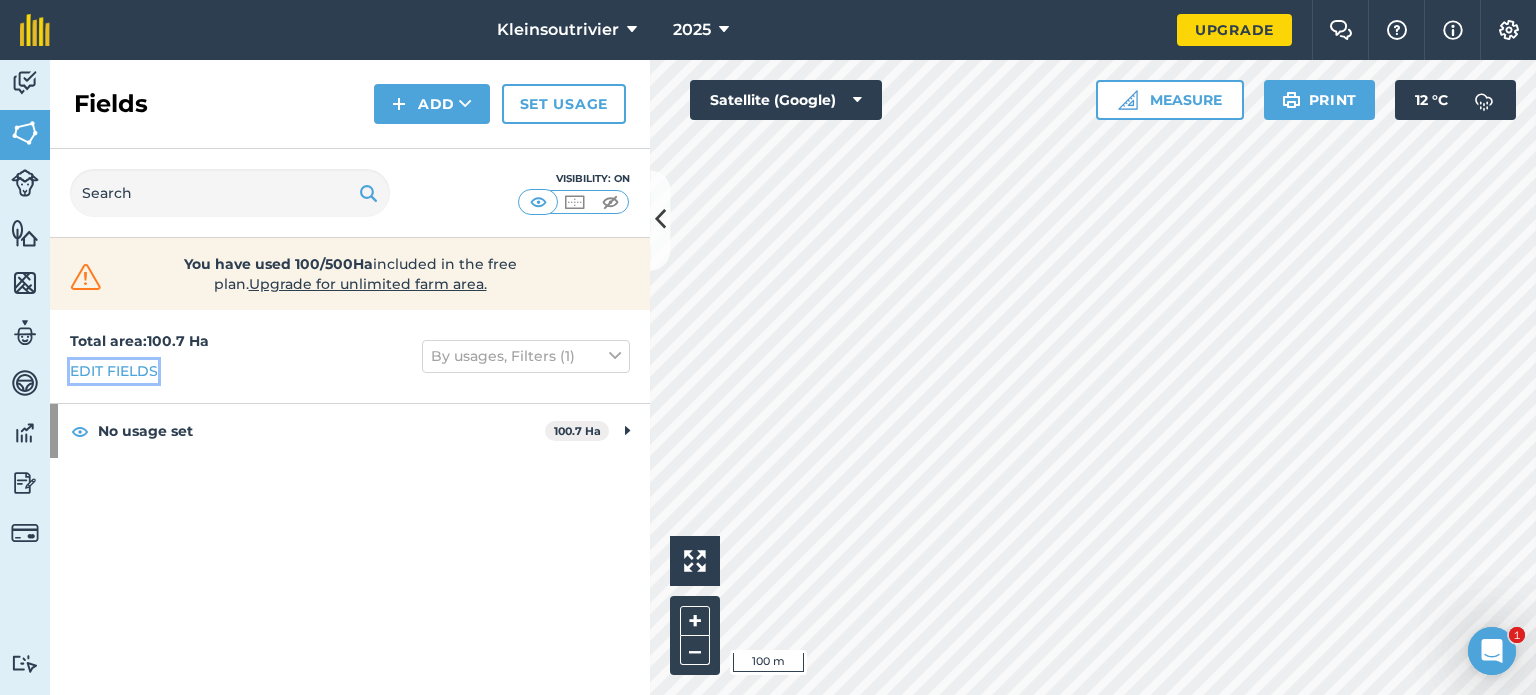 click on "Edit fields" at bounding box center (114, 371) 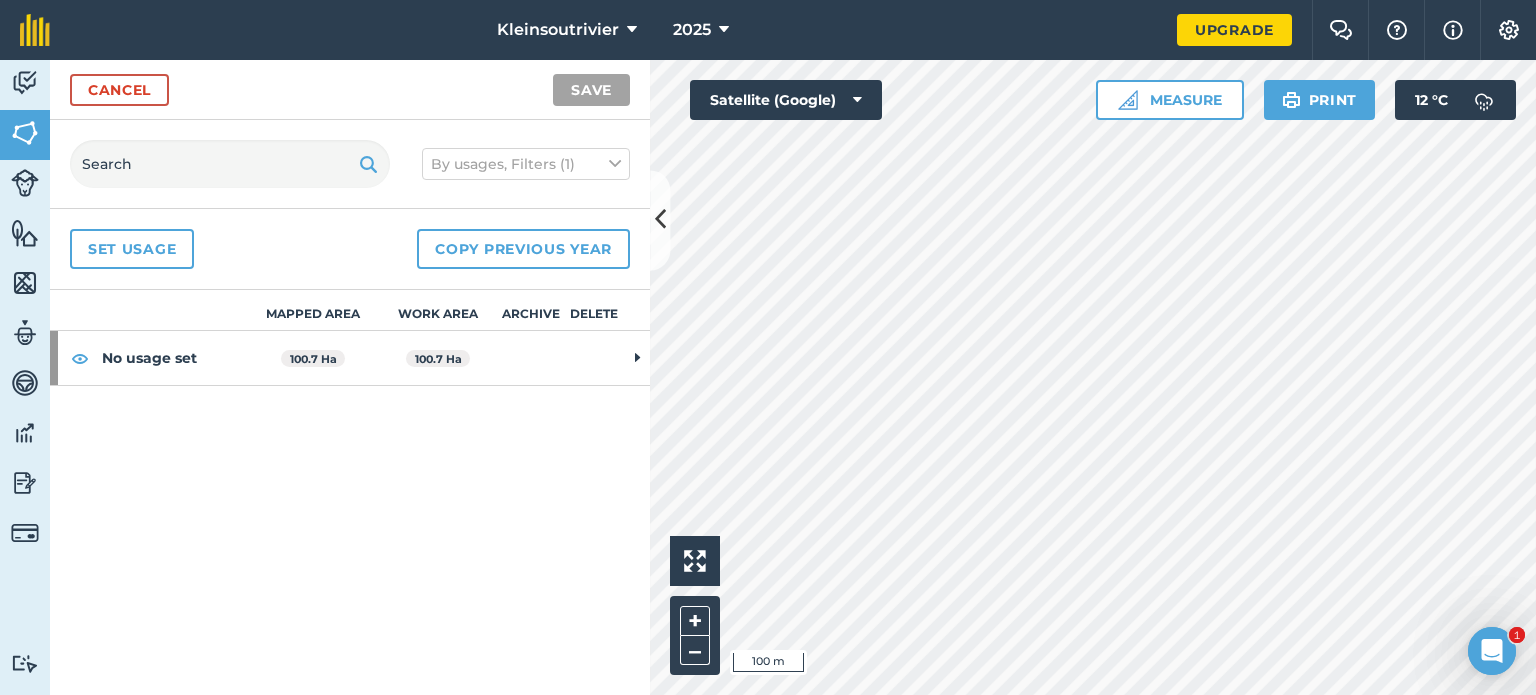 click at bounding box center (637, 358) 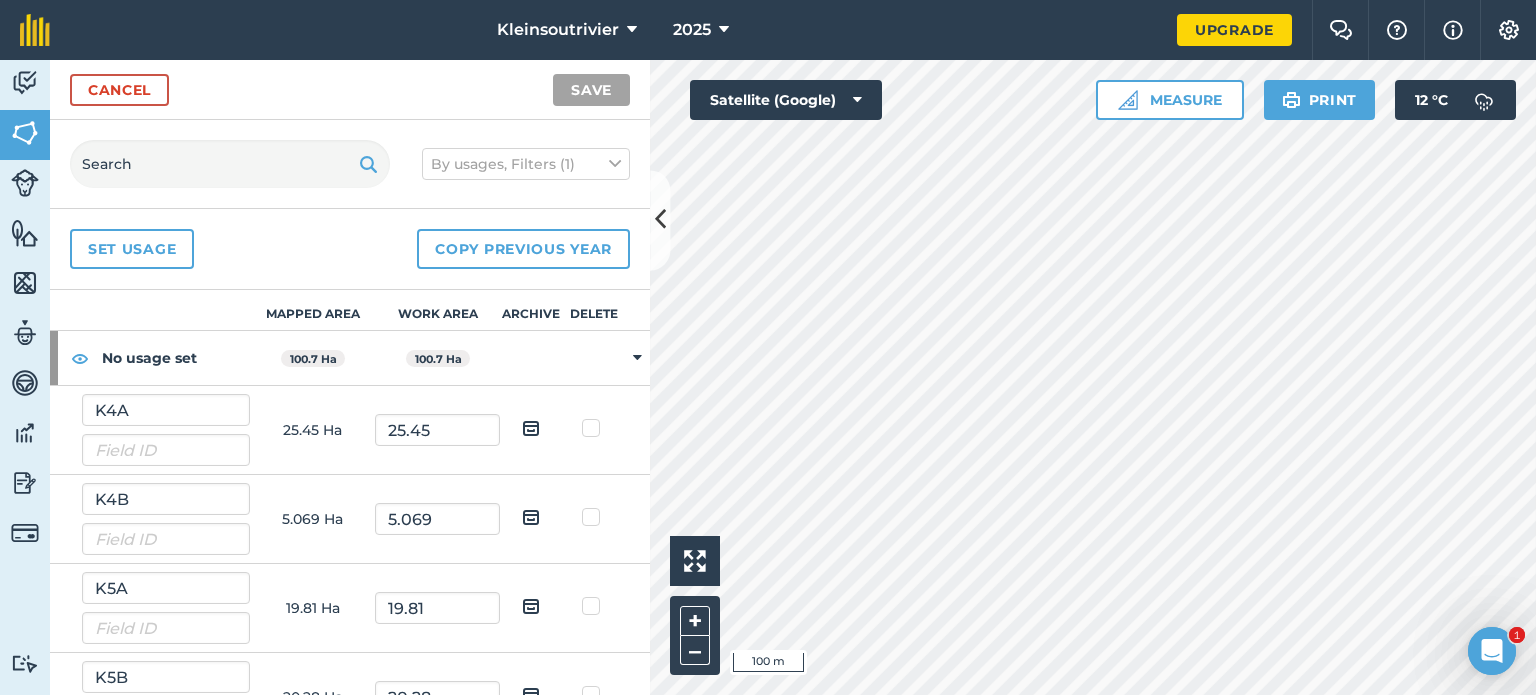 click on "K4A" at bounding box center (166, 430) 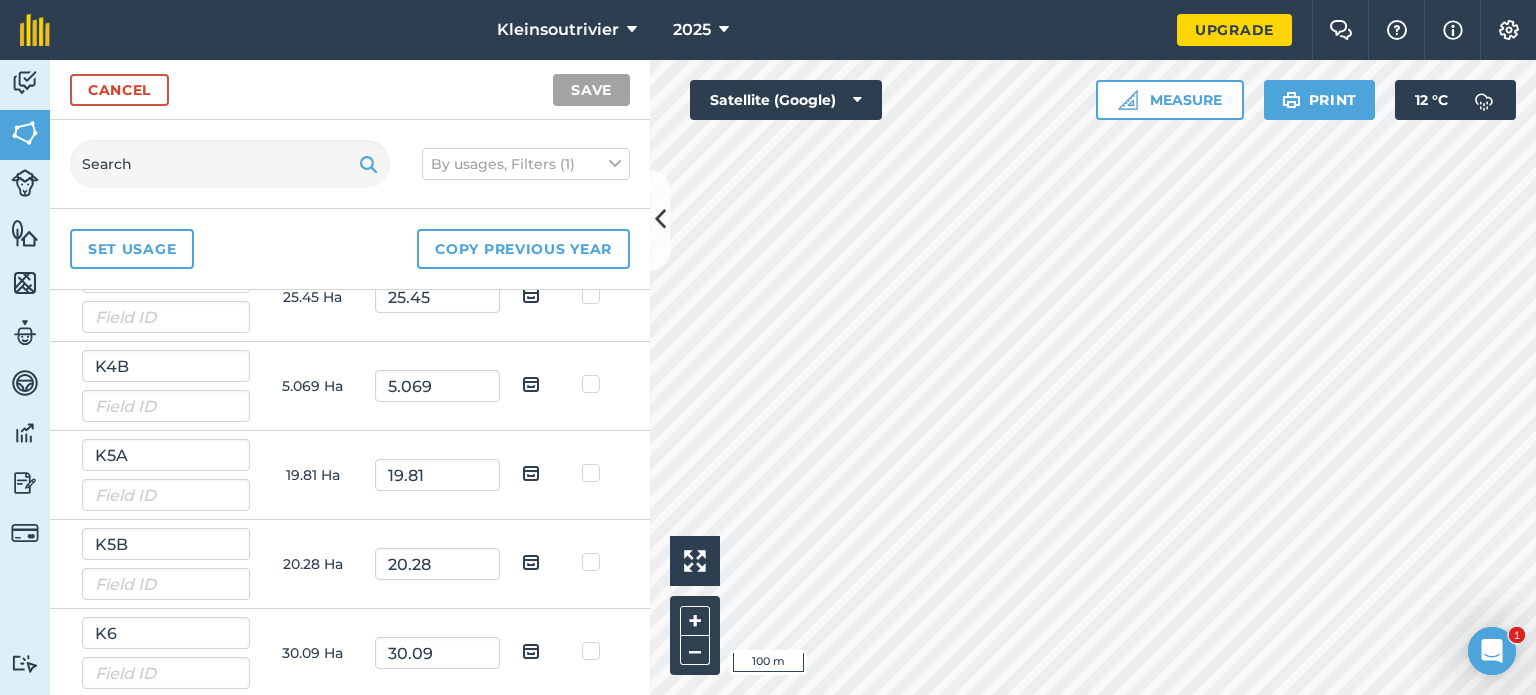 scroll, scrollTop: 0, scrollLeft: 0, axis: both 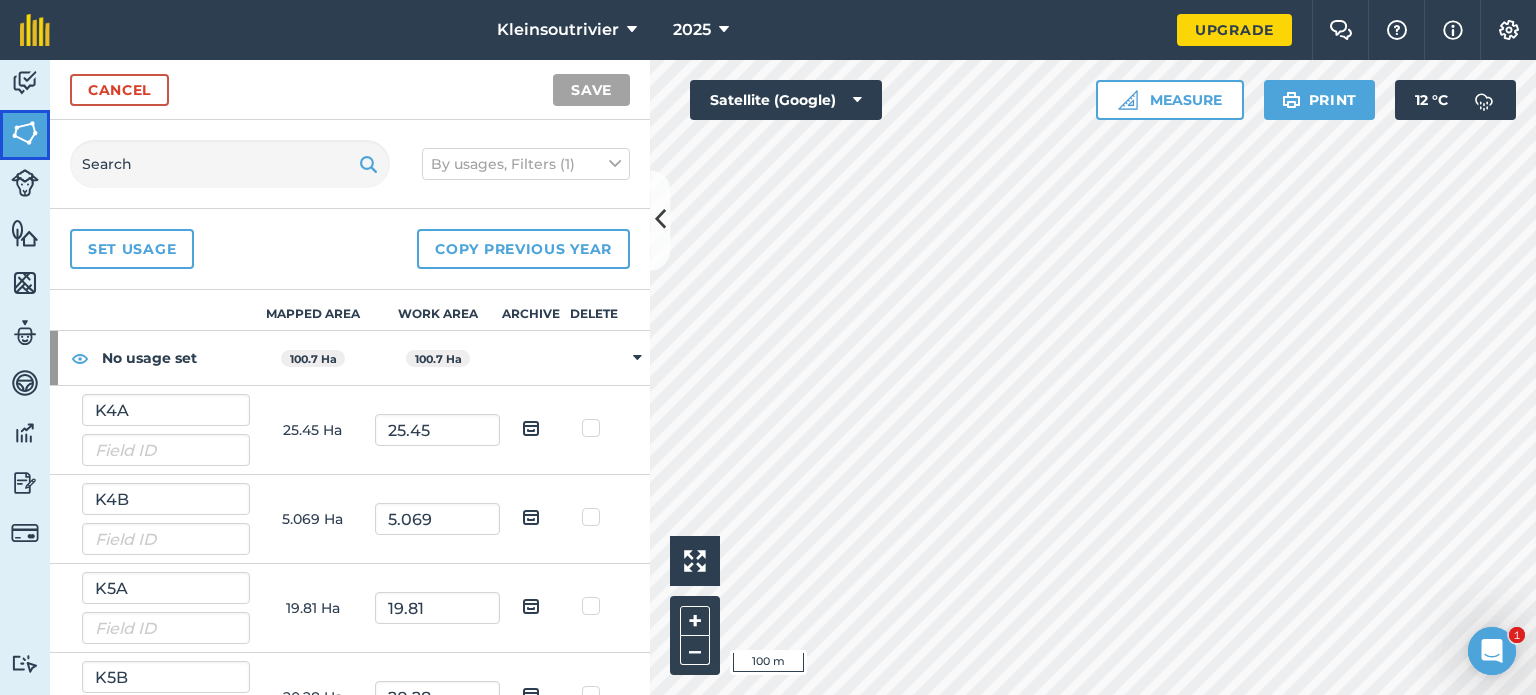 click at bounding box center (25, 133) 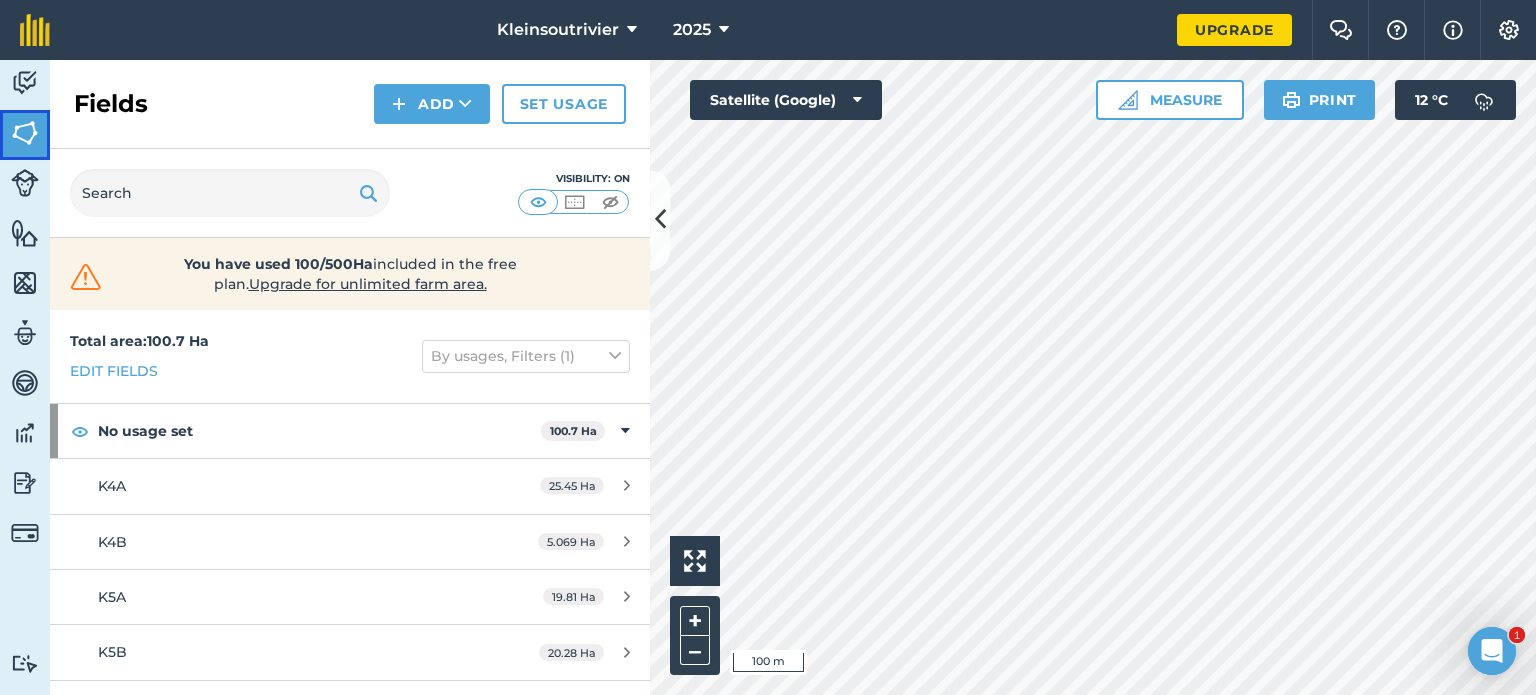 click on "Fields" at bounding box center (25, 135) 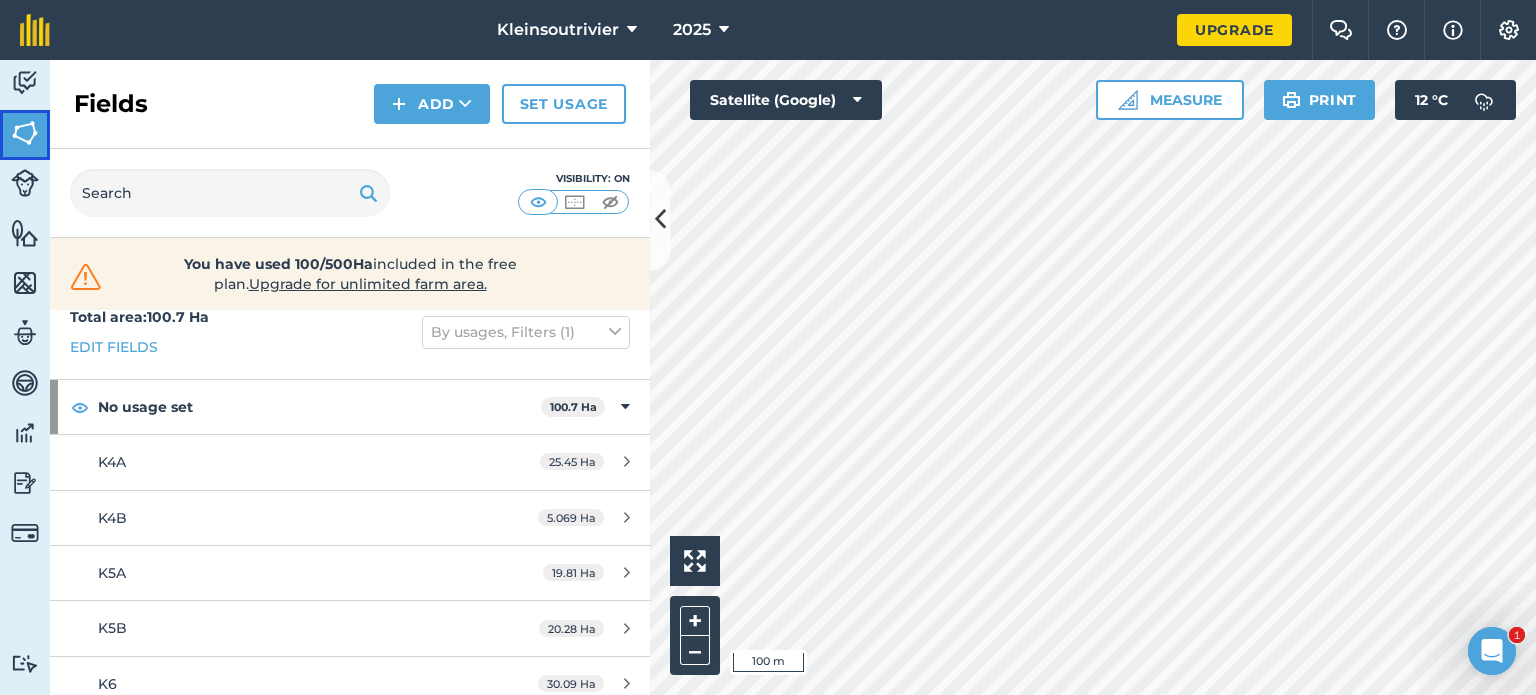 scroll, scrollTop: 38, scrollLeft: 0, axis: vertical 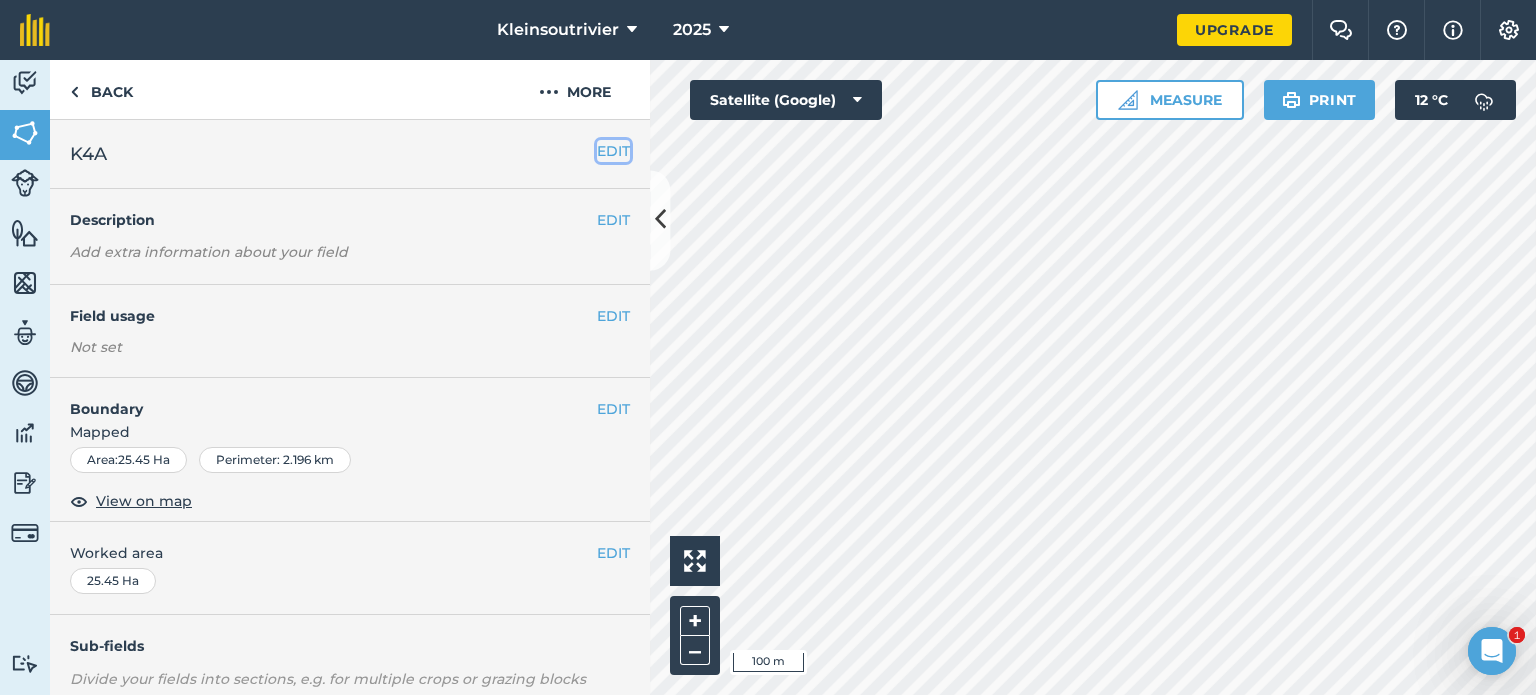 click on "EDIT" at bounding box center [613, 151] 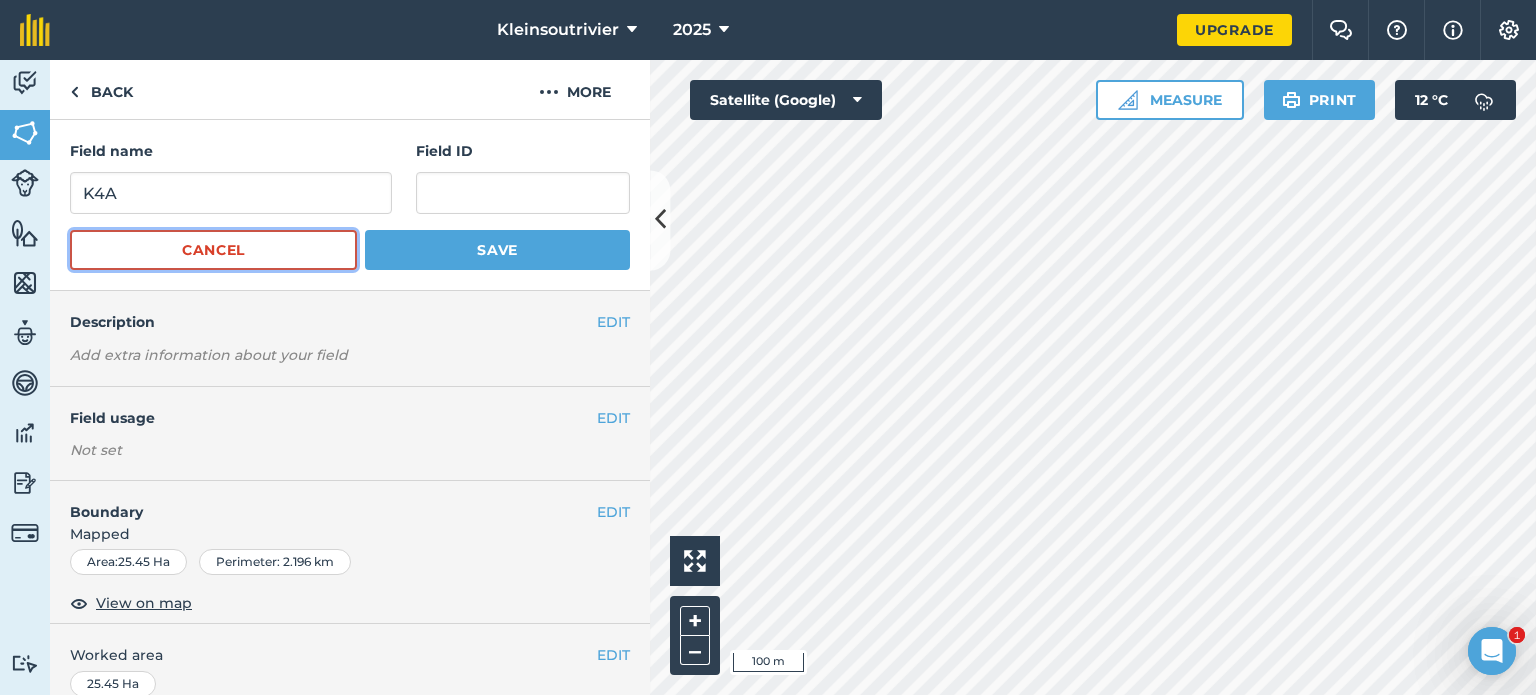 drag, startPoint x: 244, startPoint y: 239, endPoint x: 281, endPoint y: 258, distance: 41.59327 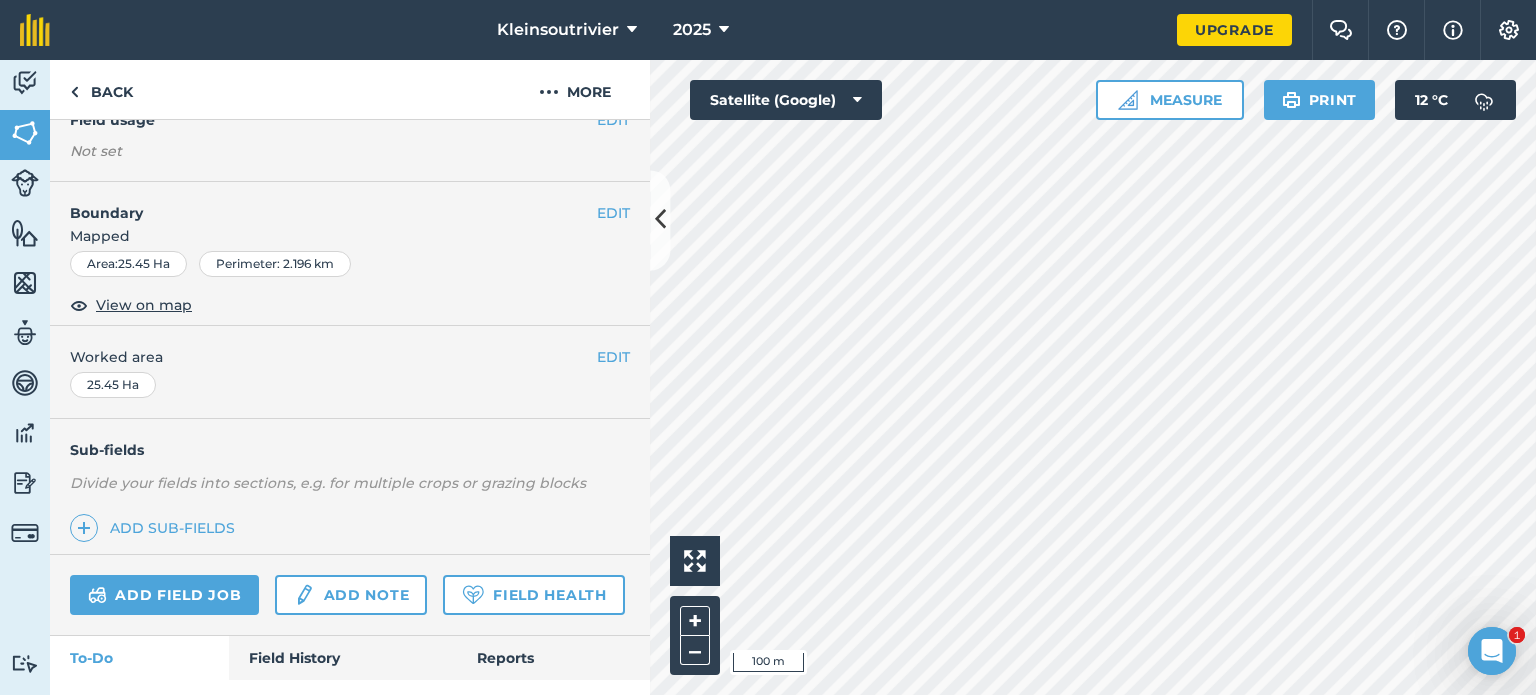 scroll, scrollTop: 200, scrollLeft: 0, axis: vertical 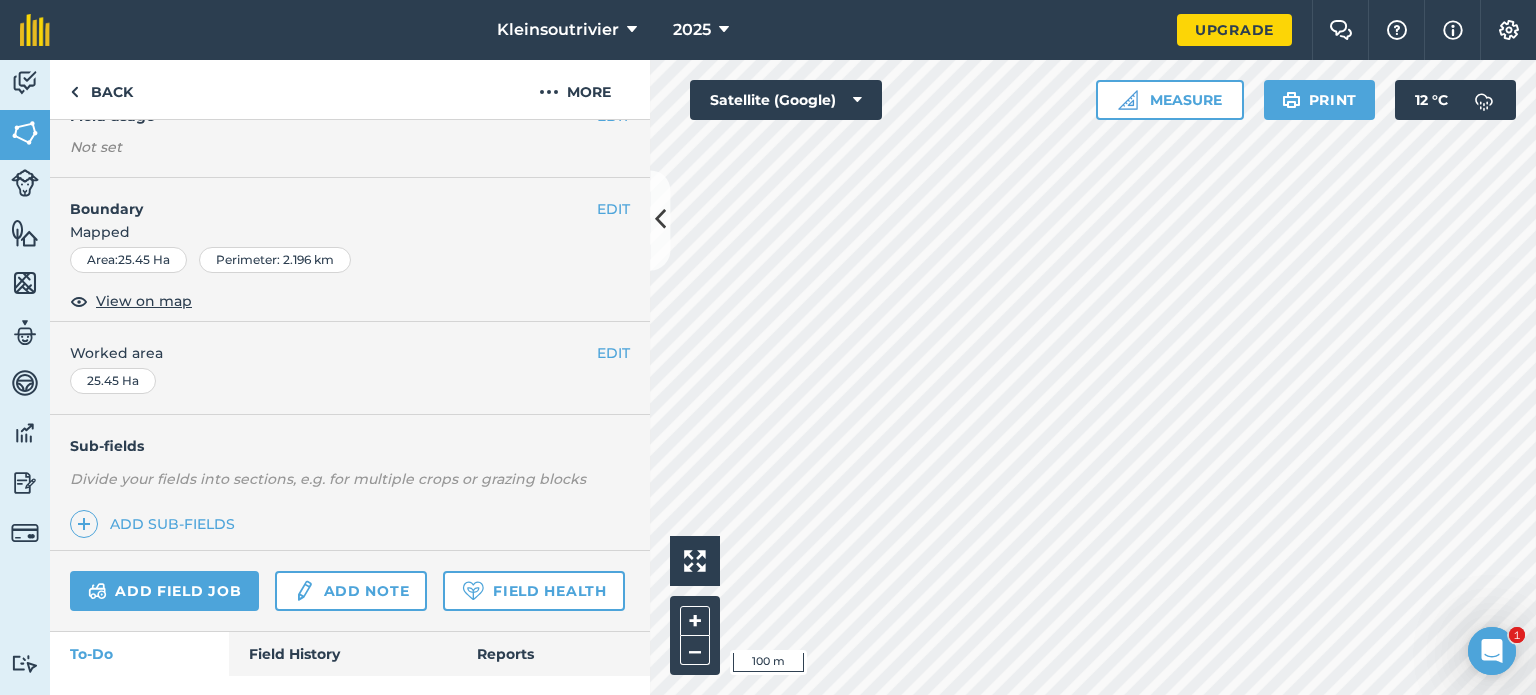 click on "Boundary" at bounding box center [323, 199] 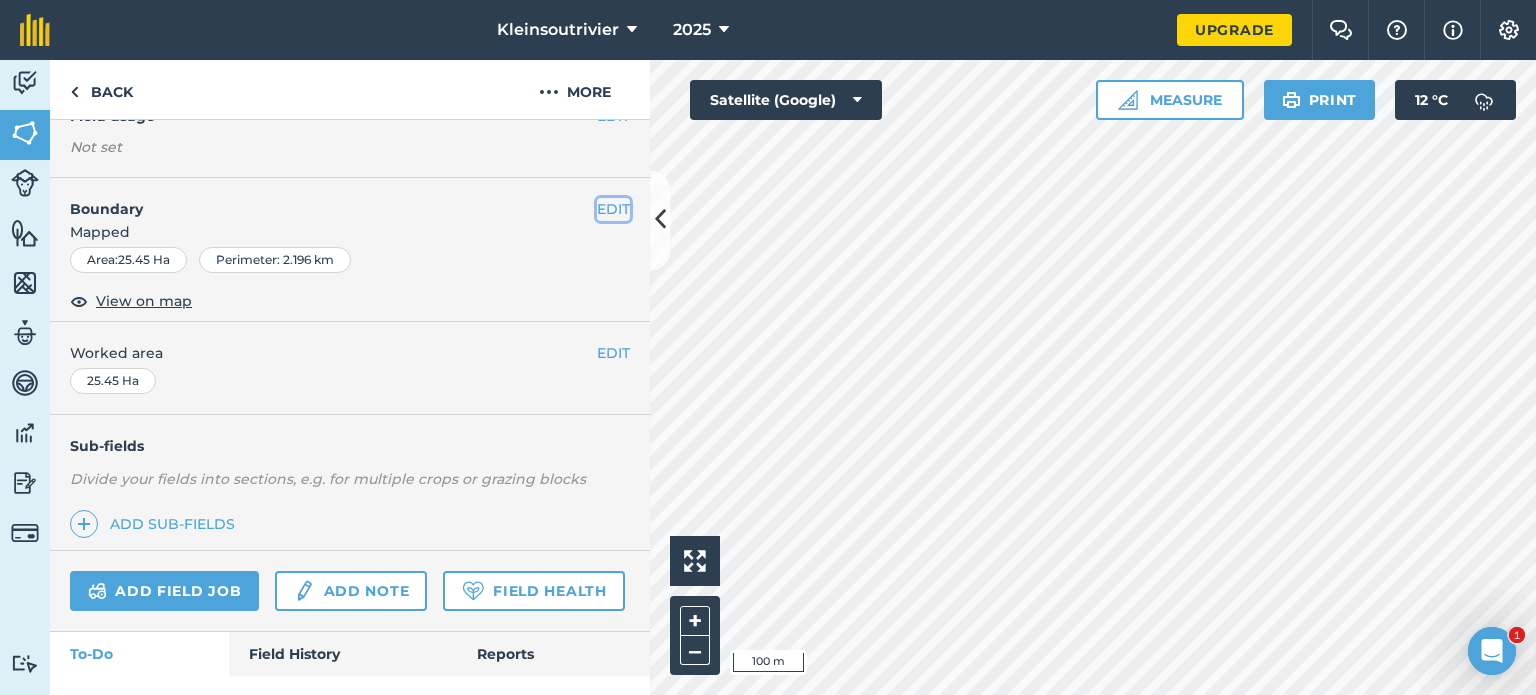 click on "EDIT" at bounding box center [613, 209] 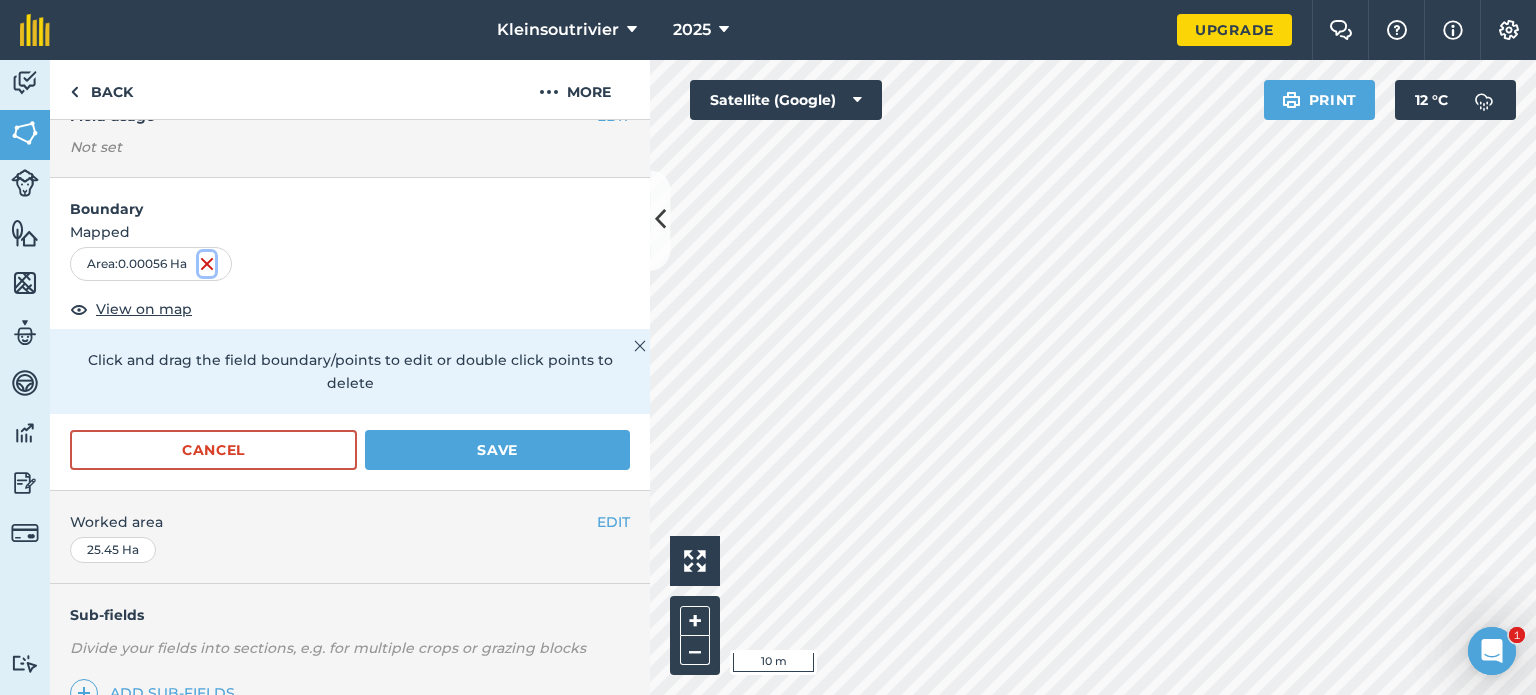 click at bounding box center [207, 264] 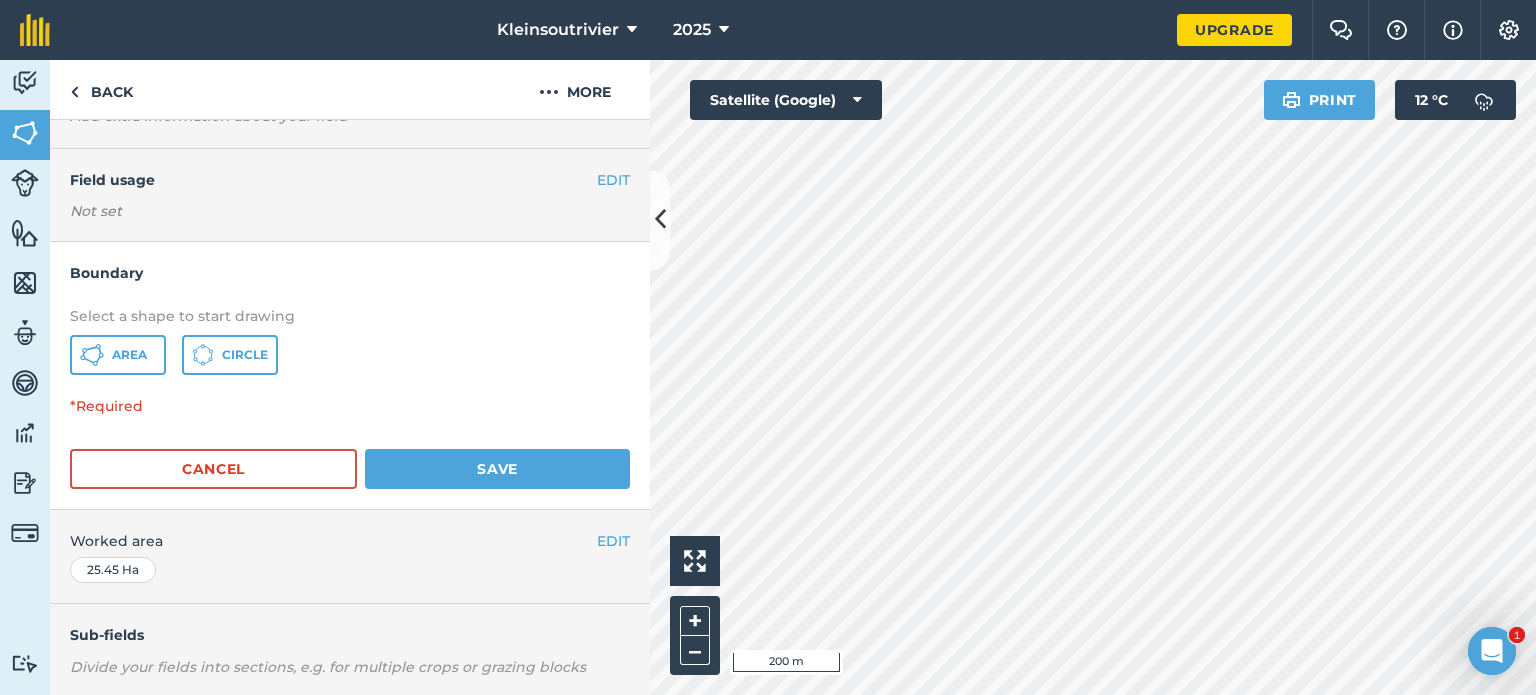 scroll, scrollTop: 0, scrollLeft: 0, axis: both 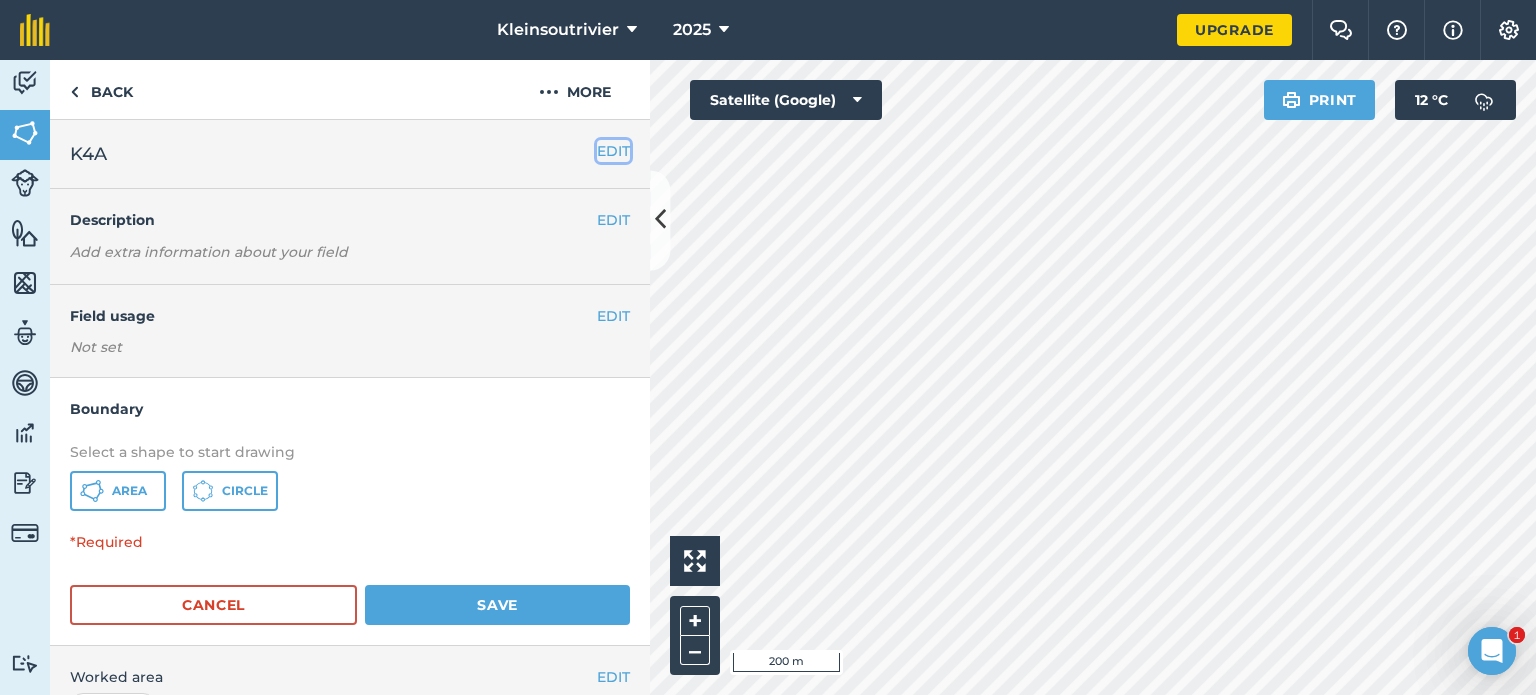 click on "EDIT" at bounding box center [613, 151] 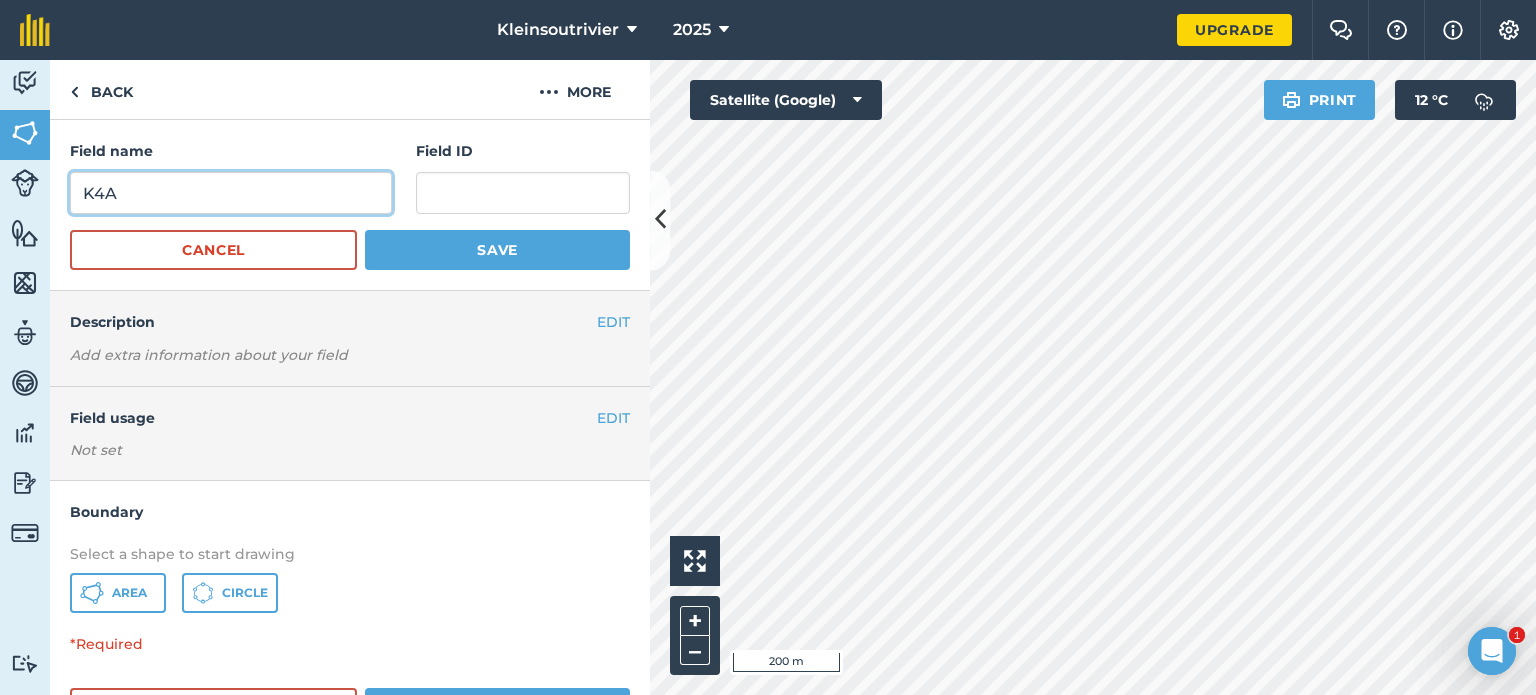 click on "K4A" at bounding box center (231, 193) 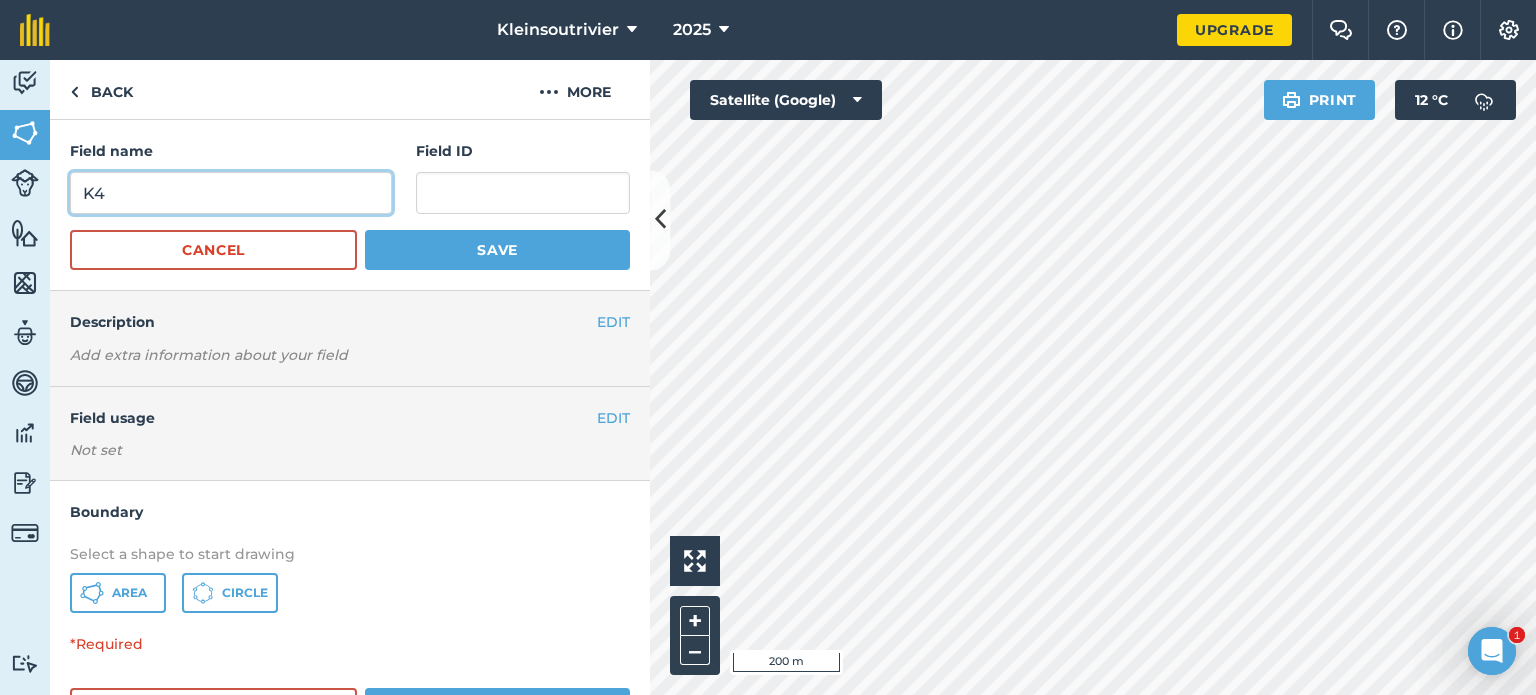 type on "K" 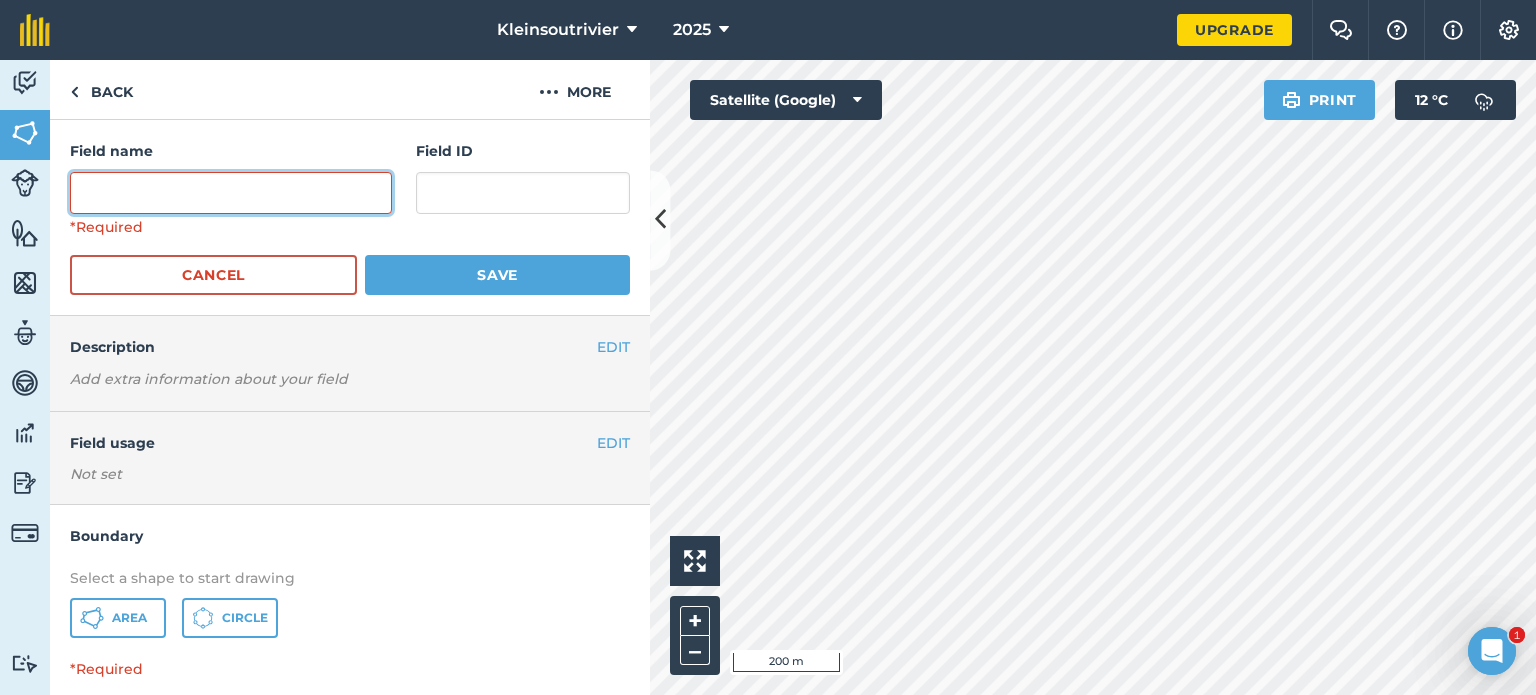 type 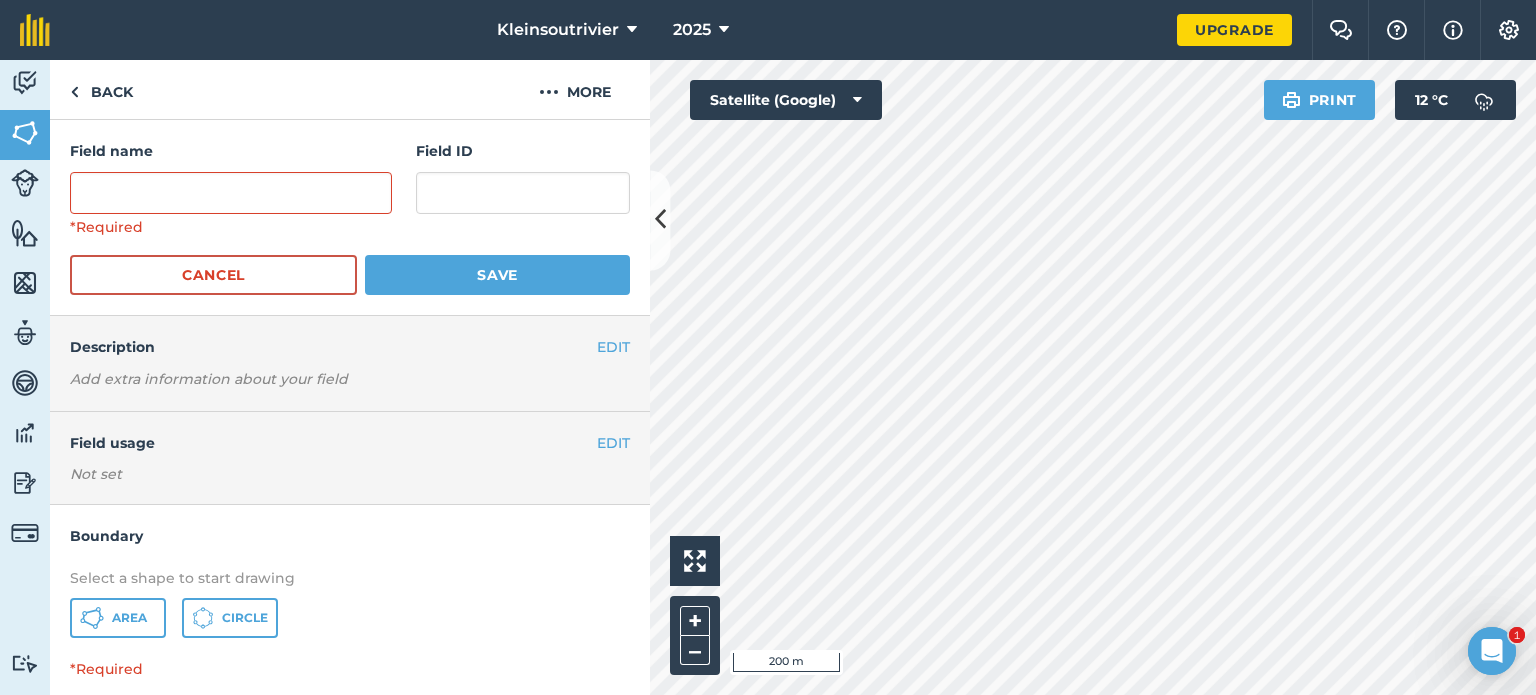 drag, startPoint x: 476, startPoint y: 294, endPoint x: 492, endPoint y: 299, distance: 16.763054 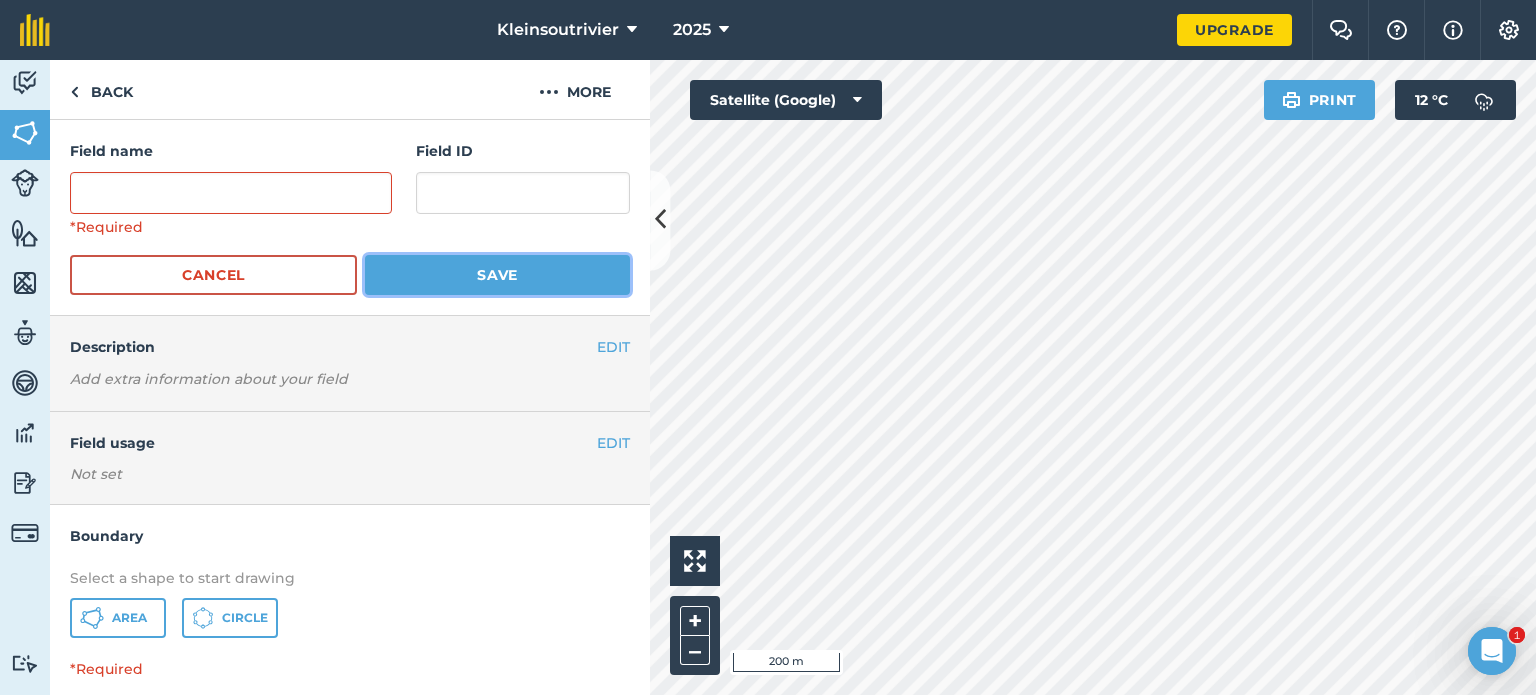 click on "Save" at bounding box center [497, 275] 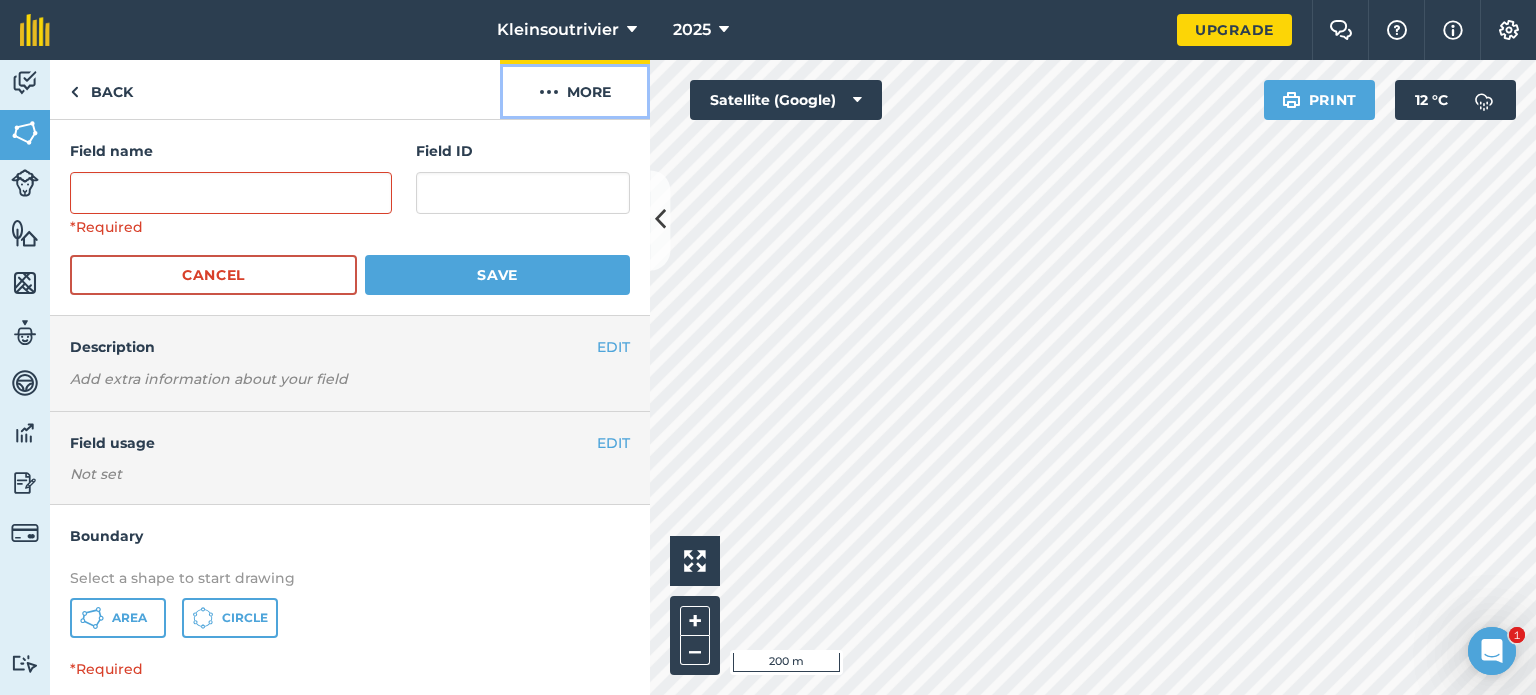 click on "More" at bounding box center (575, 89) 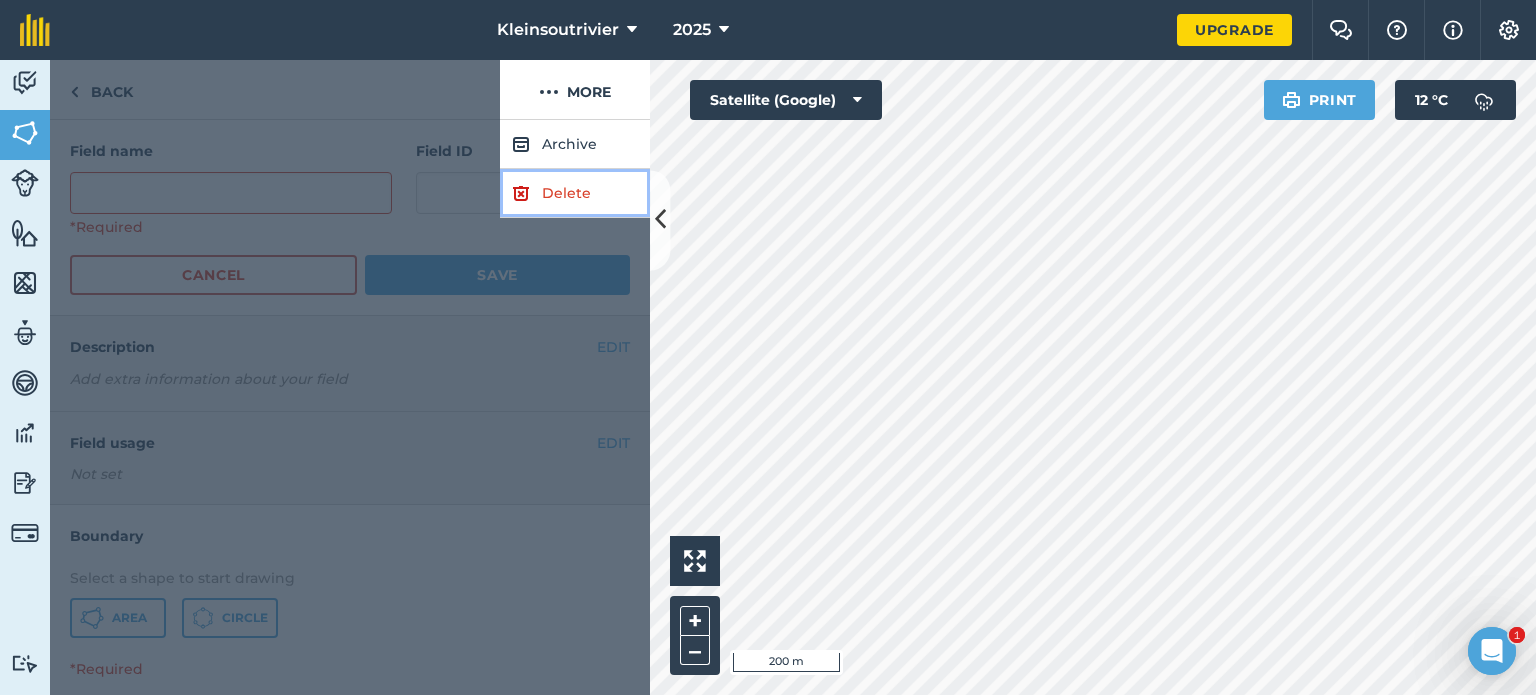click on "Delete" at bounding box center [575, 193] 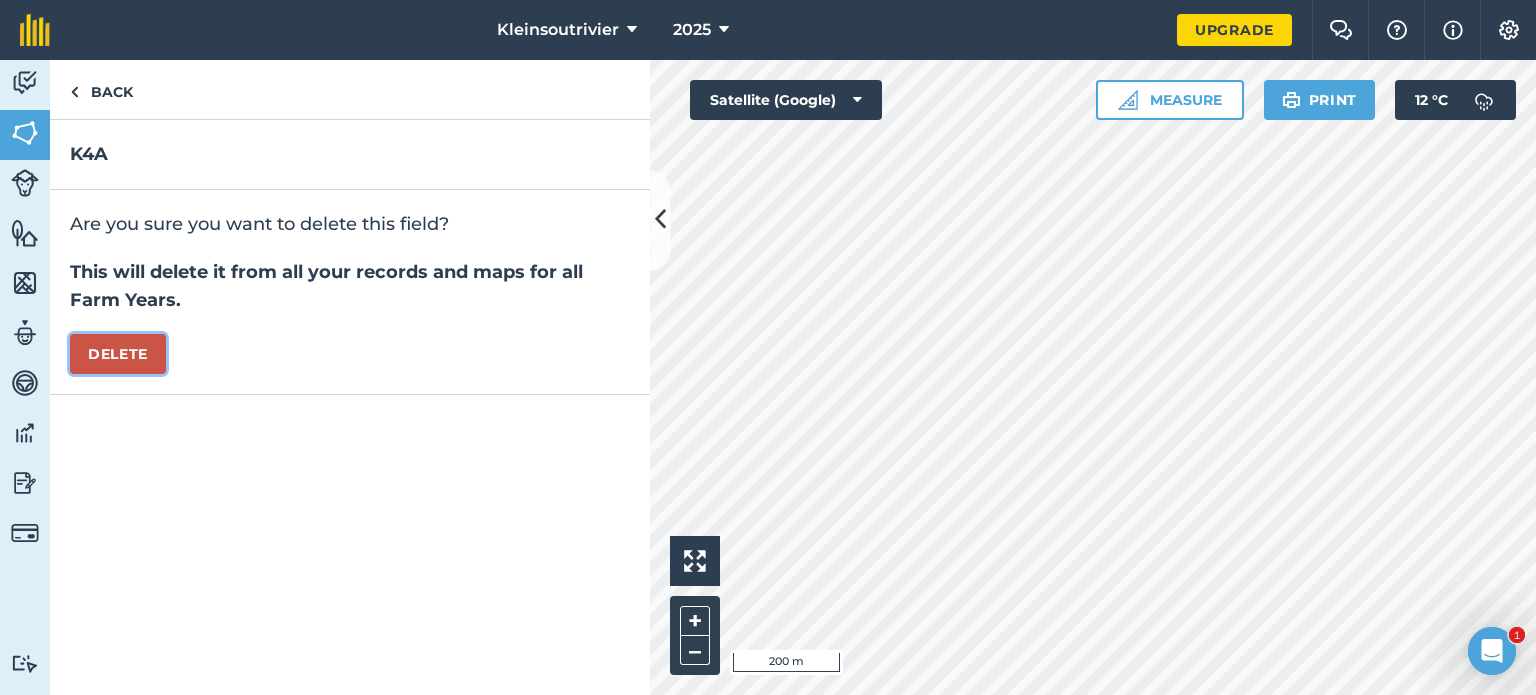 click on "Delete" at bounding box center (118, 354) 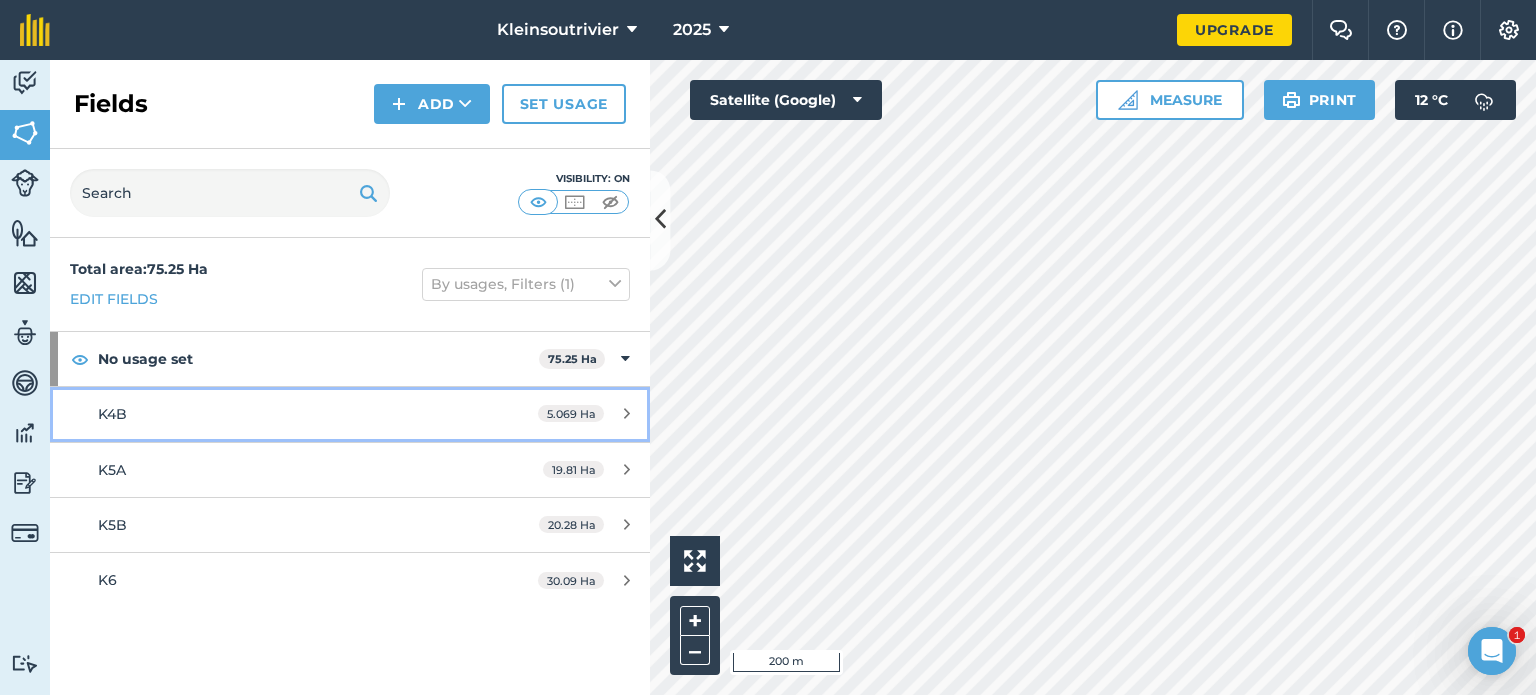 click on "K4B" at bounding box center [286, 414] 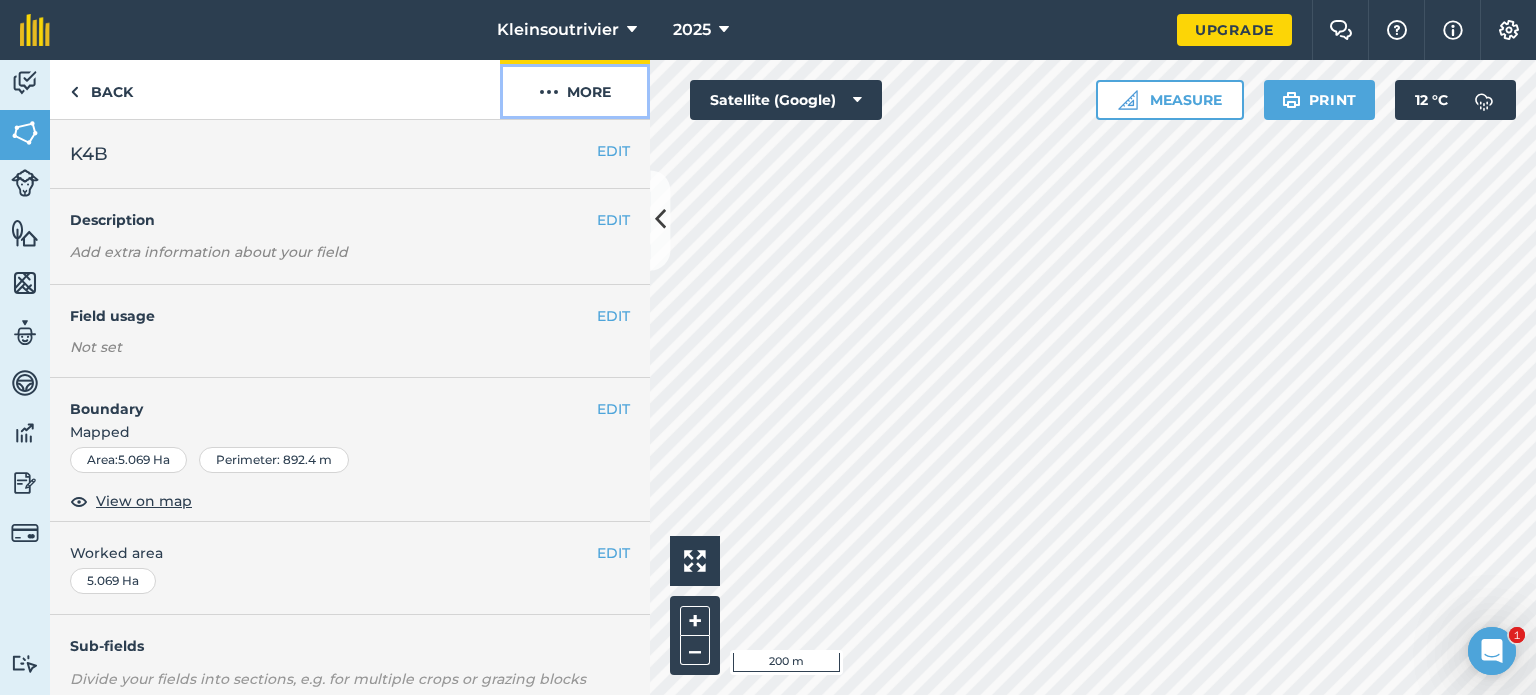 click on "More" at bounding box center [575, 89] 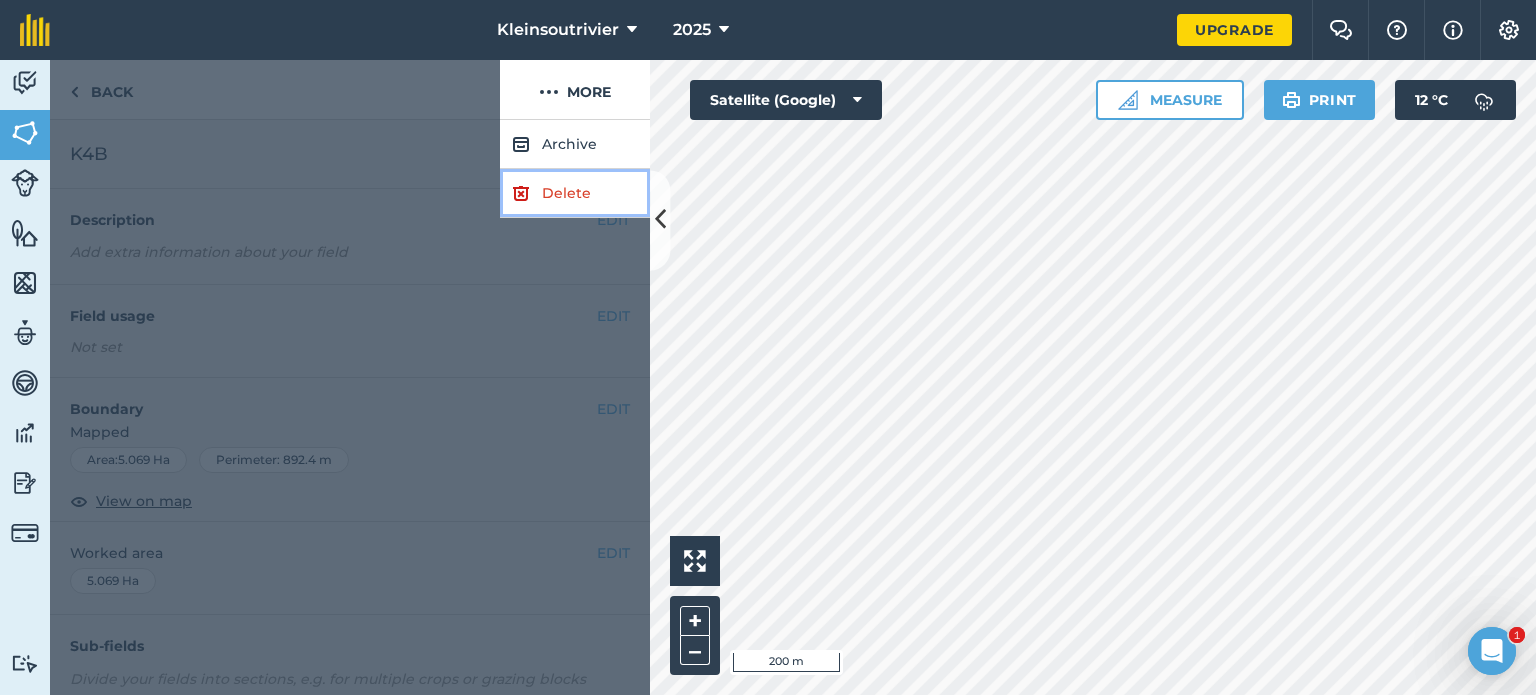 click on "Delete" at bounding box center [575, 193] 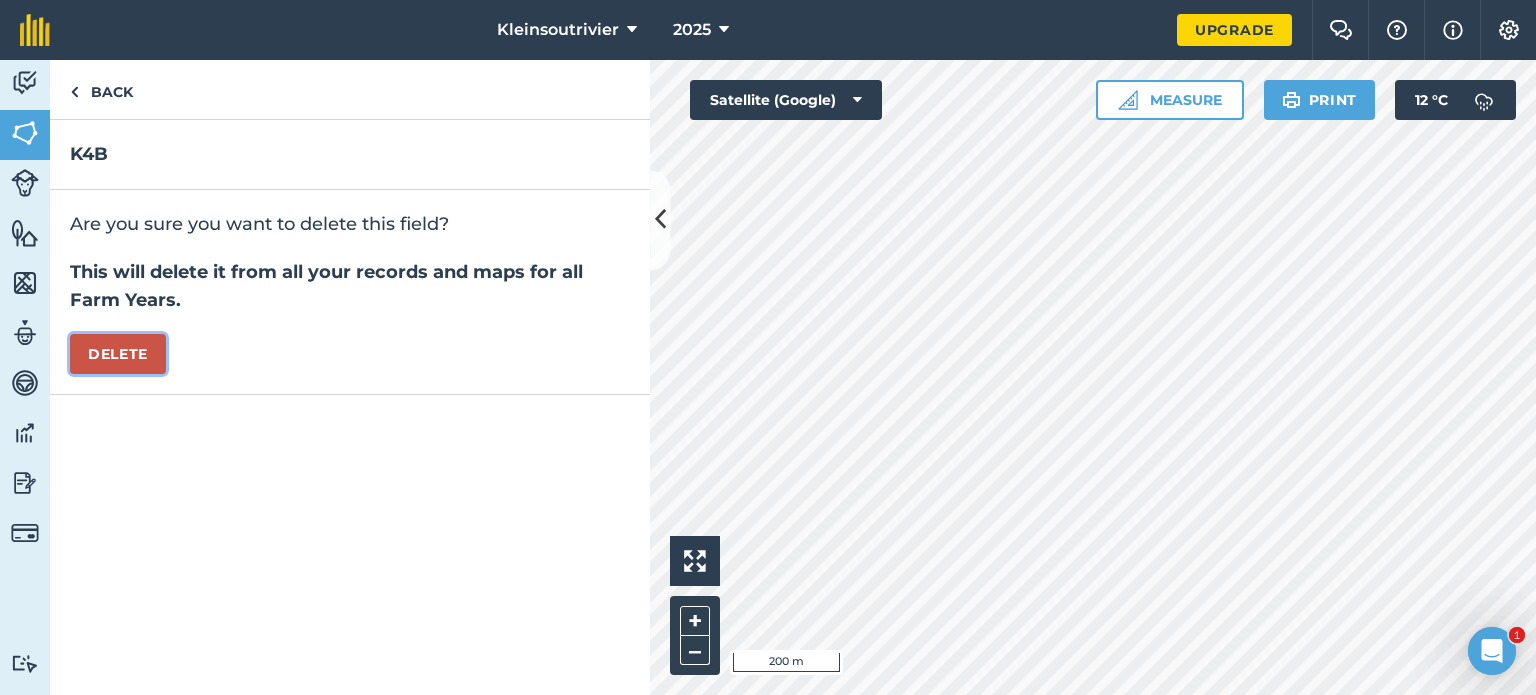 click on "Delete" at bounding box center [118, 354] 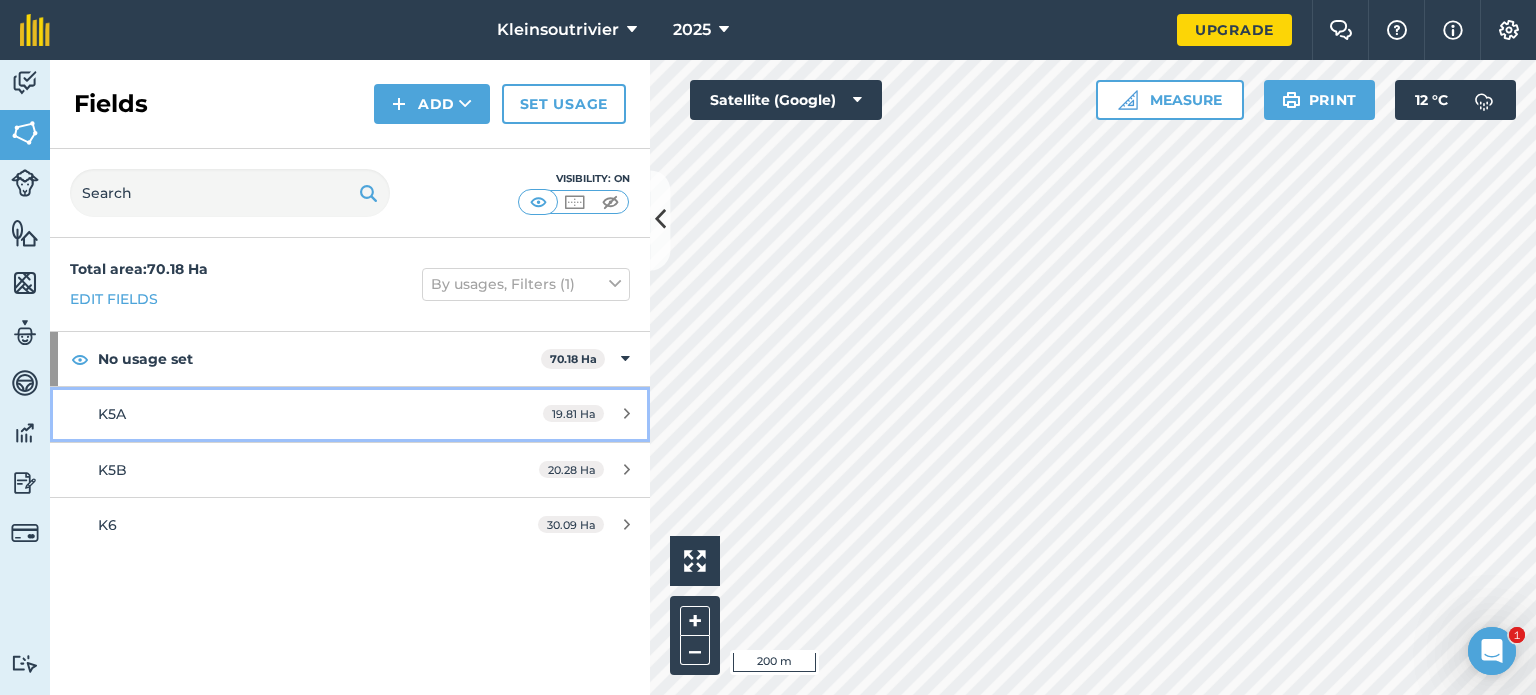 click on "K5A" at bounding box center [286, 414] 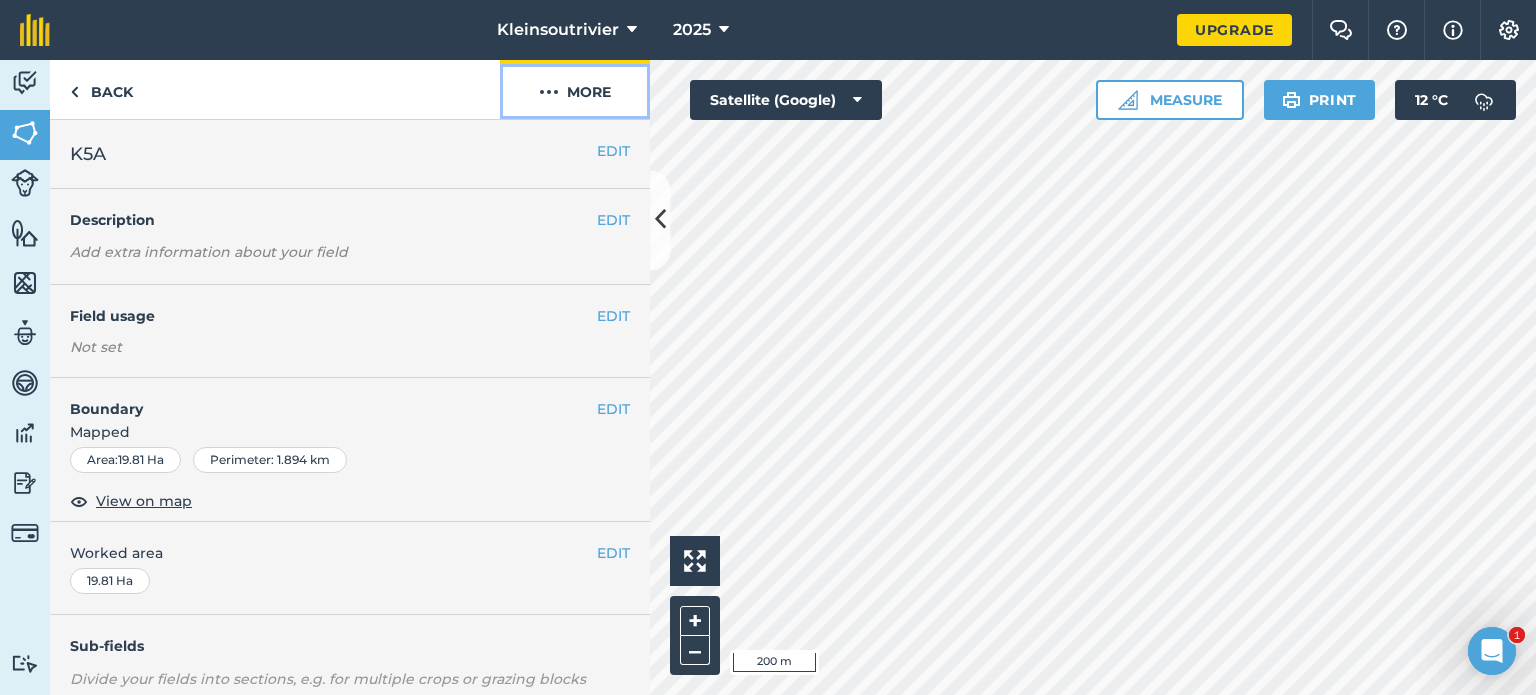click on "More" at bounding box center [575, 89] 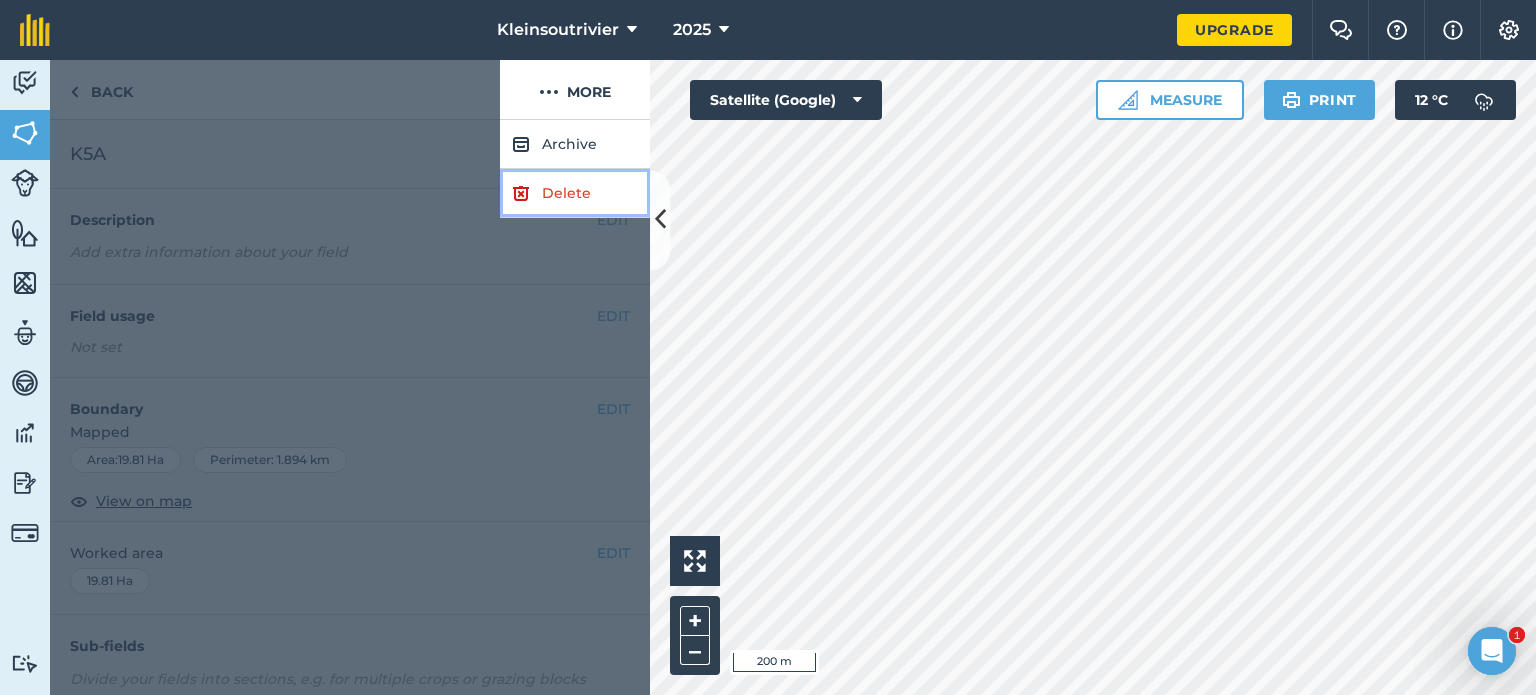 click on "Delete" at bounding box center (575, 193) 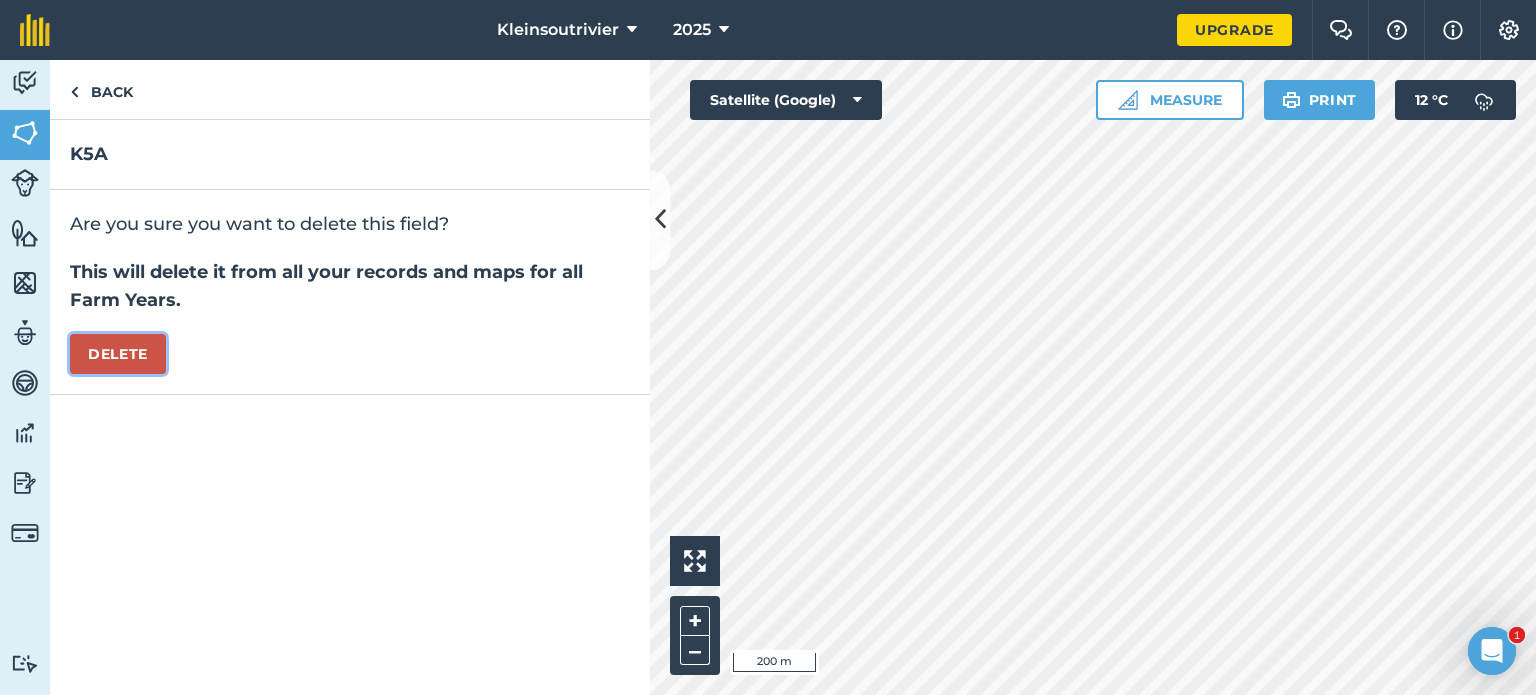 click on "Delete" at bounding box center [118, 354] 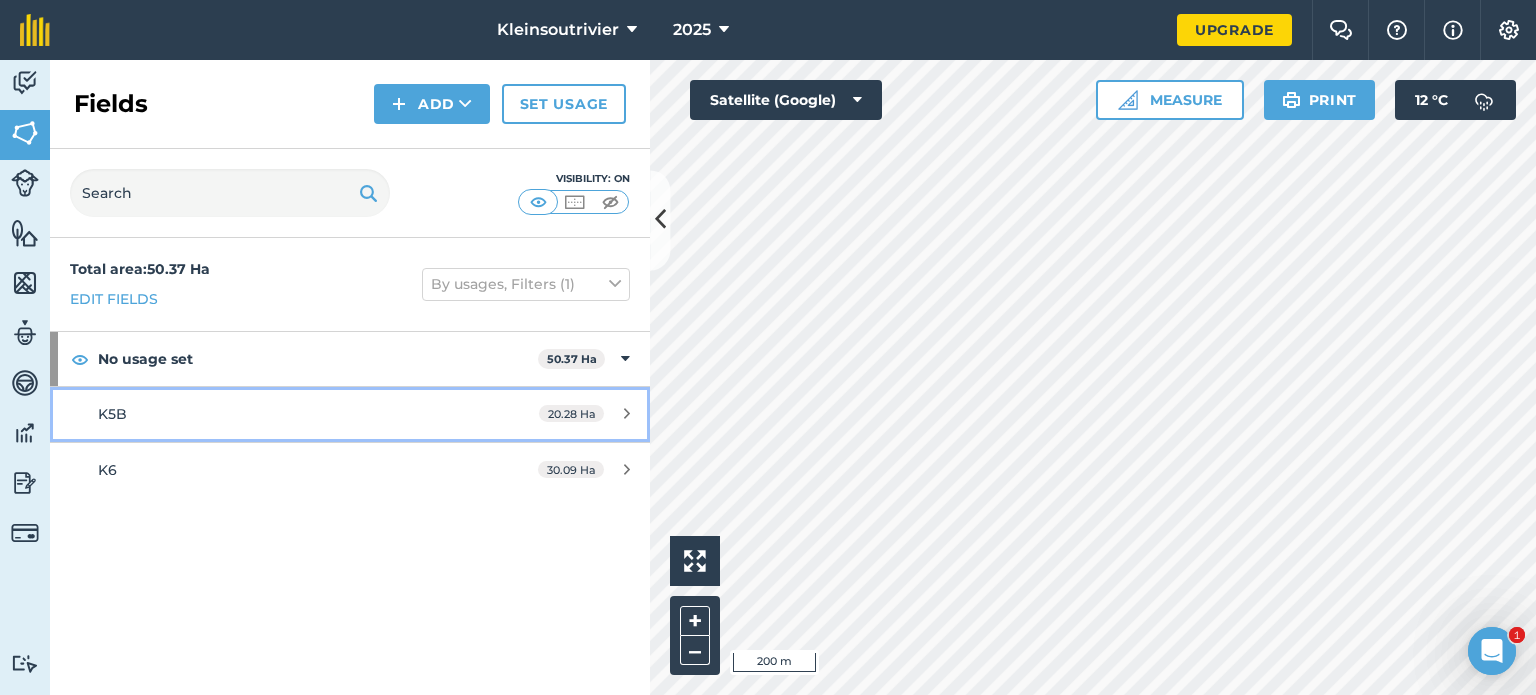 click on "K5B" at bounding box center (286, 414) 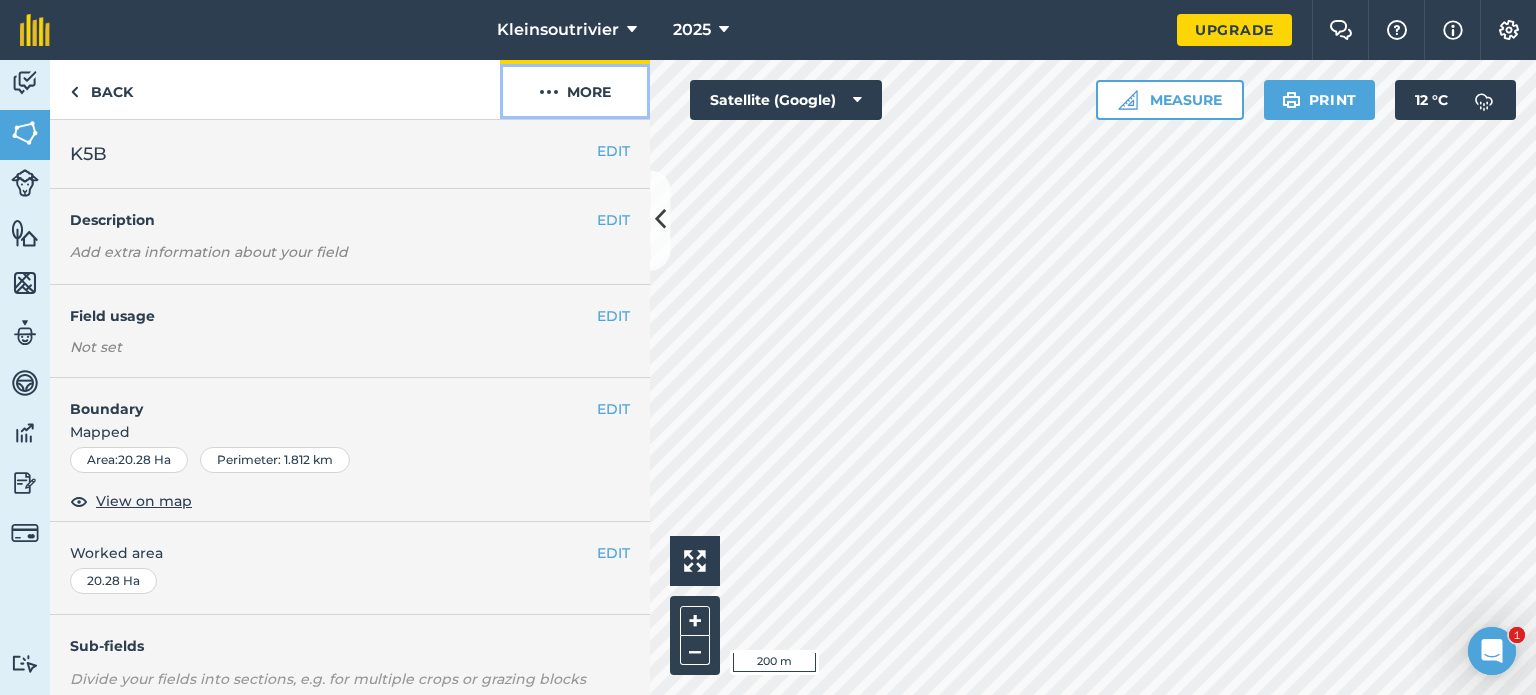 click on "More" at bounding box center [575, 89] 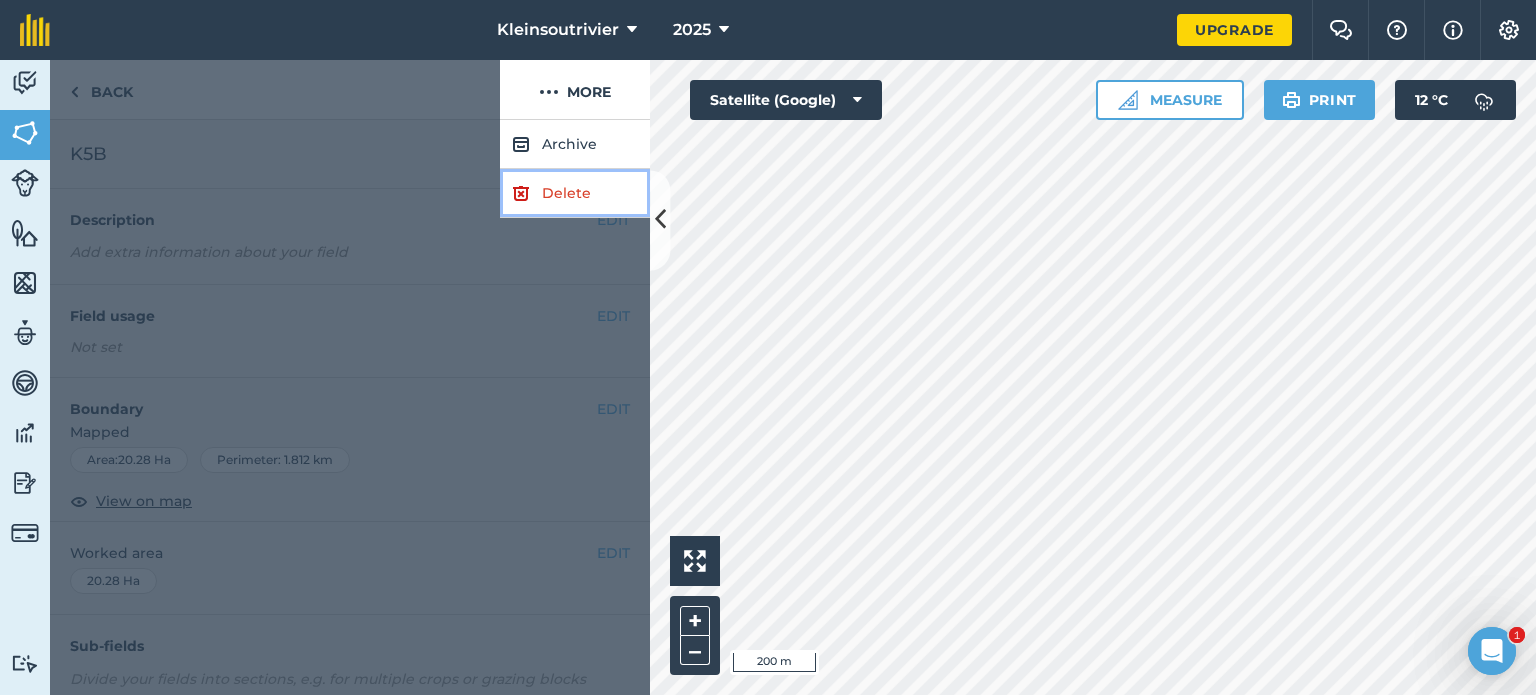 click on "Delete" at bounding box center (575, 193) 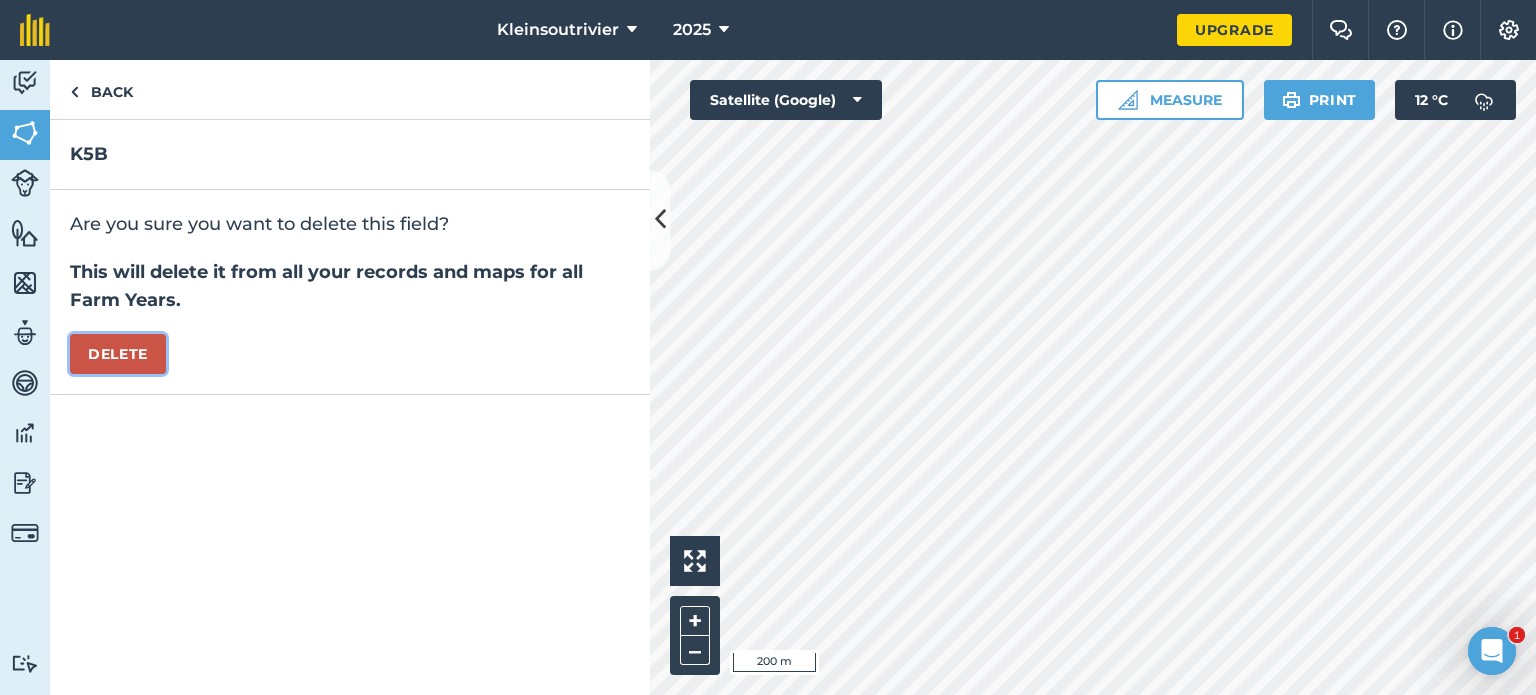click on "Delete" at bounding box center [118, 354] 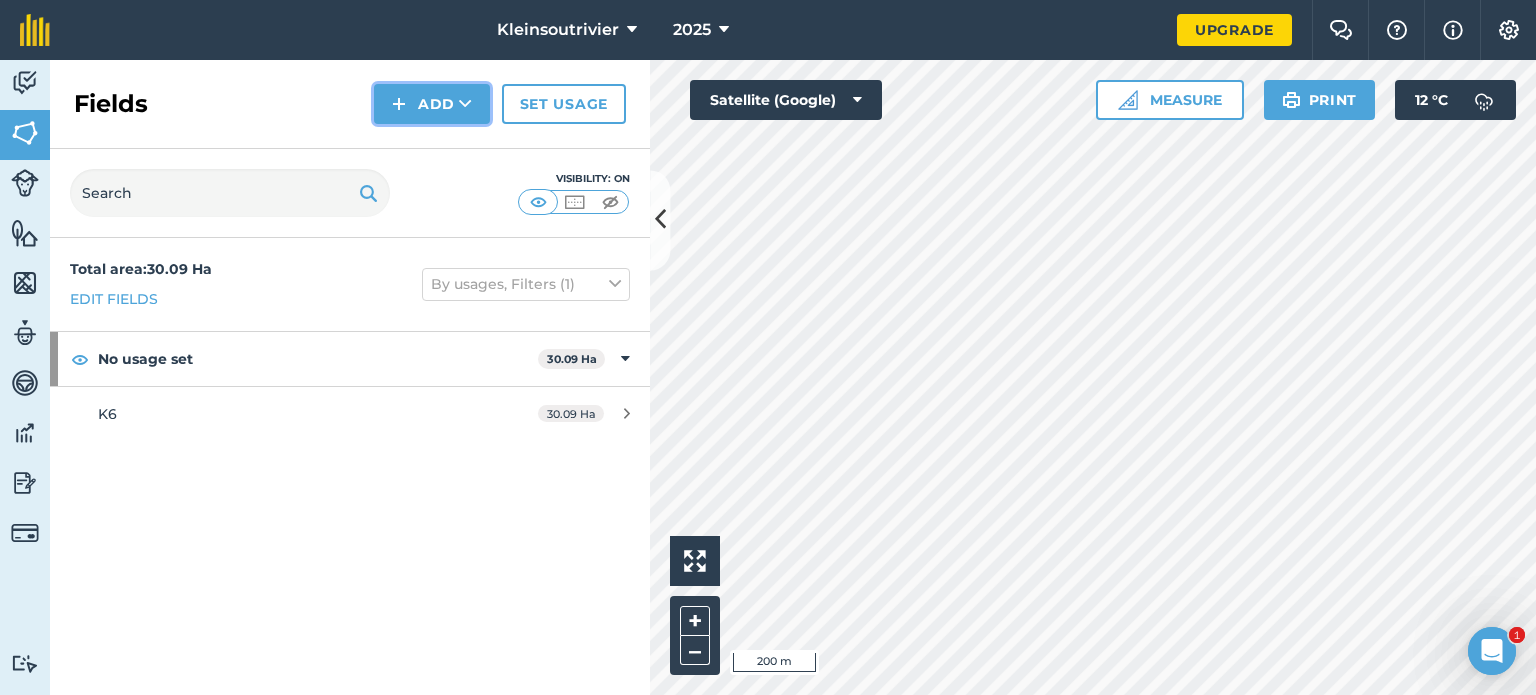 click on "Add" at bounding box center [432, 104] 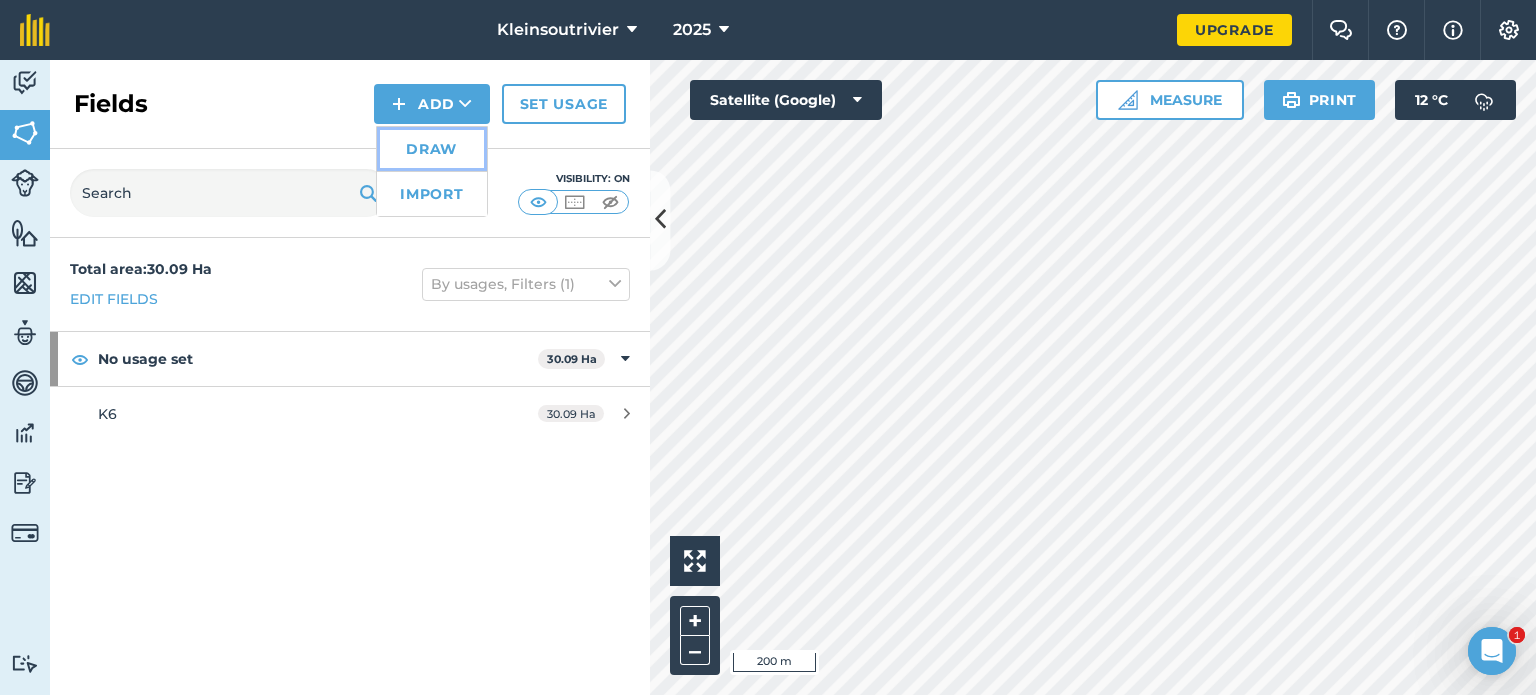click on "Draw" at bounding box center (432, 149) 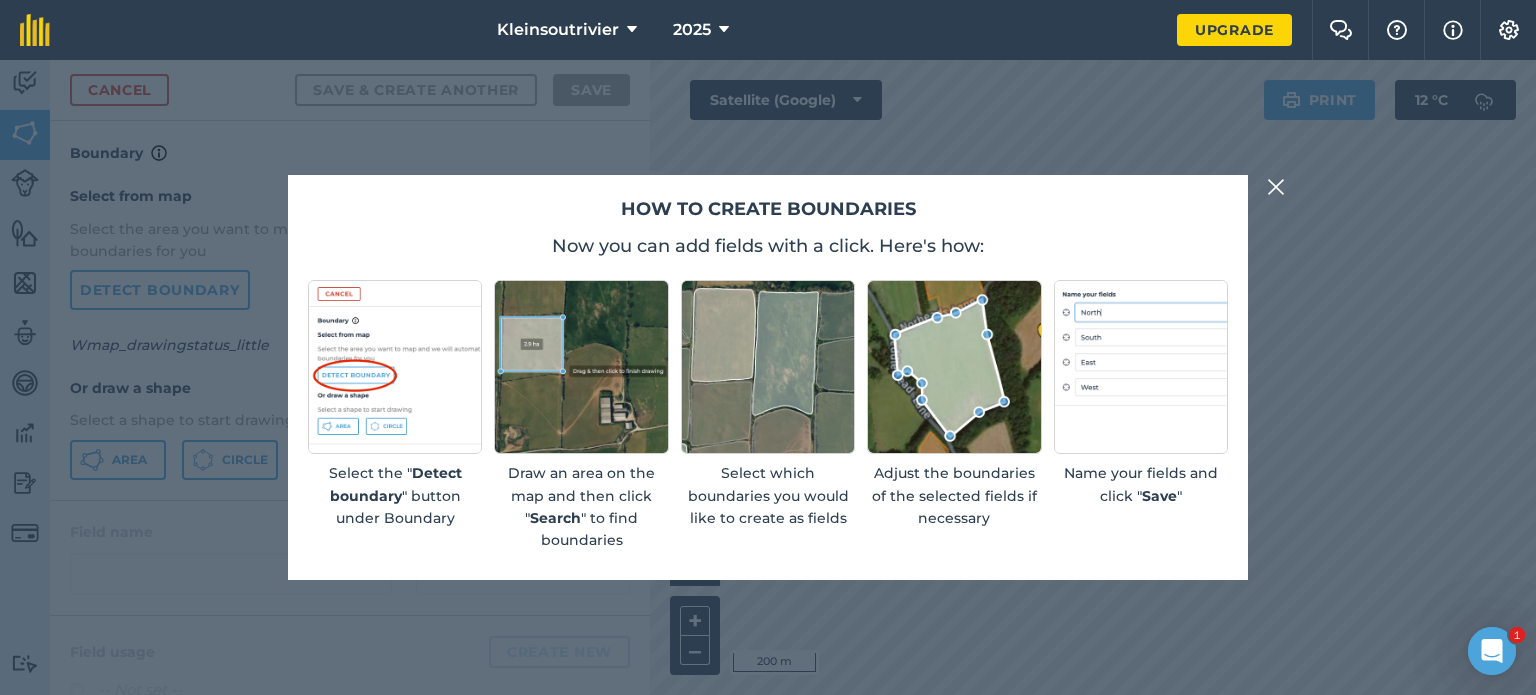 click at bounding box center (1276, 187) 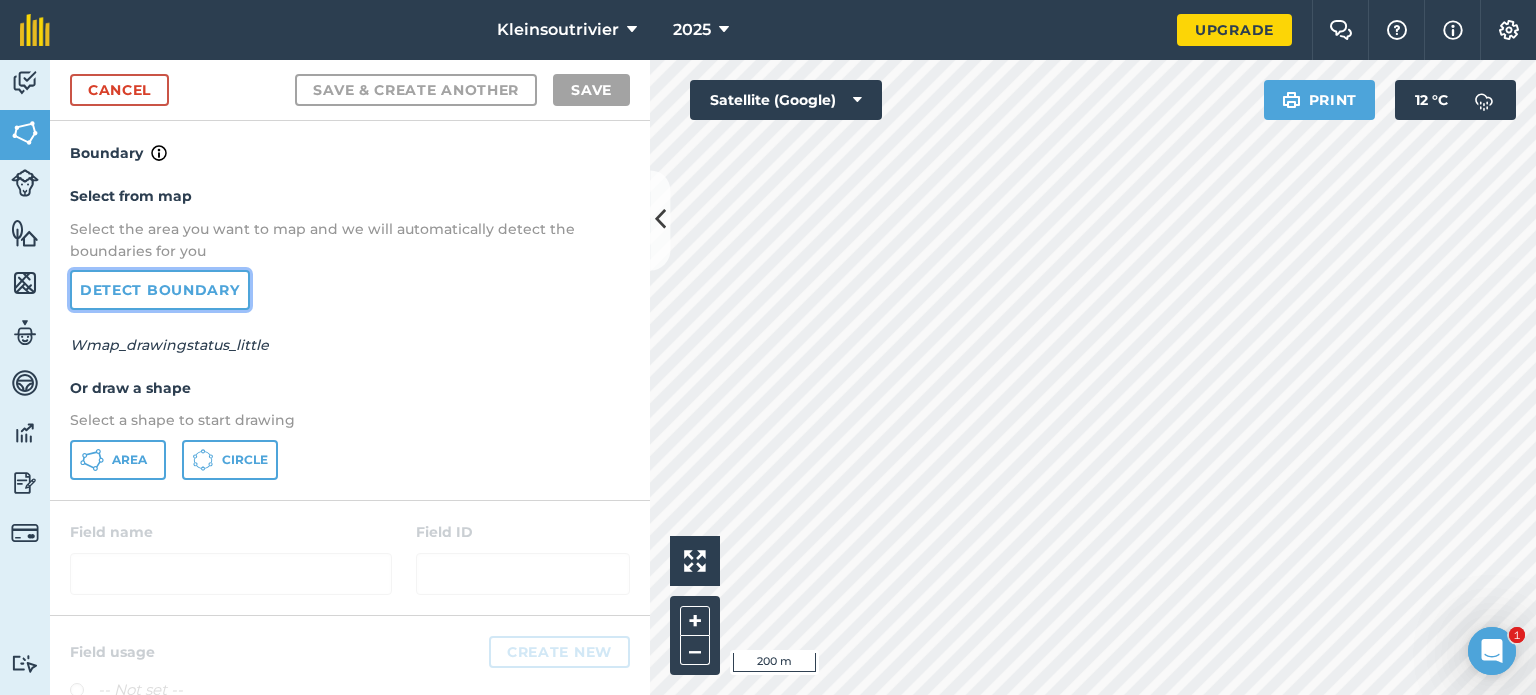 click on "Detect boundary" at bounding box center [160, 290] 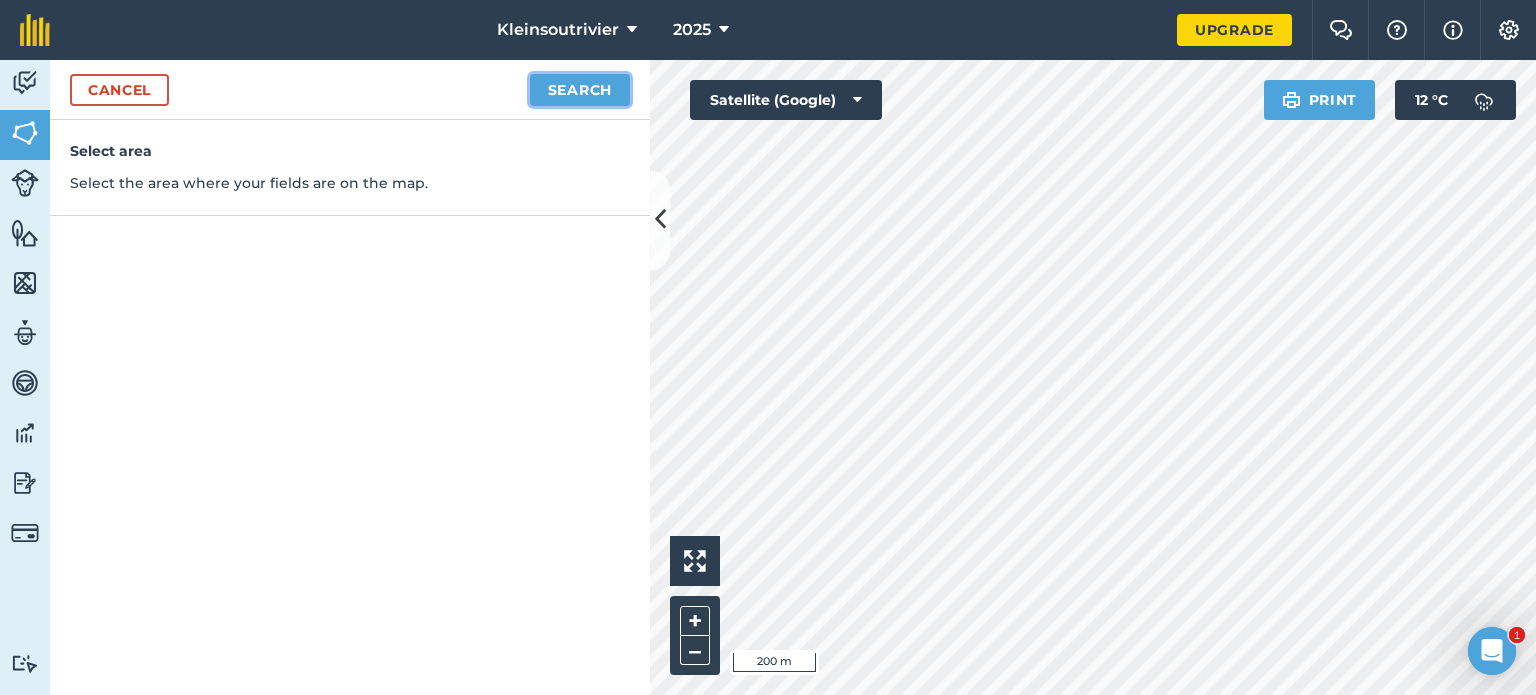 click on "Search" at bounding box center [580, 90] 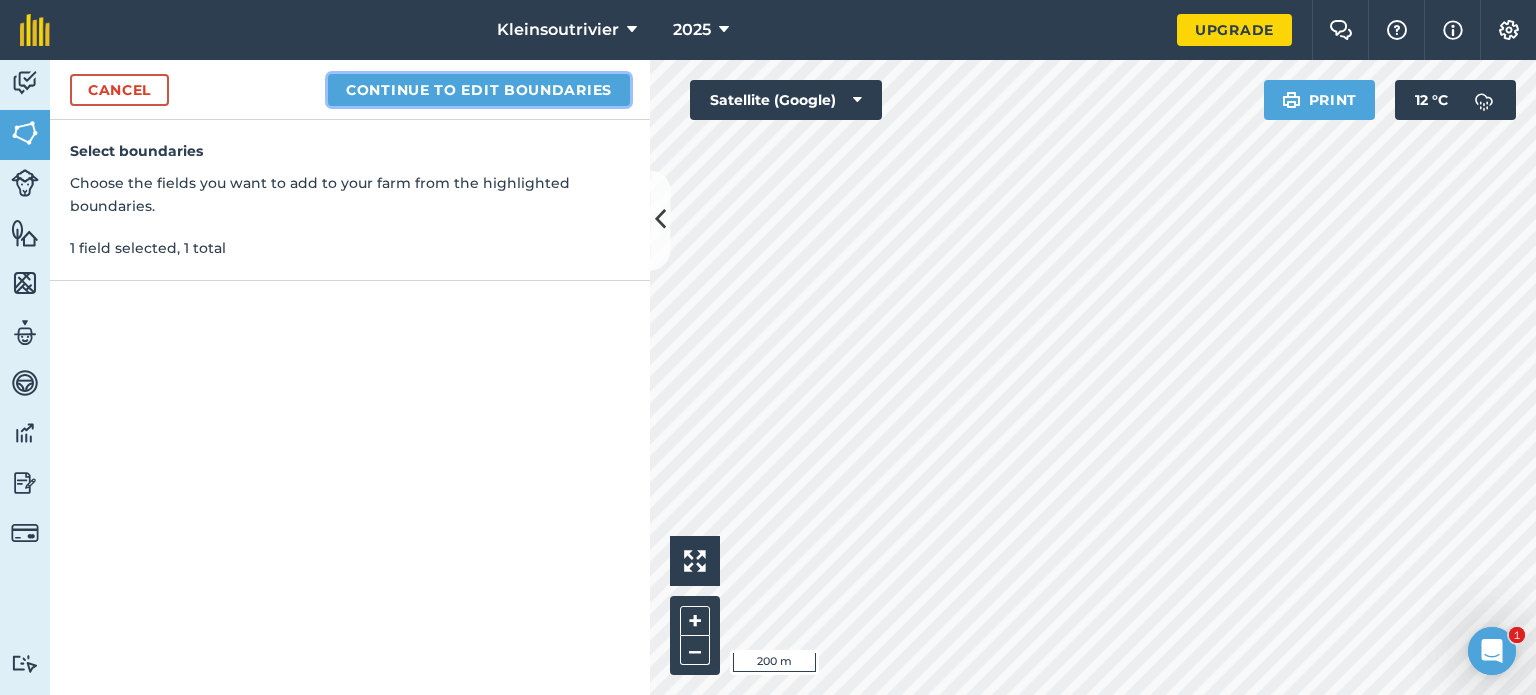 click on "Continue to edit boundaries" at bounding box center (479, 90) 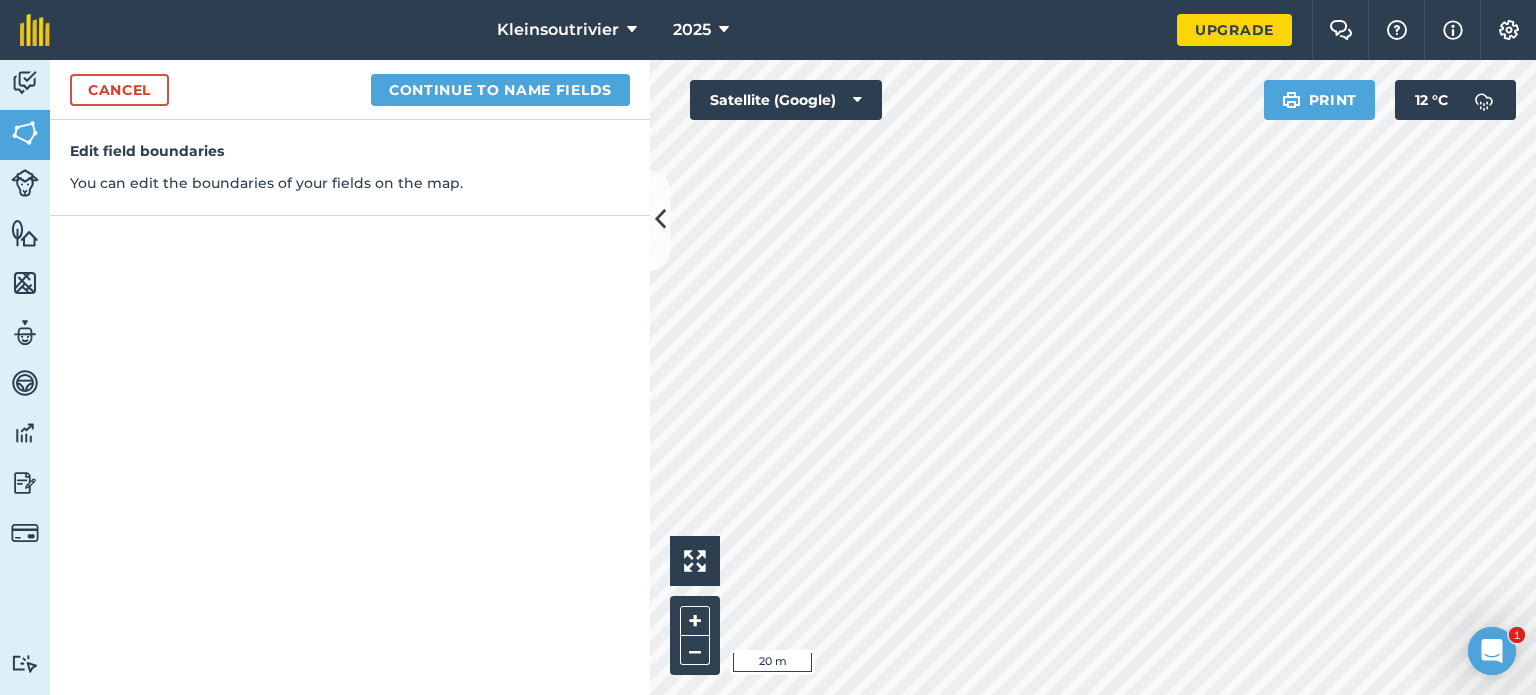 click on "Kleinsoutrivier  2025 Upgrade Farm Chat Help Info Settings Map printing is not available on our free plan Please upgrade to our Essentials, Plus or Pro plan to access this feature. Activity Fields Livestock Features Maps Team Vehicles Data Reporting Billing Tutorials Tutorials Cancel Continue to name fields Edit field boundaries You can edit the boundaries of your fields on the map. Click to start drawing i 20 m + – Satellite (Google) Print 12   ° C
1 1" at bounding box center [768, 347] 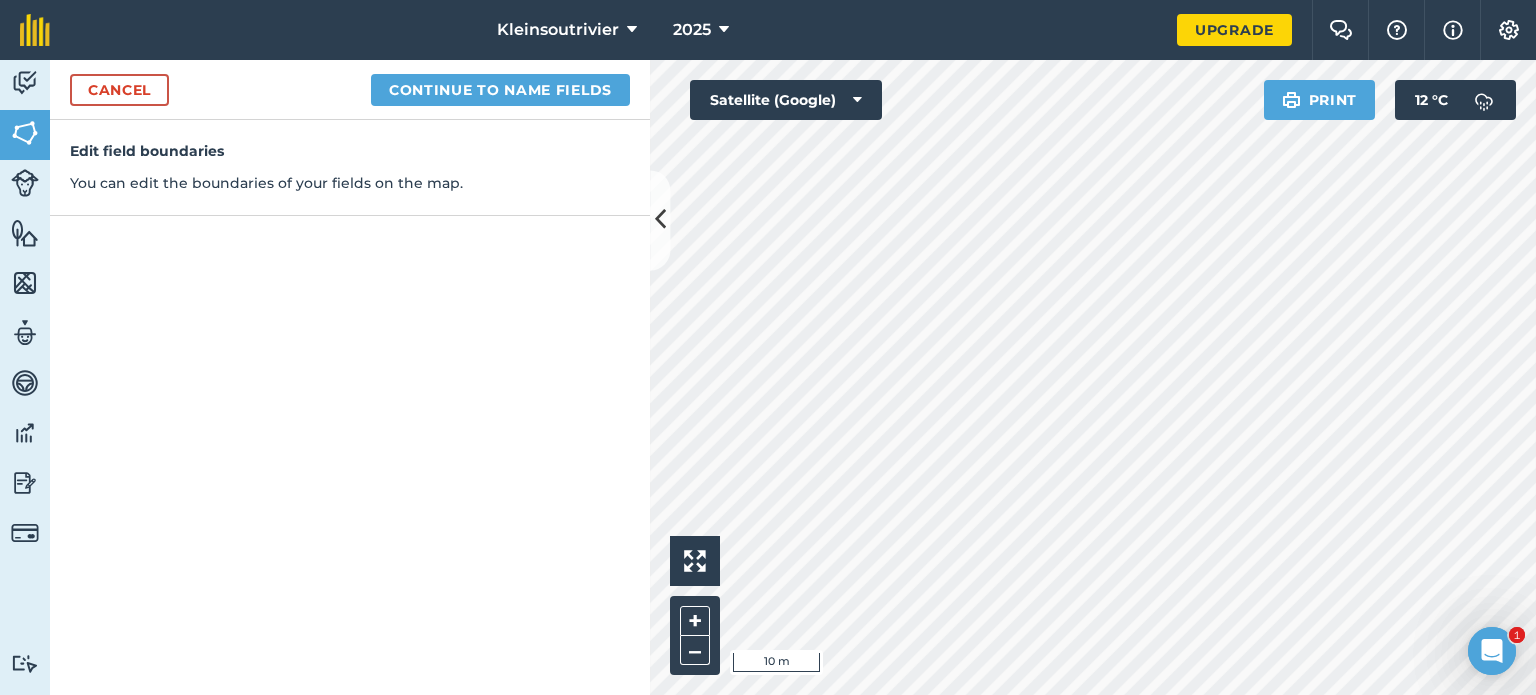 click on "Kleinsoutrivier  2025 Upgrade Farm Chat Help Info Settings Map printing is not available on our free plan Please upgrade to our Essentials, Plus or Pro plan to access this feature. Activity Fields Livestock Features Maps Team Vehicles Data Reporting Billing Tutorials Tutorials Cancel Continue to name fields Edit field boundaries You can edit the boundaries of your fields on the map. Click to start drawing i 10 m + – Satellite (Google) Print 12   ° C
1 1" at bounding box center [768, 347] 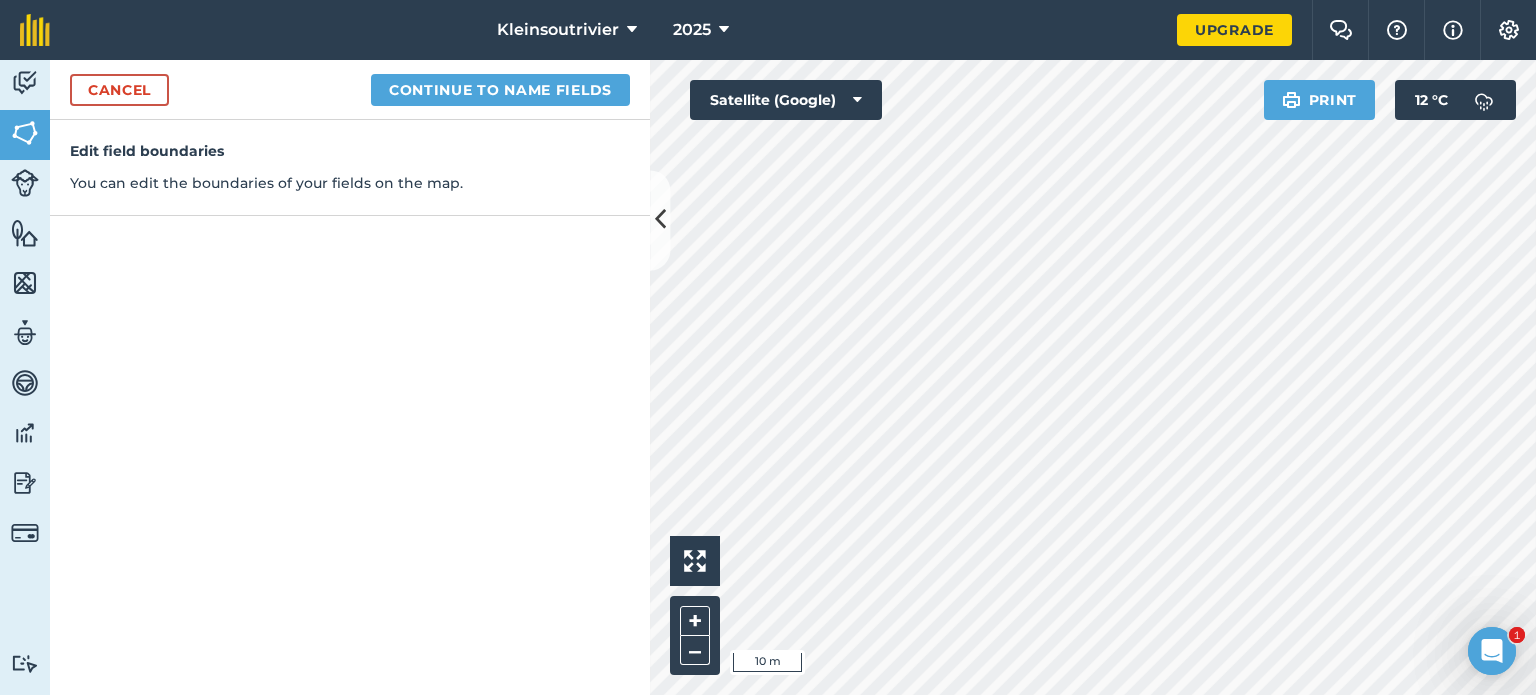 click on "Kleinsoutrivier  2025 Upgrade Farm Chat Help Info Settings Map printing is not available on our free plan Please upgrade to our Essentials, Plus or Pro plan to access this feature. Activity Fields Livestock Features Maps Team Vehicles Data Reporting Billing Tutorials Tutorials Cancel Continue to name fields Edit field boundaries You can edit the boundaries of your fields on the map. Click to start drawing i 10 m + – Satellite (Google) Print 12   ° C
1 1" at bounding box center [768, 347] 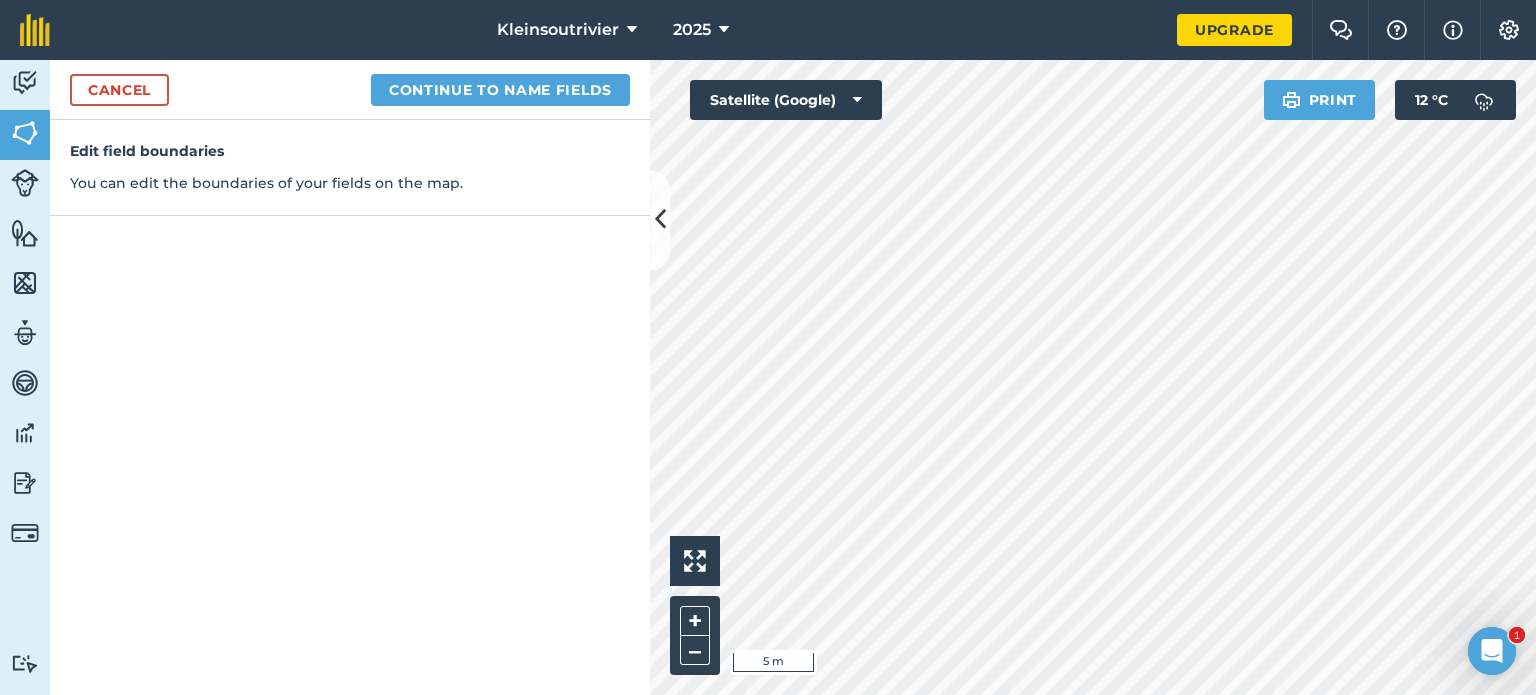 click on "Click to start drawing i 5 m + – Satellite (Google) Print 12   ° C" at bounding box center (1093, 377) 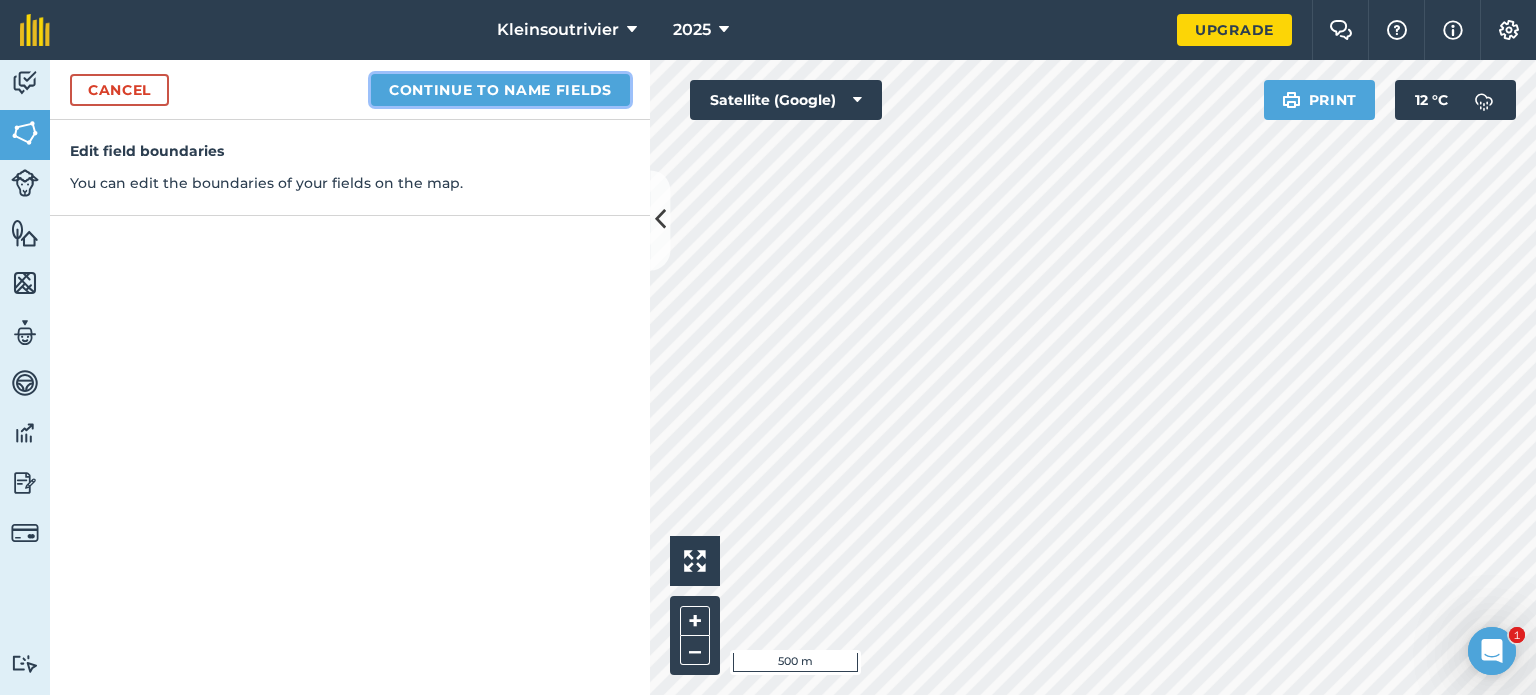 click on "Continue to name fields" at bounding box center (500, 90) 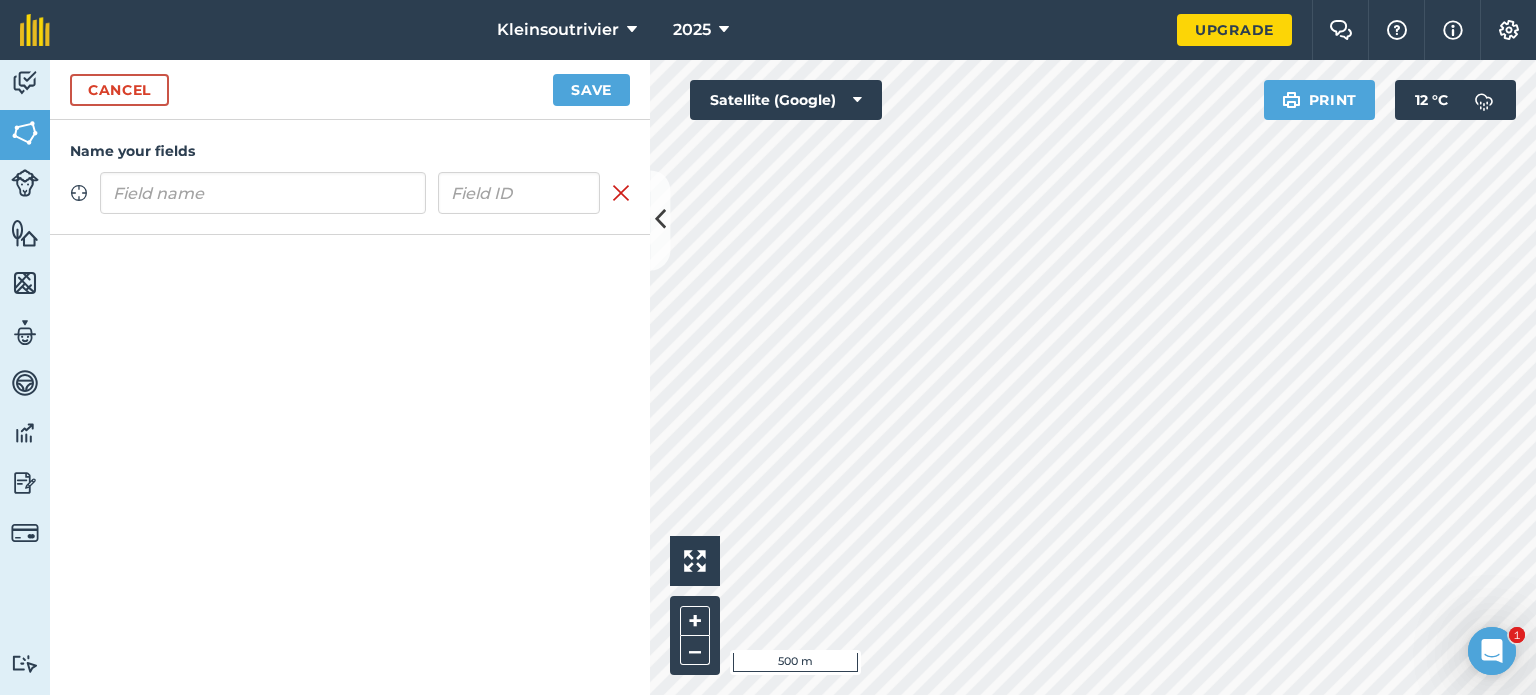 click at bounding box center [263, 193] 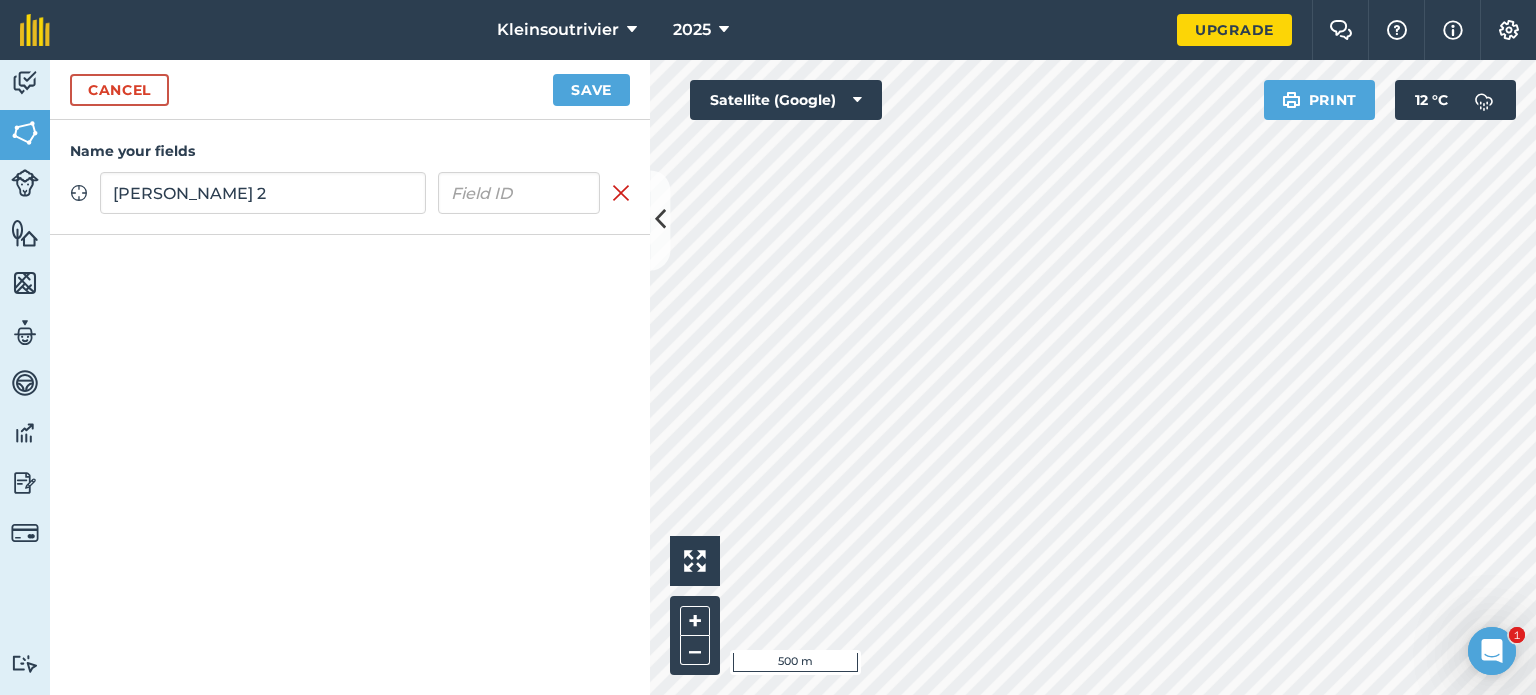 type on "[PERSON_NAME] 2" 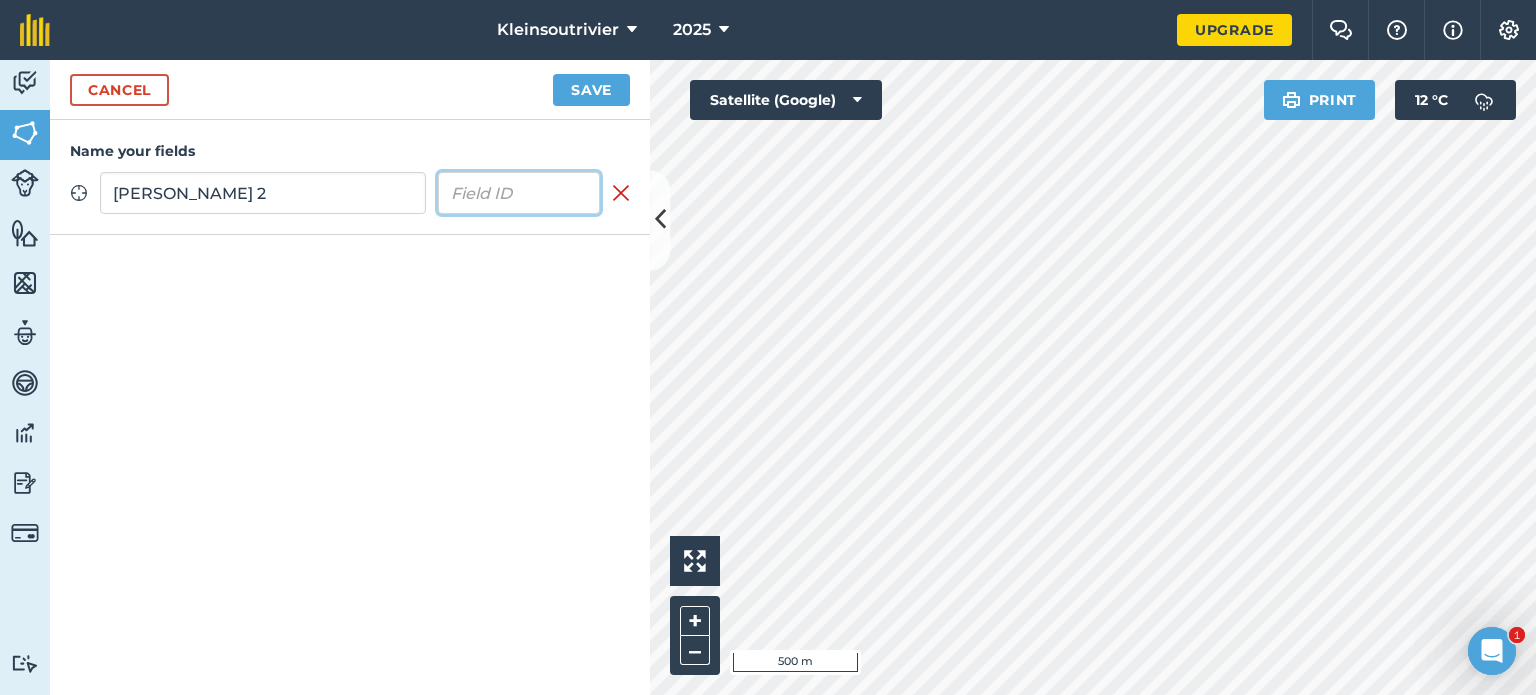 click at bounding box center (519, 193) 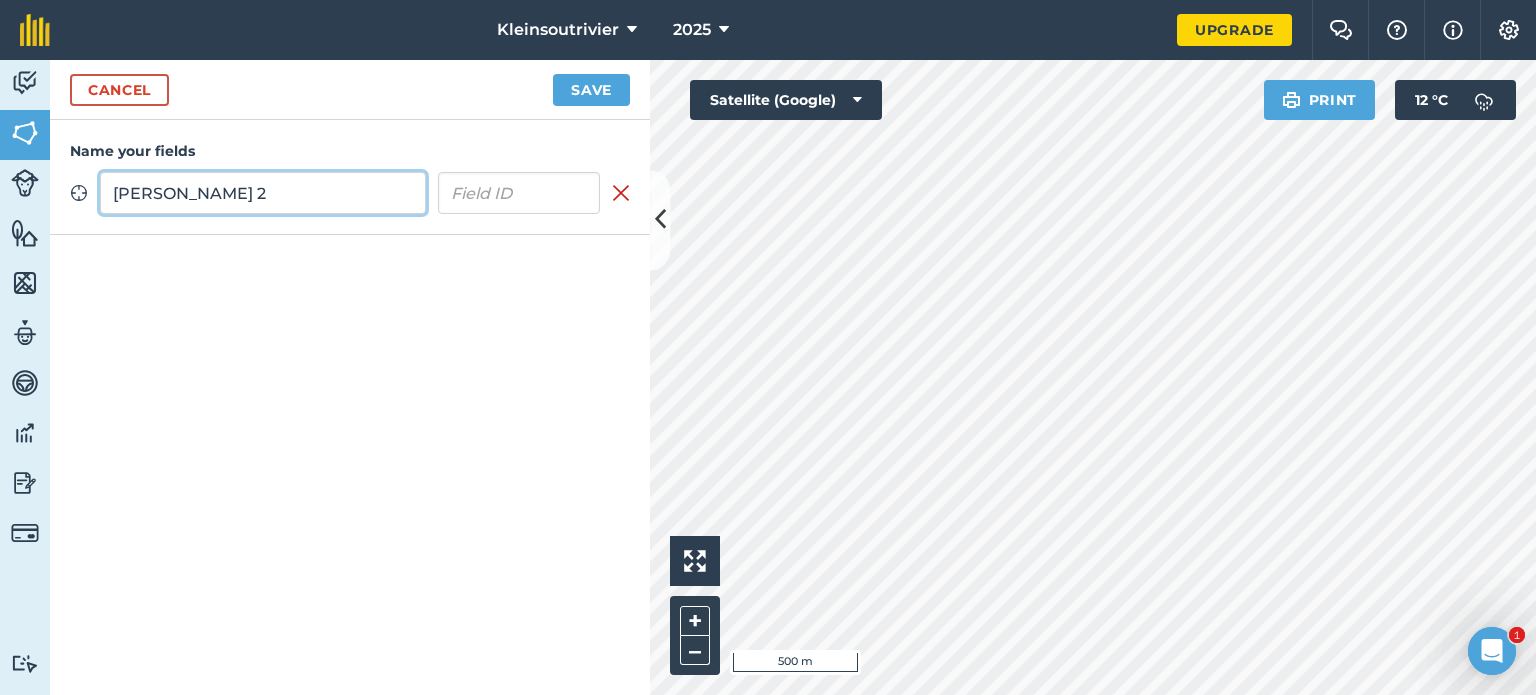 click on "[PERSON_NAME] 2" at bounding box center (263, 193) 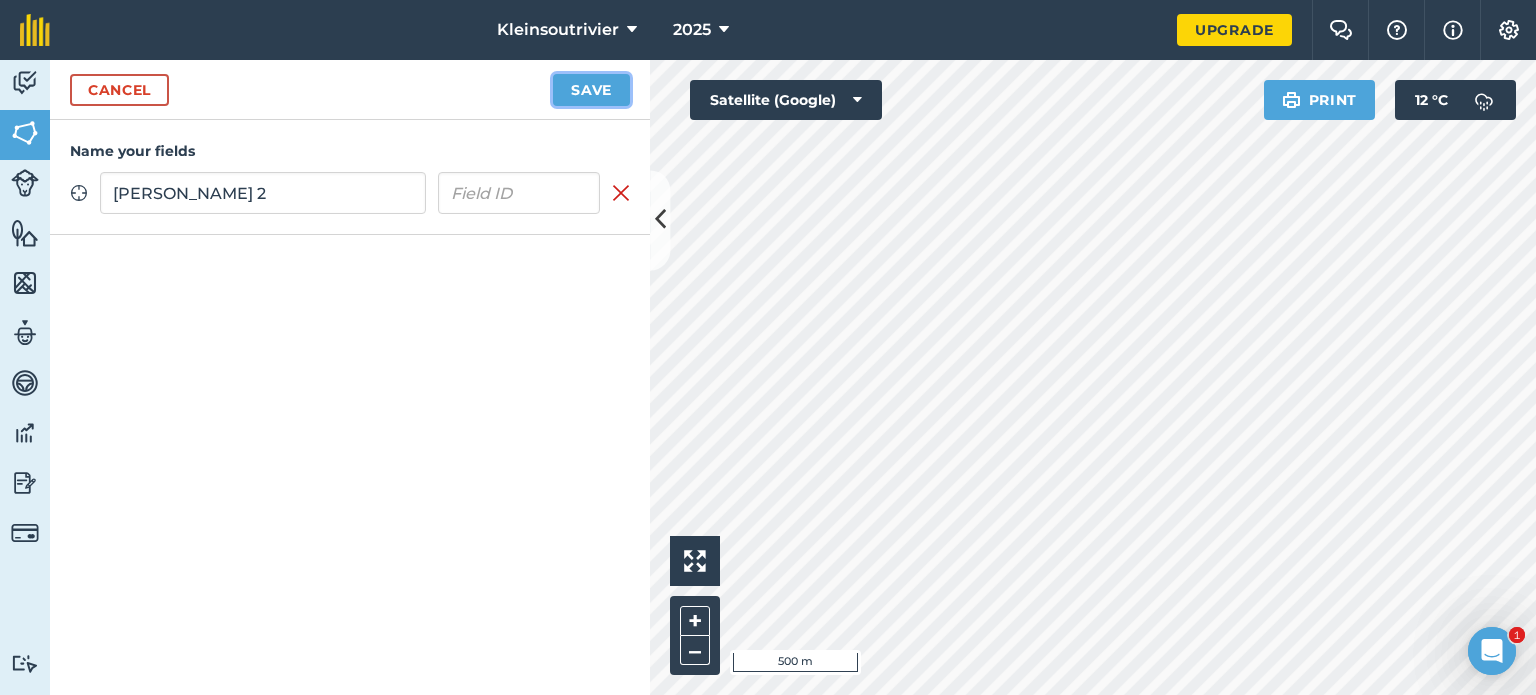 click on "Save" at bounding box center [591, 90] 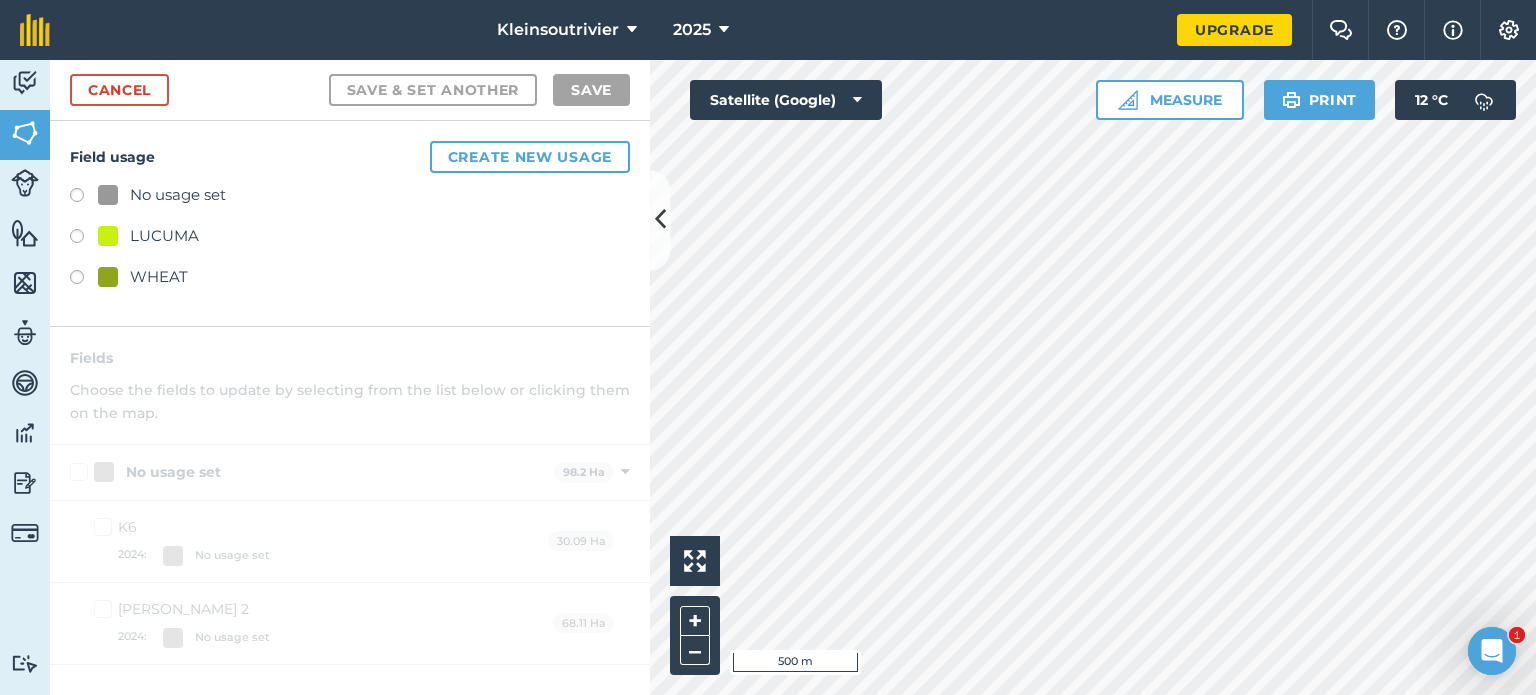 click on "No usage set" at bounding box center [178, 195] 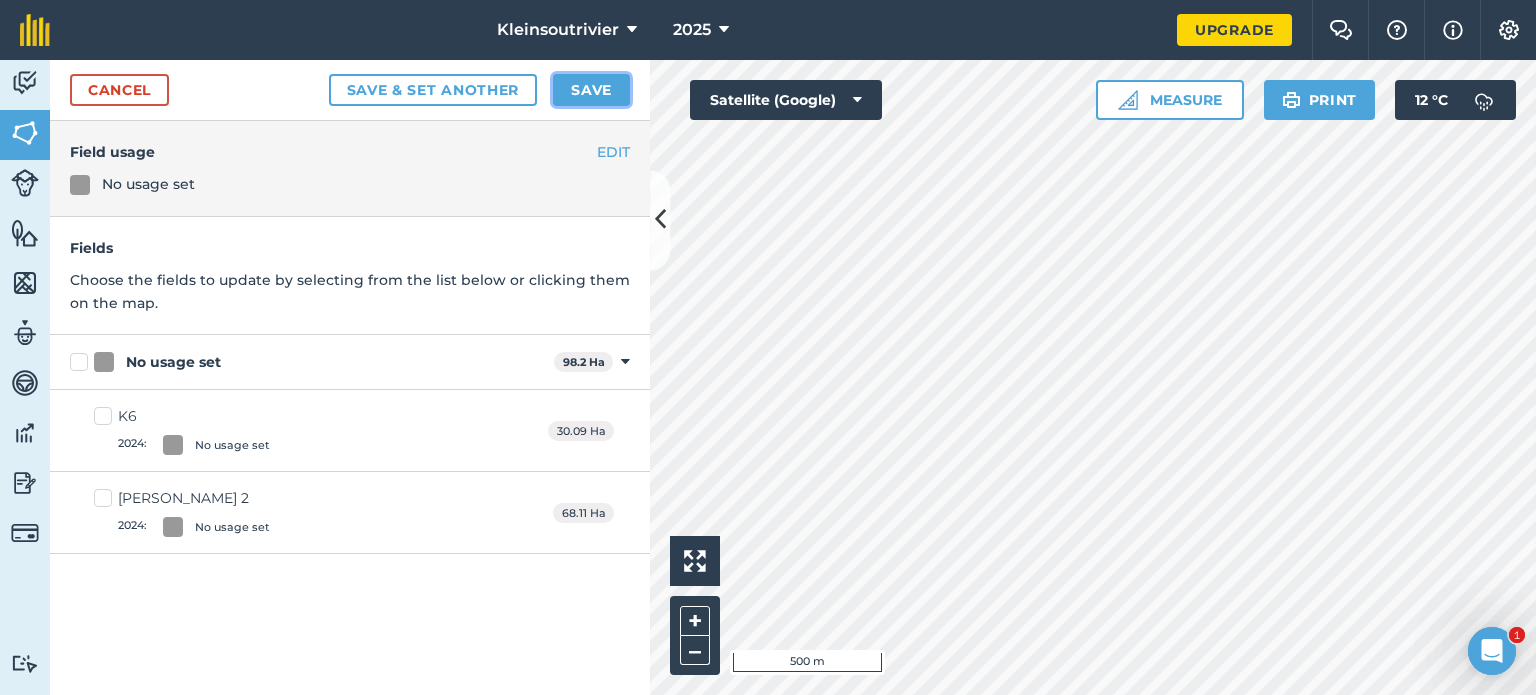 click on "Save" at bounding box center (591, 90) 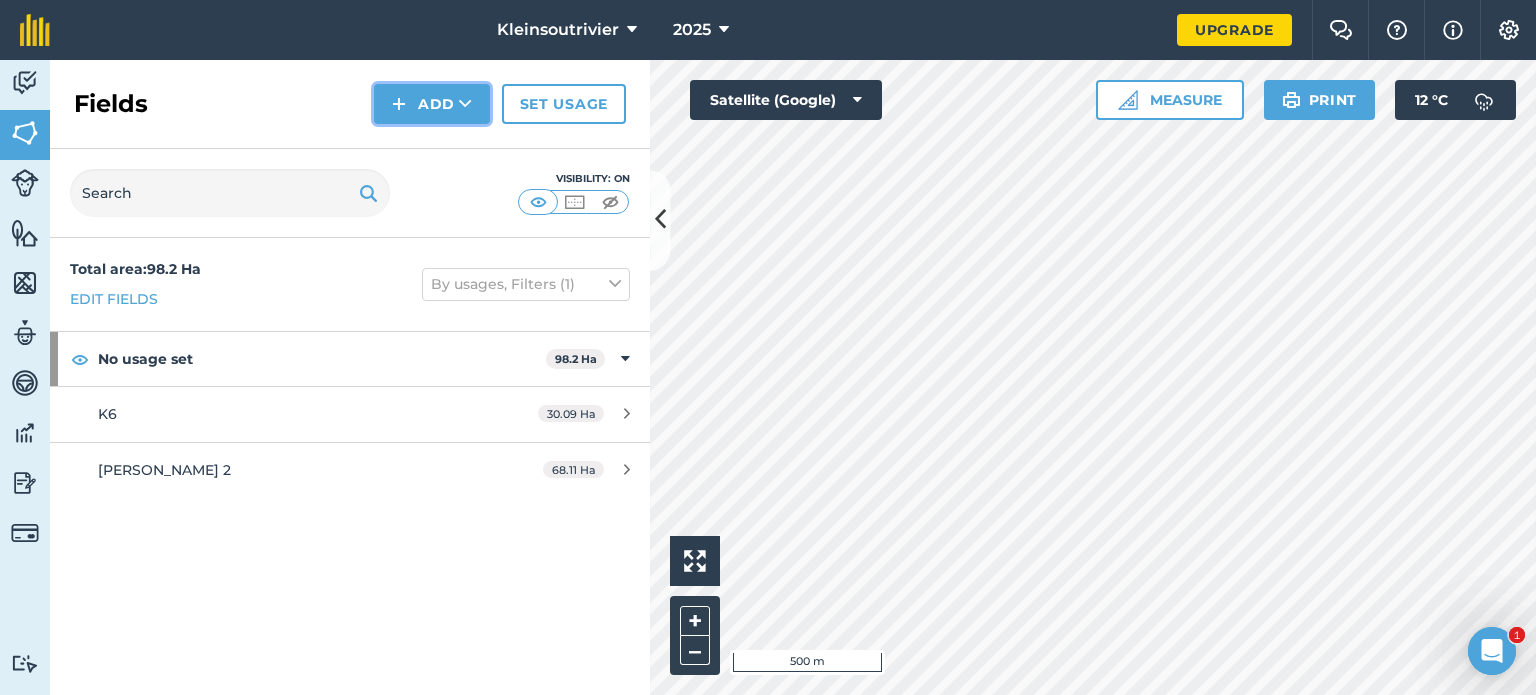 click on "Add" at bounding box center (432, 104) 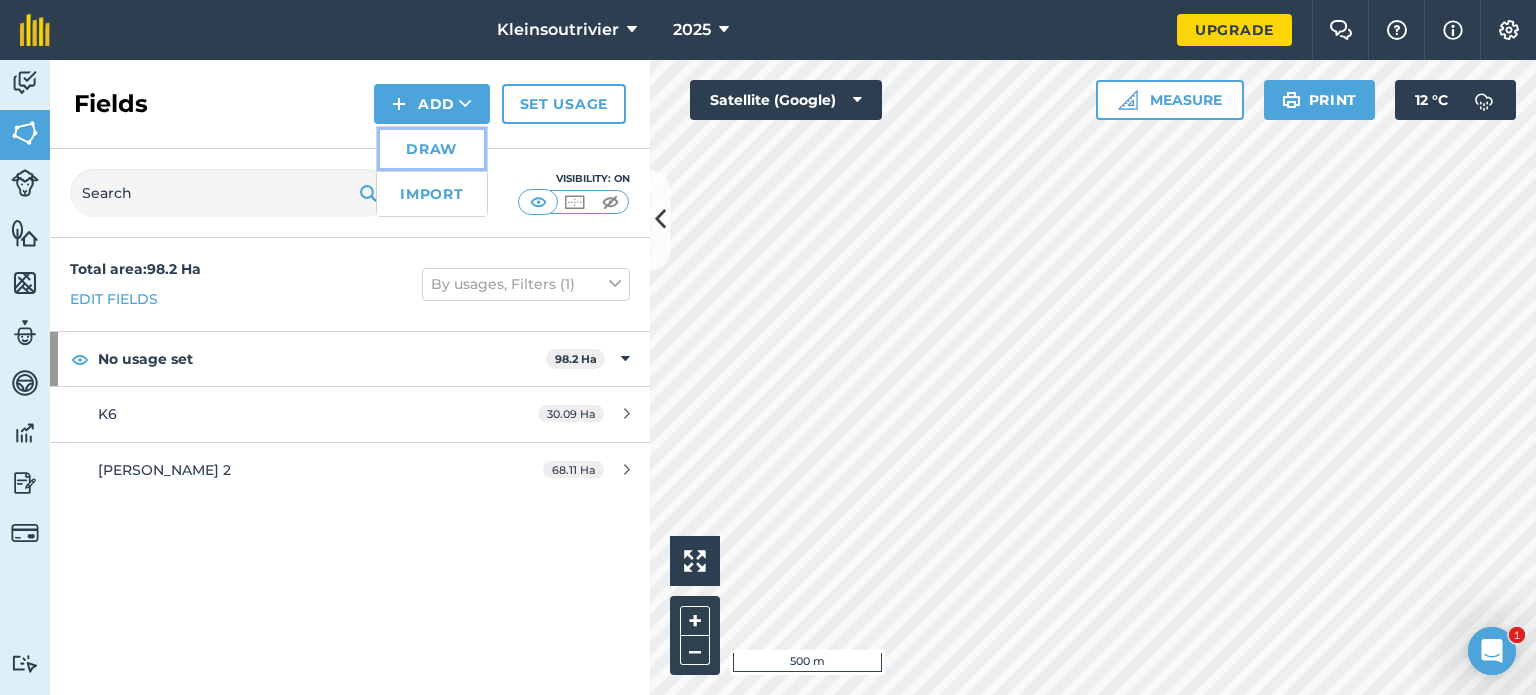 click on "Draw" at bounding box center (432, 149) 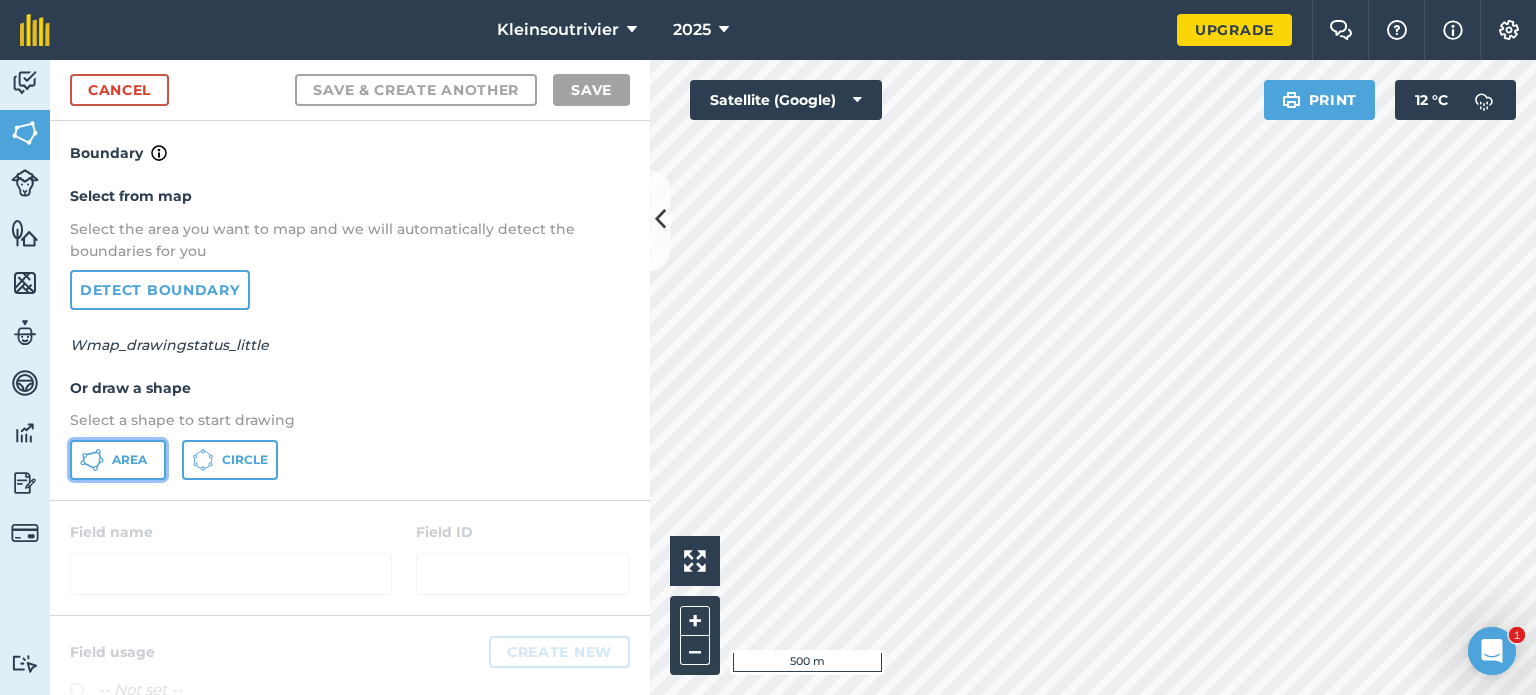 click on "Area" at bounding box center [129, 460] 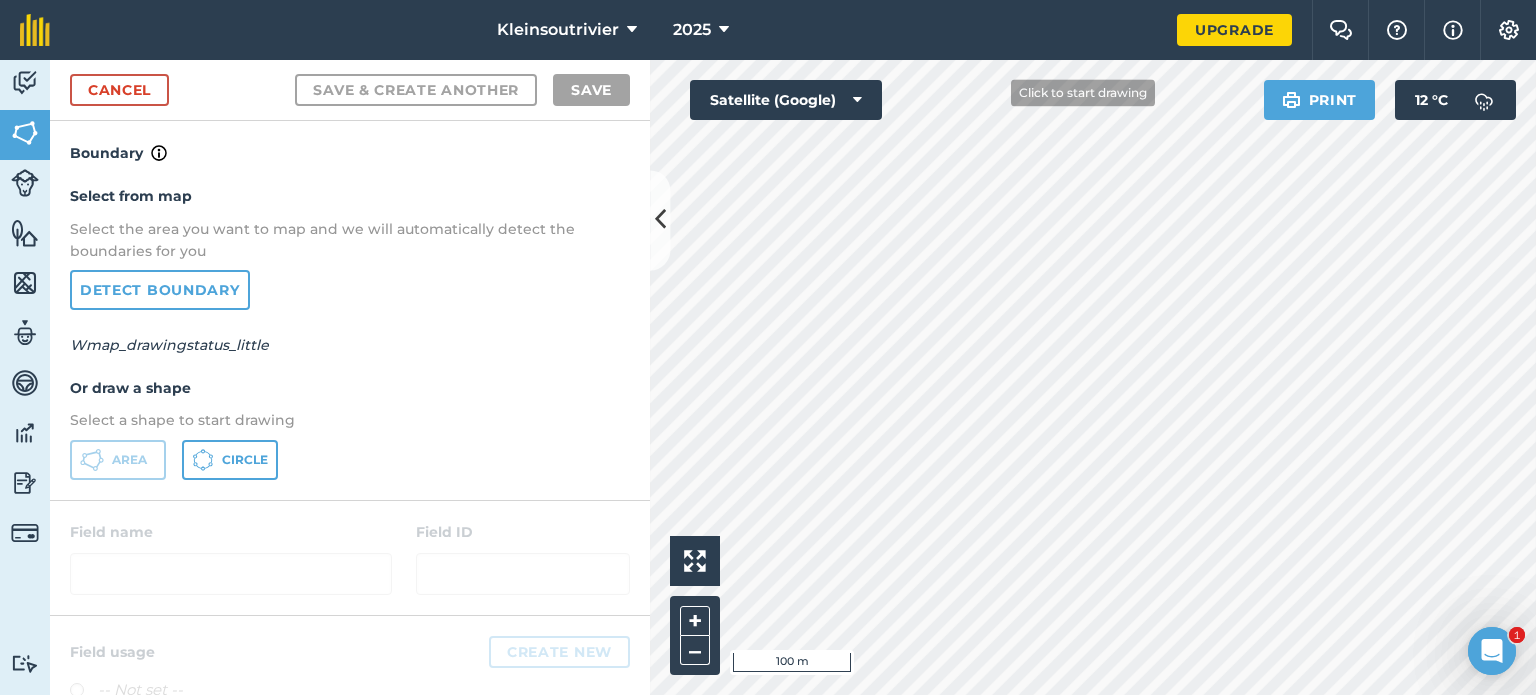 click on "Kleinsoutrivier  2025 Upgrade Farm Chat Help Info Settings Map printing is not available on our free plan Please upgrade to our Essentials, Plus or Pro plan to access this feature. Activity Fields Livestock Features Maps Team Vehicles Data Reporting Billing Tutorials Tutorials Cancel Save & Create Another Save Boundary   Select from map Select the area you want to map and we will automatically detect the boundaries for you Detect boundary Wmap_drawingstatus_little Or draw a shape Select a shape to start drawing Area Circle Field name Field ID Field usage   Create new -- Not set -- LUCUMA WHEAT Click to start drawing i 100 m + – Satellite (Google) Print 12   ° C" at bounding box center [768, 347] 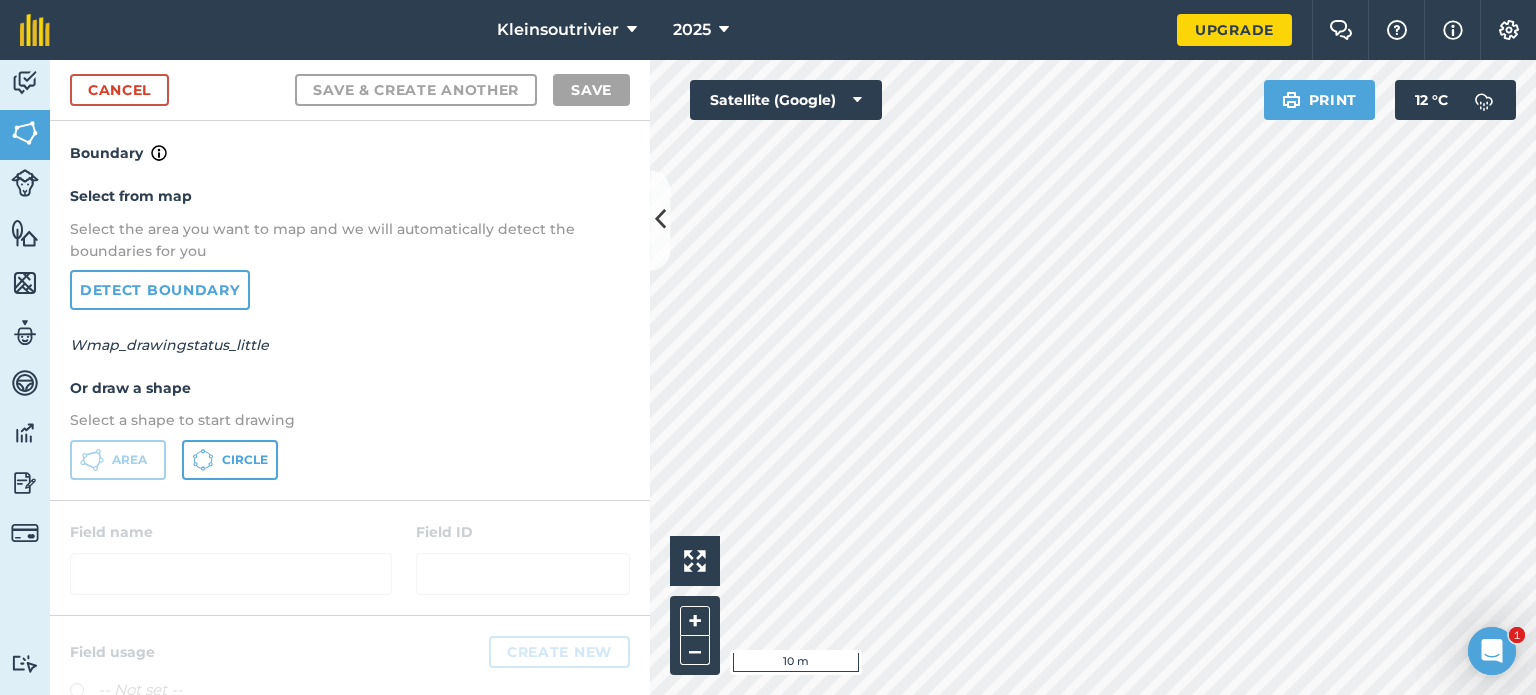 click on "Kleinsoutrivier  2025 Upgrade Farm Chat Help Info Settings Map printing is not available on our free plan Please upgrade to our Essentials, Plus or Pro plan to access this feature. Activity Fields Livestock Features Maps Team Vehicles Data Reporting Billing Tutorials Tutorials Cancel Save & Create Another Save Boundary   Select from map Select the area you want to map and we will automatically detect the boundaries for you Detect boundary Wmap_drawingstatus_little Or draw a shape Select a shape to start drawing Area Circle Field name Field ID Field usage   Create new -- Not set -- LUCUMA WHEAT Click to start drawing i 10 m + – Satellite (Google) Print 12   ° C" at bounding box center (768, 347) 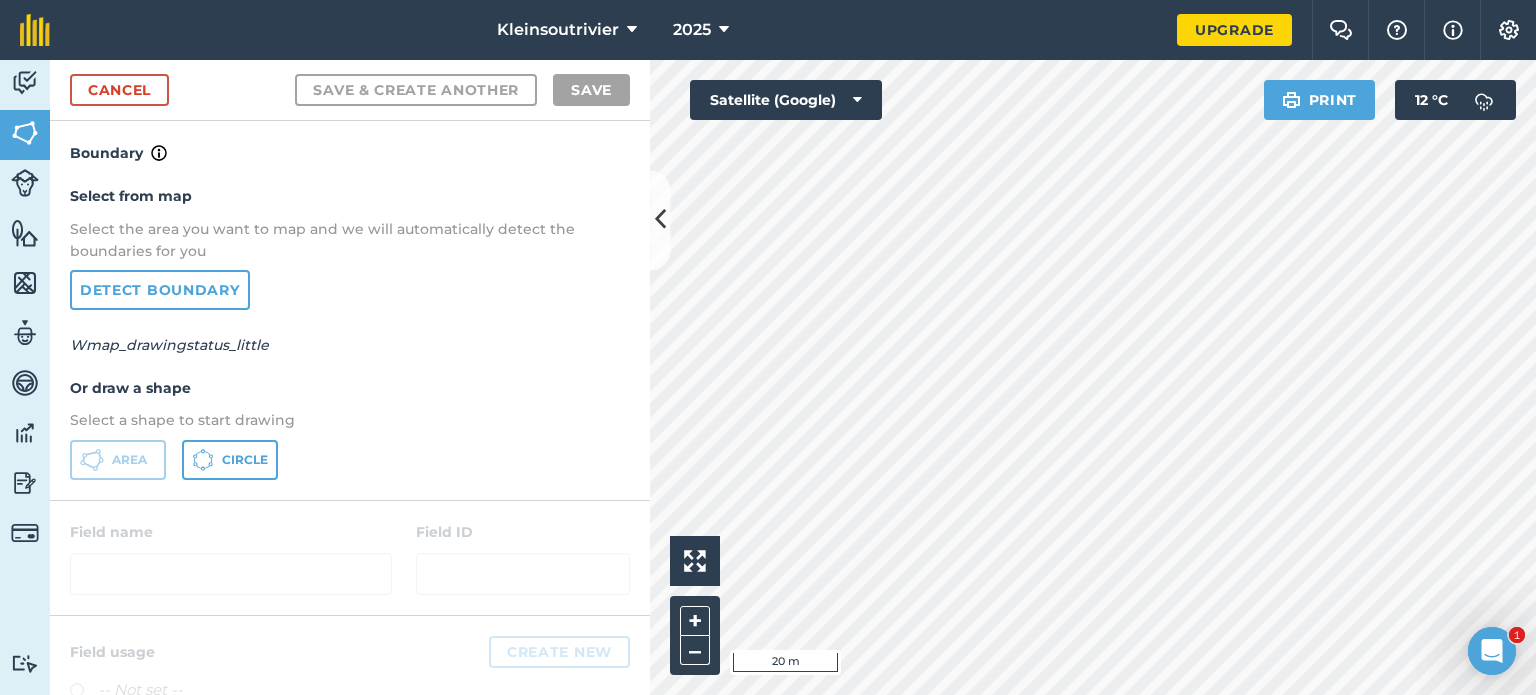 click on "Click to start drawing i 20 m + – Satellite (Google) Print 12   ° C" at bounding box center [1093, 377] 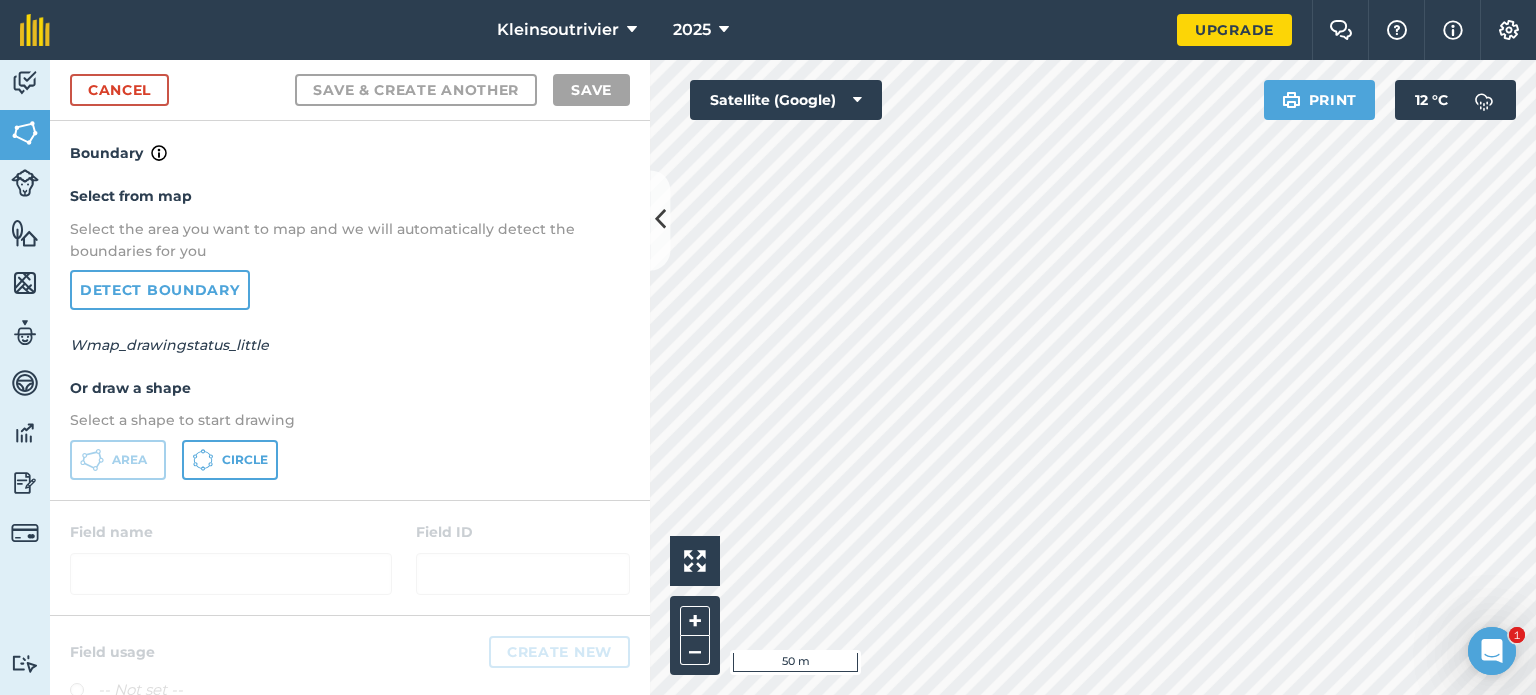 click on "Click to start drawing i 50 m + – Satellite (Google) Print 12   ° C" at bounding box center (1093, 377) 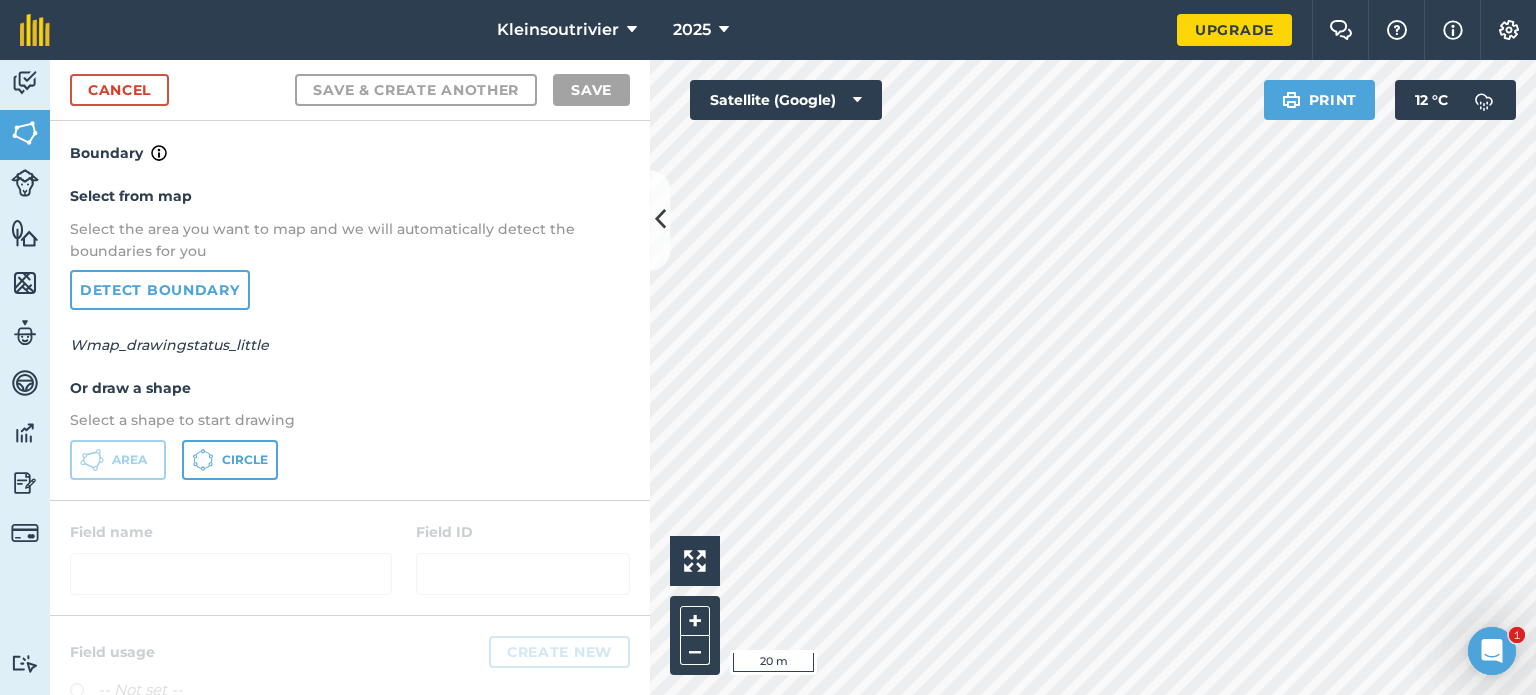 click on "Click to start drawing i 20 m + – Satellite (Google) Print 12   ° C" at bounding box center (1093, 377) 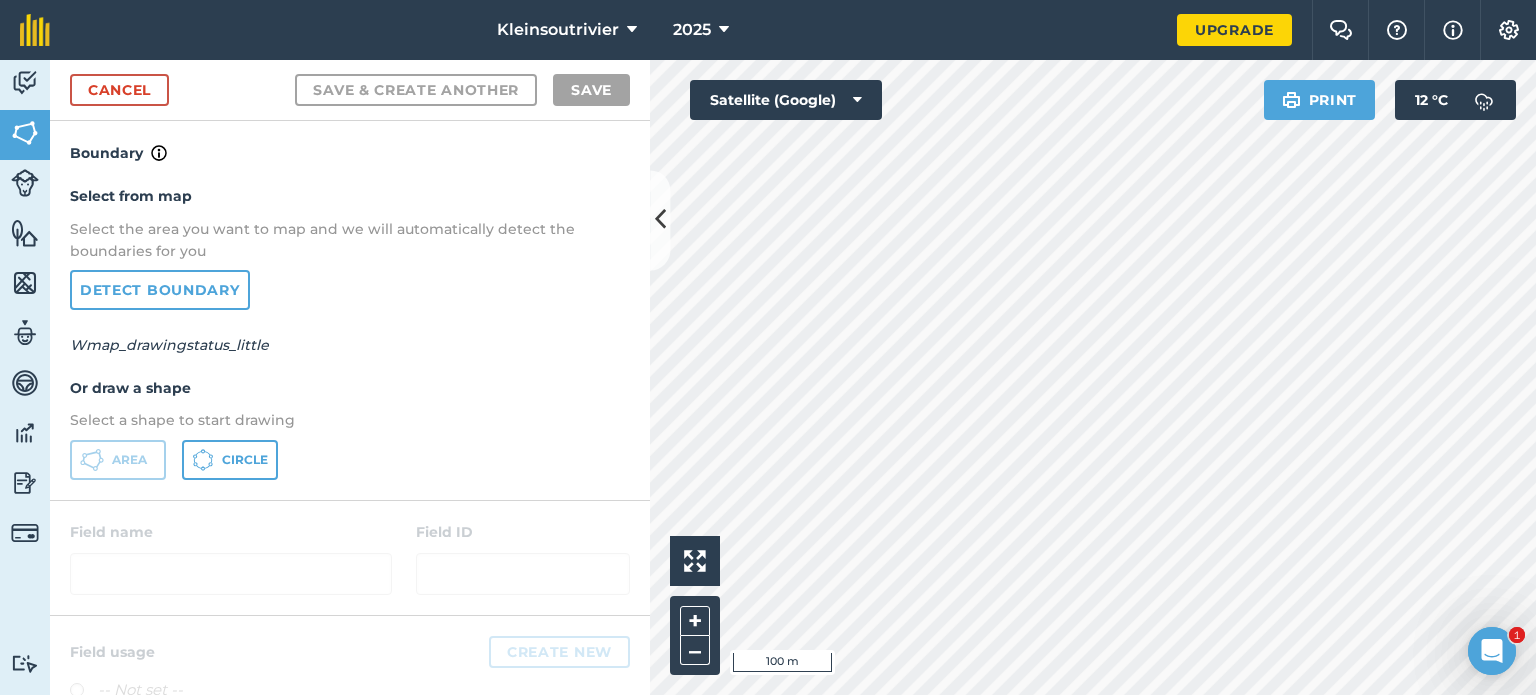 click on "Kleinsoutrivier  2025 Upgrade Farm Chat Help Info Settings Map printing is not available on our free plan Please upgrade to our Essentials, Plus or Pro plan to access this feature. Activity Fields Livestock Features Maps Team Vehicles Data Reporting Billing Tutorials Tutorials Cancel Save & Create Another Save Boundary   Select from map Select the area you want to map and we will automatically detect the boundaries for you Detect boundary Wmap_drawingstatus_little Or draw a shape Select a shape to start drawing Area Circle Field name Field ID Field usage   Create new -- Not set -- LUCUMA WHEAT Click to start drawing i 100 m + – Satellite (Google) Print 12   ° C
1 1" at bounding box center [768, 347] 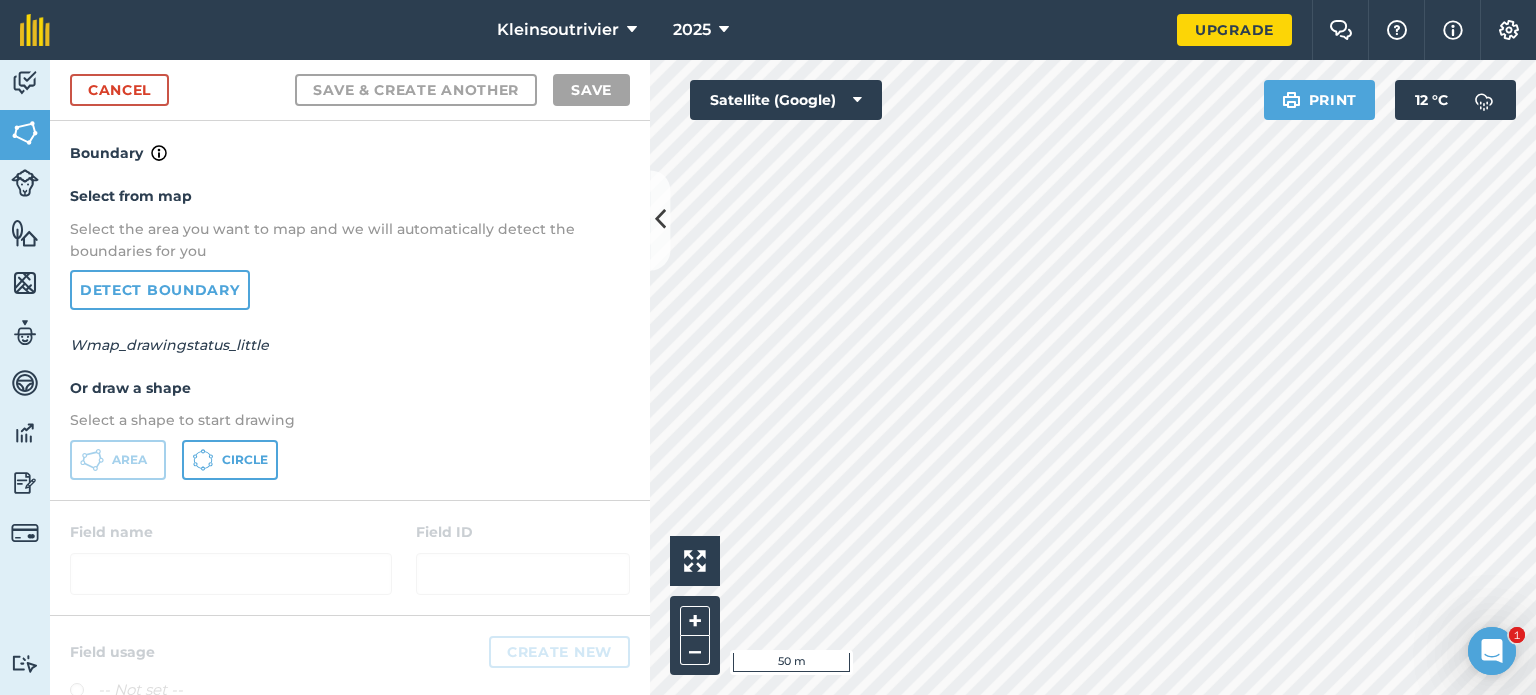 click on "Kleinsoutrivier  2025 Upgrade Farm Chat Help Info Settings Map printing is not available on our free plan Please upgrade to our Essentials, Plus or Pro plan to access this feature. Activity Fields Livestock Features Maps Team Vehicles Data Reporting Billing Tutorials Tutorials Cancel Save & Create Another Save Boundary   Select from map Select the area you want to map and we will automatically detect the boundaries for you Detect boundary Wmap_drawingstatus_little Or draw a shape Select a shape to start drawing Area Circle Field name Field ID Field usage   Create new -- Not set -- LUCUMA WHEAT Click to start drawing i 50 m + – Satellite (Google) Print 12   ° C
1 1" at bounding box center [768, 347] 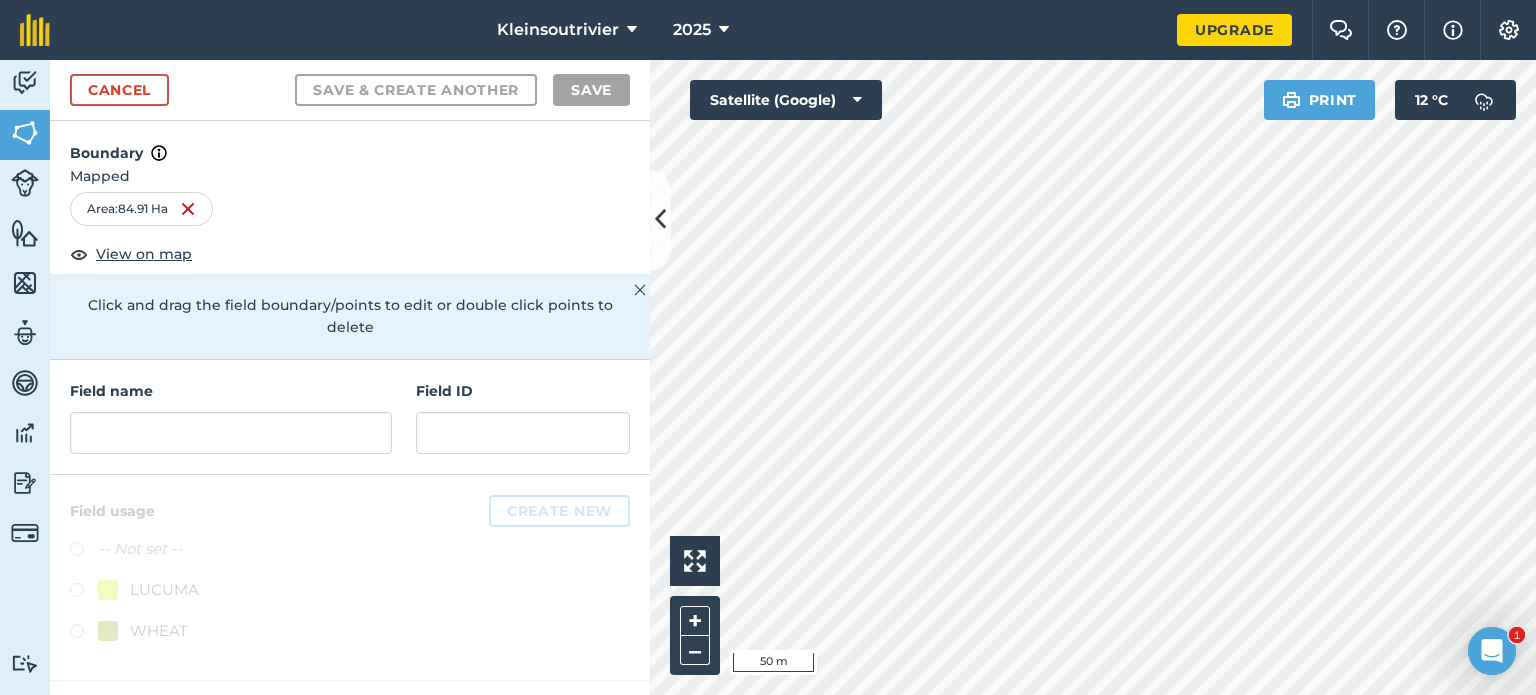click on "Kleinsoutrivier  2025 Upgrade Farm Chat Help Info Settings Map printing is not available on our free plan Please upgrade to our Essentials, Plus or Pro plan to access this feature. Activity Fields Livestock Features Maps Team Vehicles Data Reporting Billing Tutorials Tutorials Cancel Save & Create Another Save Boundary   Mapped Area :  84.91   Ha   View on map Click and drag the field boundary/points to edit or double click points to delete Field name Field ID Field usage   Create new -- Not set -- LUCUMA WHEAT Click to start drawing i 50 m + – Satellite (Google) Print 12   ° C
1 1" at bounding box center [768, 347] 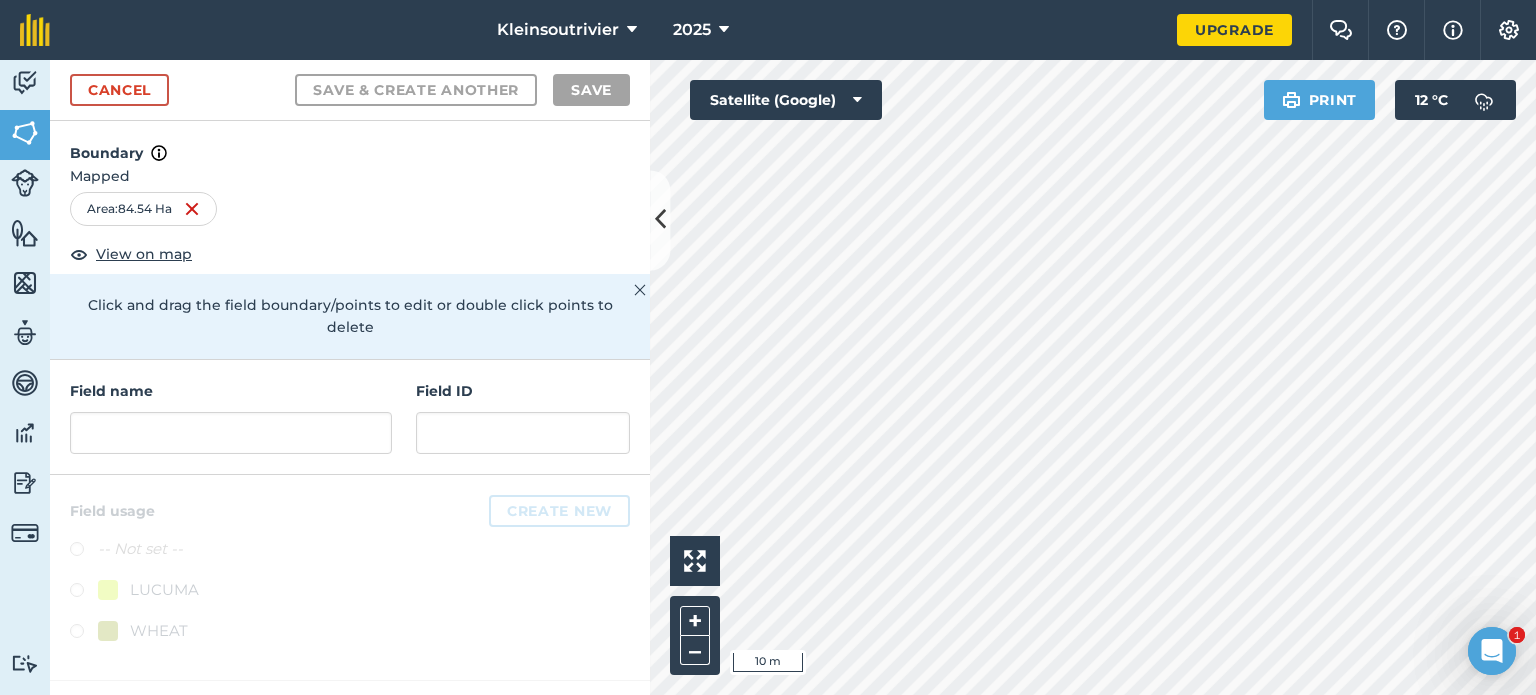 click on "Kleinsoutrivier  2025 Upgrade Farm Chat Help Info Settings Map printing is not available on our free plan Please upgrade to our Essentials, Plus or Pro plan to access this feature. Activity Fields Livestock Features Maps Team Vehicles Data Reporting Billing Tutorials Tutorials Cancel Save & Create Another Save Boundary   Mapped Area :  84.54   Ha   View on map Click and drag the field boundary/points to edit or double click points to delete Field name Field ID Field usage   Create new -- Not set -- LUCUMA WHEAT Click to start drawing i 10 m + – Satellite (Google) Print 12   ° C
1 1" at bounding box center (768, 347) 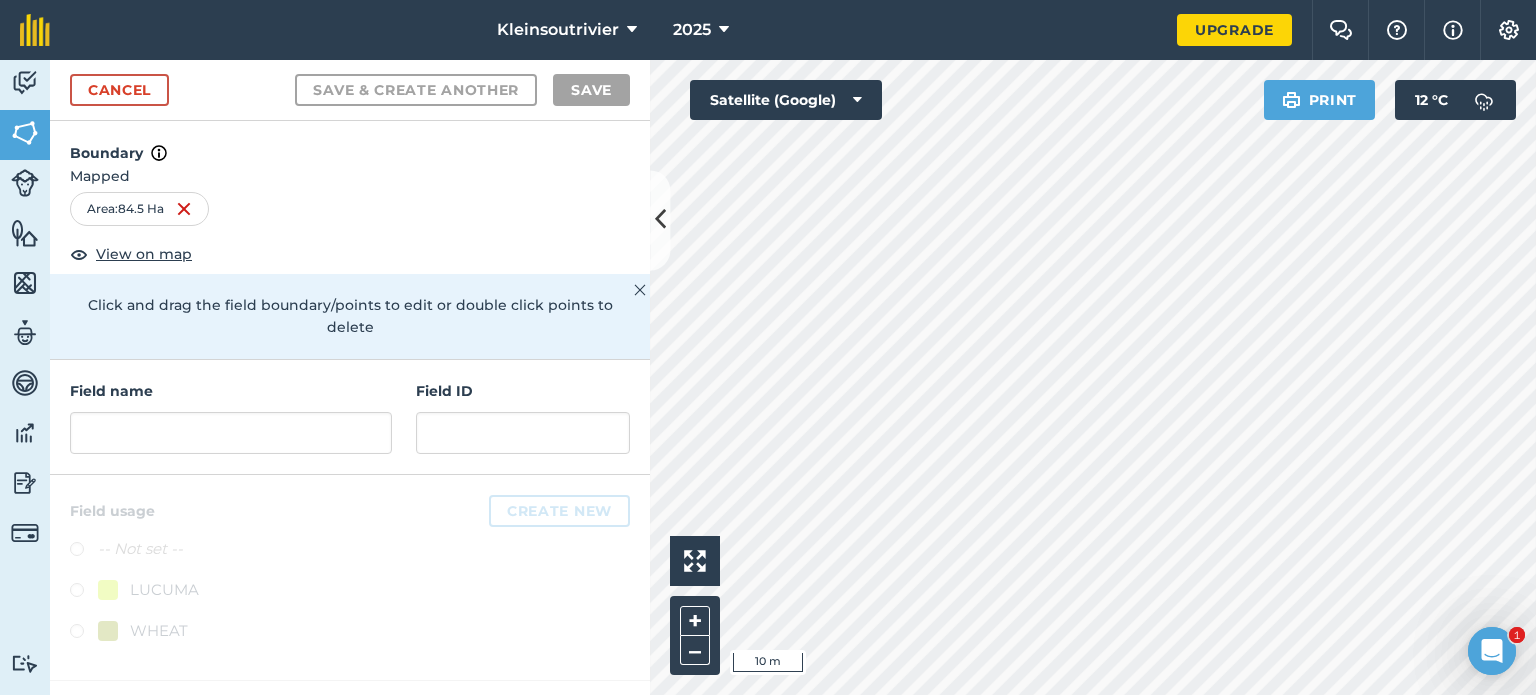 click on "Kleinsoutrivier  2025 Upgrade Farm Chat Help Info Settings Map printing is not available on our free plan Please upgrade to our Essentials, Plus or Pro plan to access this feature. Activity Fields Livestock Features Maps Team Vehicles Data Reporting Billing Tutorials Tutorials Cancel Save & Create Another Save Boundary   Mapped Area :  84.5   Ha   View on map Click and drag the field boundary/points to edit or double click points to delete Field name Field ID Field usage   Create new -- Not set -- LUCUMA WHEAT Click to start drawing i 10 m + – Satellite (Google) Print 12   ° C
1 1" at bounding box center (768, 347) 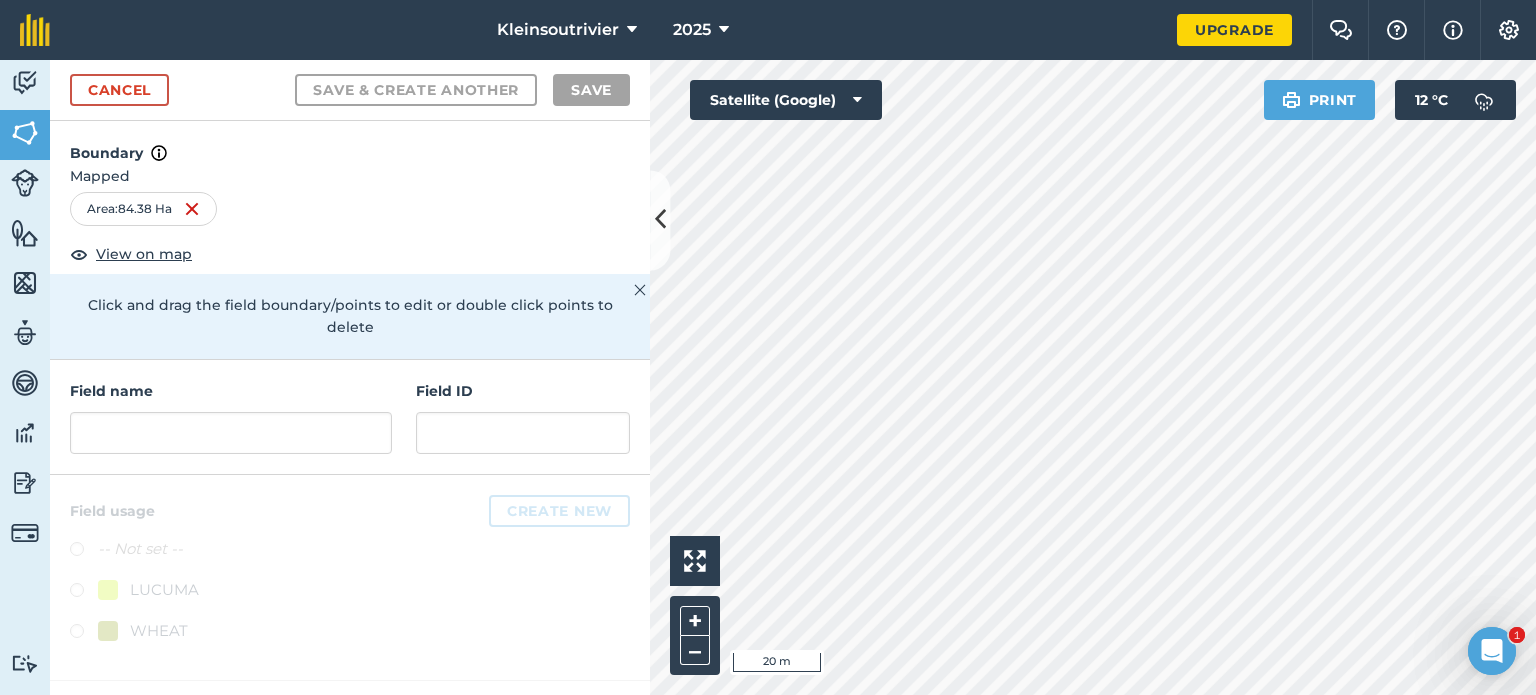 click on "Kleinsoutrivier  2025 Upgrade Farm Chat Help Info Settings Map printing is not available on our free plan Please upgrade to our Essentials, Plus or Pro plan to access this feature. Activity Fields Livestock Features Maps Team Vehicles Data Reporting Billing Tutorials Tutorials Cancel Save & Create Another Save Boundary   Mapped Area :  84.38   Ha   View on map Click and drag the field boundary/points to edit or double click points to delete Field name Field ID Field usage   Create new -- Not set -- LUCUMA WHEAT Click to start drawing i 20 m + – Satellite (Google) Print 12   ° C
1 1" at bounding box center [768, 347] 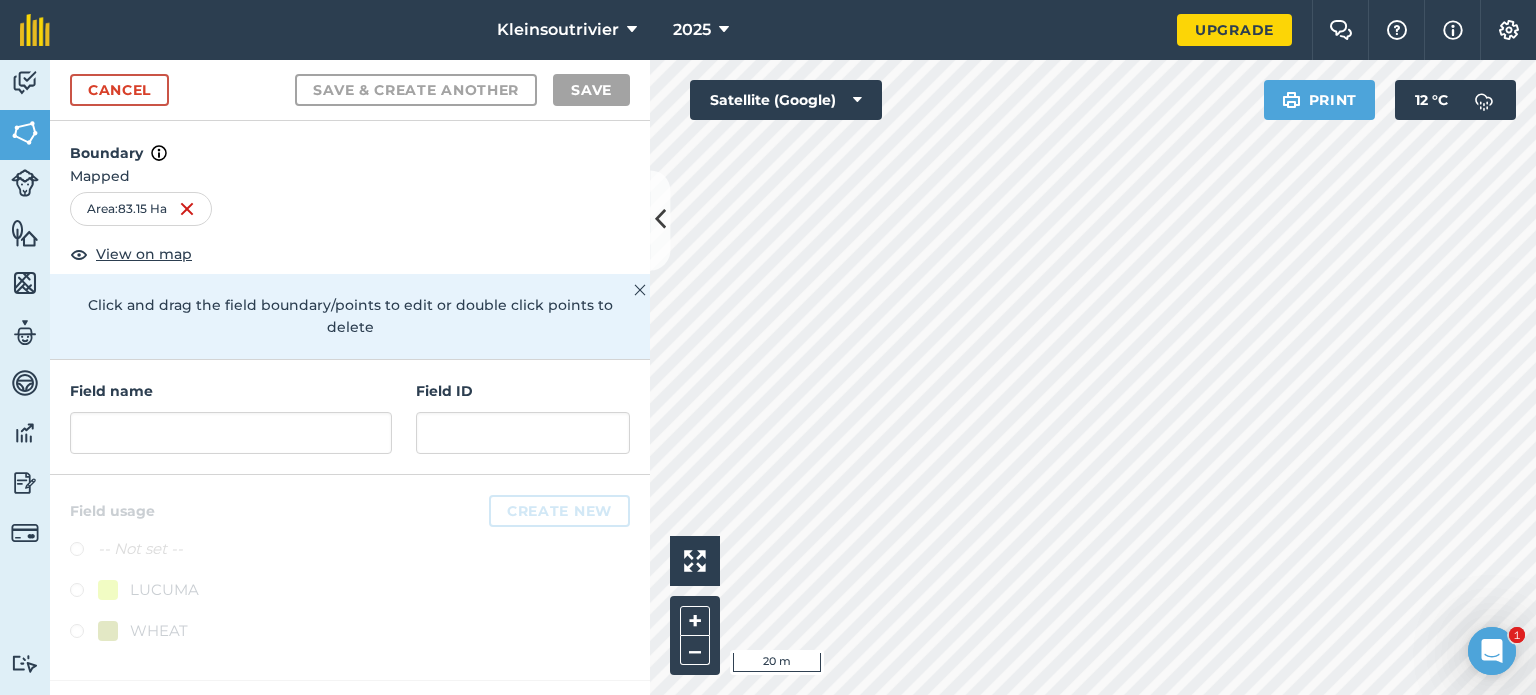 click on "Kleinsoutrivier  2025 Upgrade Farm Chat Help Info Settings Map printing is not available on our free plan Please upgrade to our Essentials, Plus or Pro plan to access this feature. Activity Fields Livestock Features Maps Team Vehicles Data Reporting Billing Tutorials Tutorials Cancel Save & Create Another Save Boundary   Mapped Area :  83.15   Ha   View on map Click and drag the field boundary/points to edit or double click points to delete Field name Field ID Field usage   Create new -- Not set -- LUCUMA WHEAT Click to start drawing i 20 m + – Satellite (Google) Print 12   ° C
1 1" at bounding box center [768, 347] 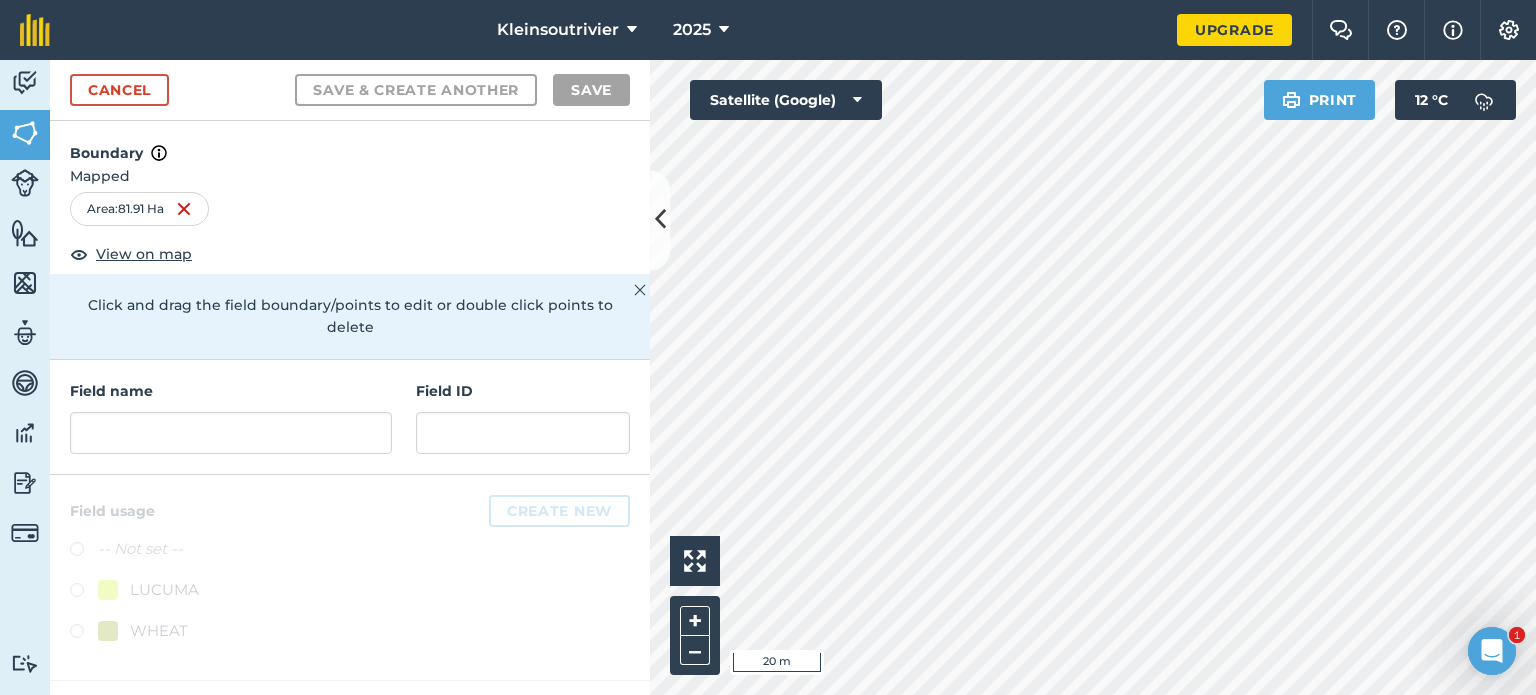 click on "Kleinsoutrivier  2025 Upgrade Farm Chat Help Info Settings Map printing is not available on our free plan Please upgrade to our Essentials, Plus or Pro plan to access this feature. Activity Fields Livestock Features Maps Team Vehicles Data Reporting Billing Tutorials Tutorials Cancel Save & Create Another Save Boundary   Mapped Area :  81.91   Ha   View on map Click and drag the field boundary/points to edit or double click points to delete Field name Field ID Field usage   Create new -- Not set -- LUCUMA WHEAT Click to start drawing i 20 m + – Satellite (Google) Print 12   ° C" at bounding box center (768, 347) 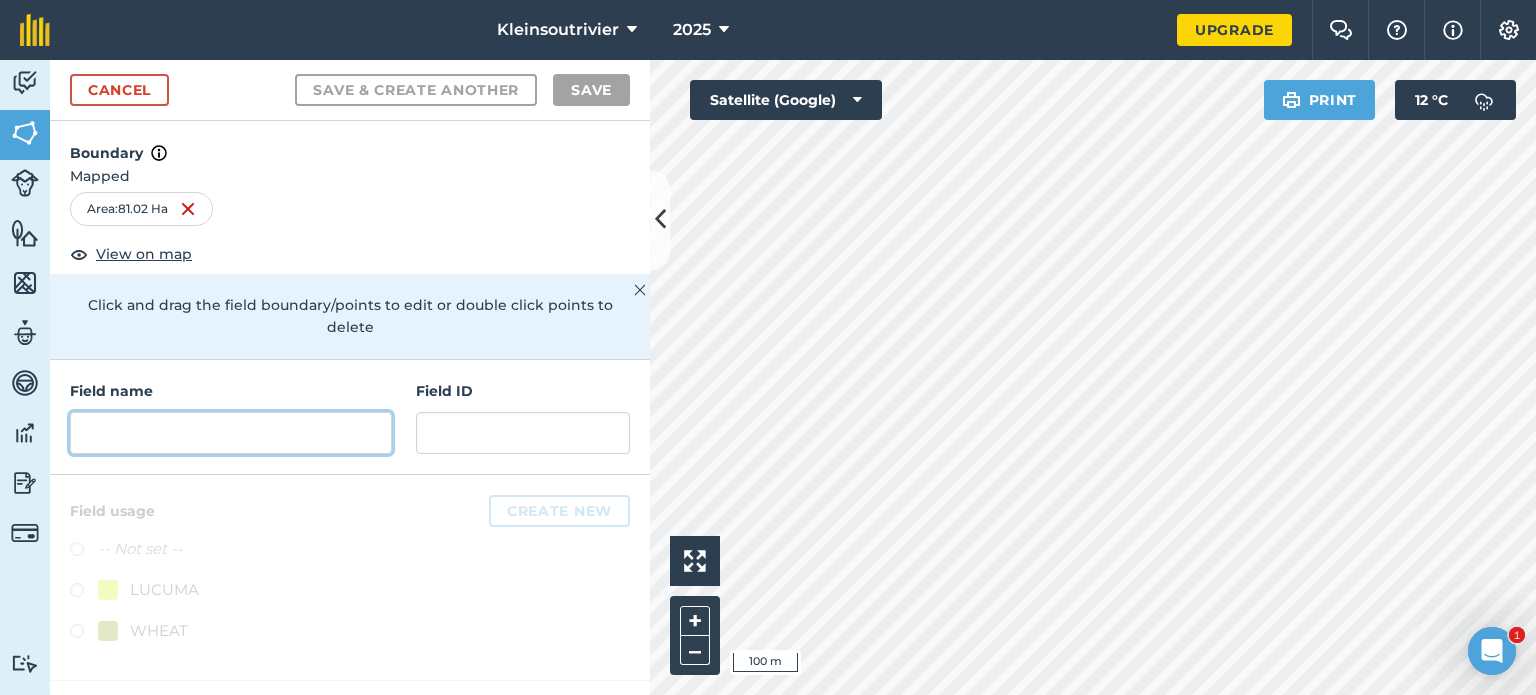 click at bounding box center [231, 433] 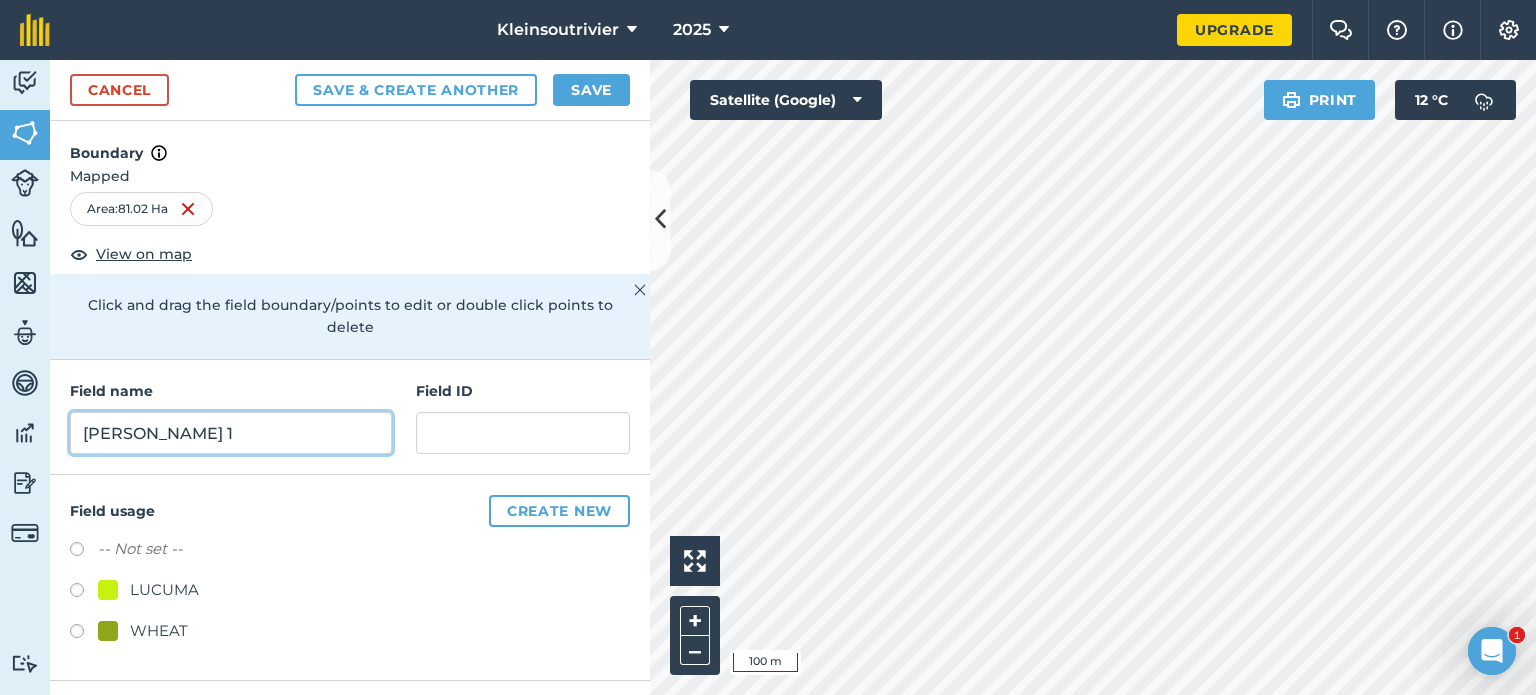 type on "[PERSON_NAME] 1" 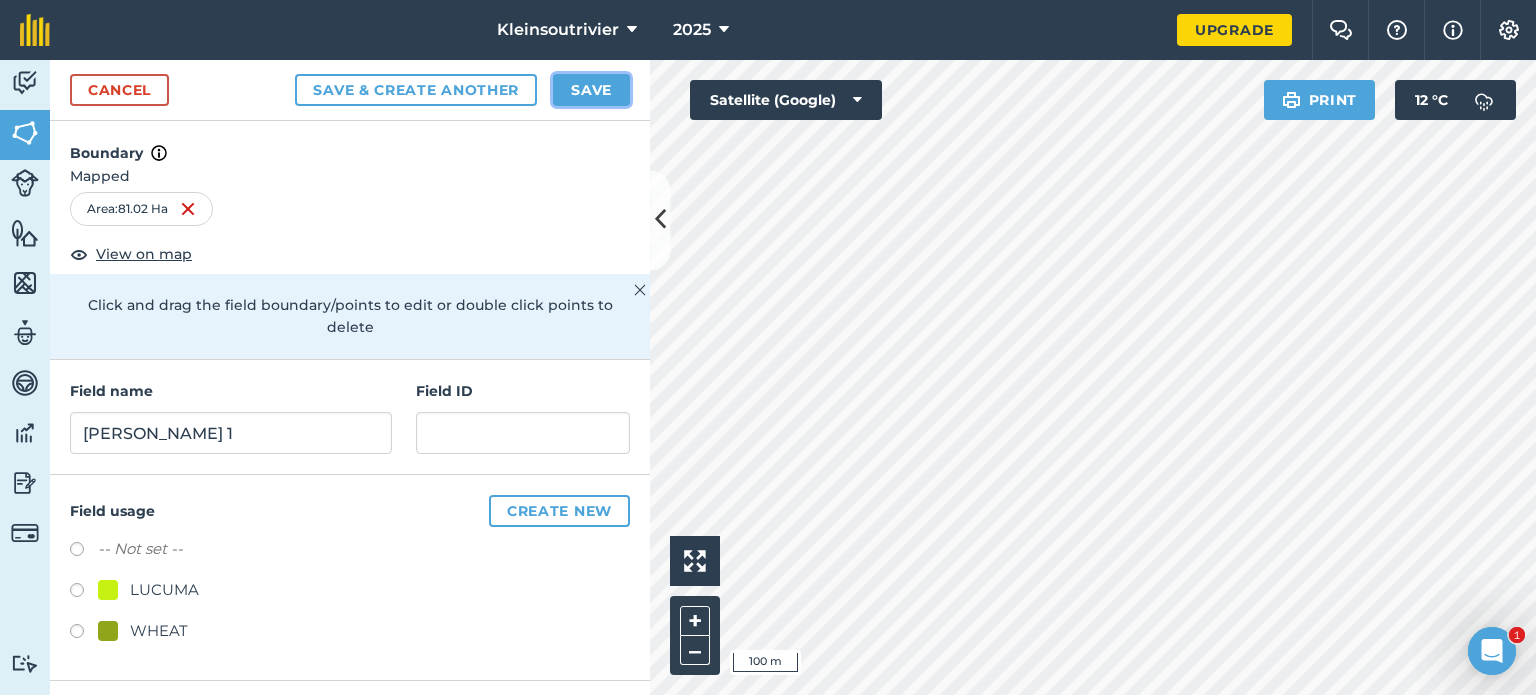 click on "Save" at bounding box center [591, 90] 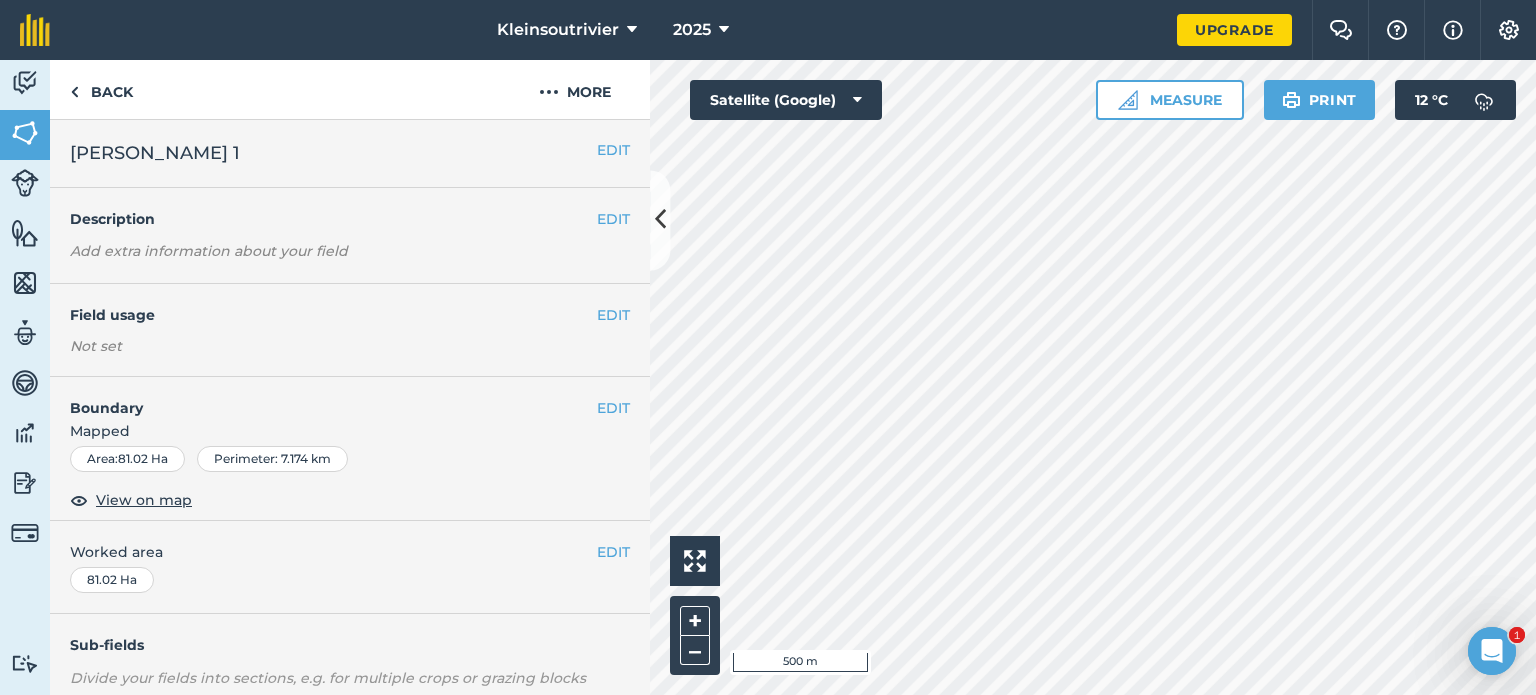 scroll, scrollTop: 0, scrollLeft: 0, axis: both 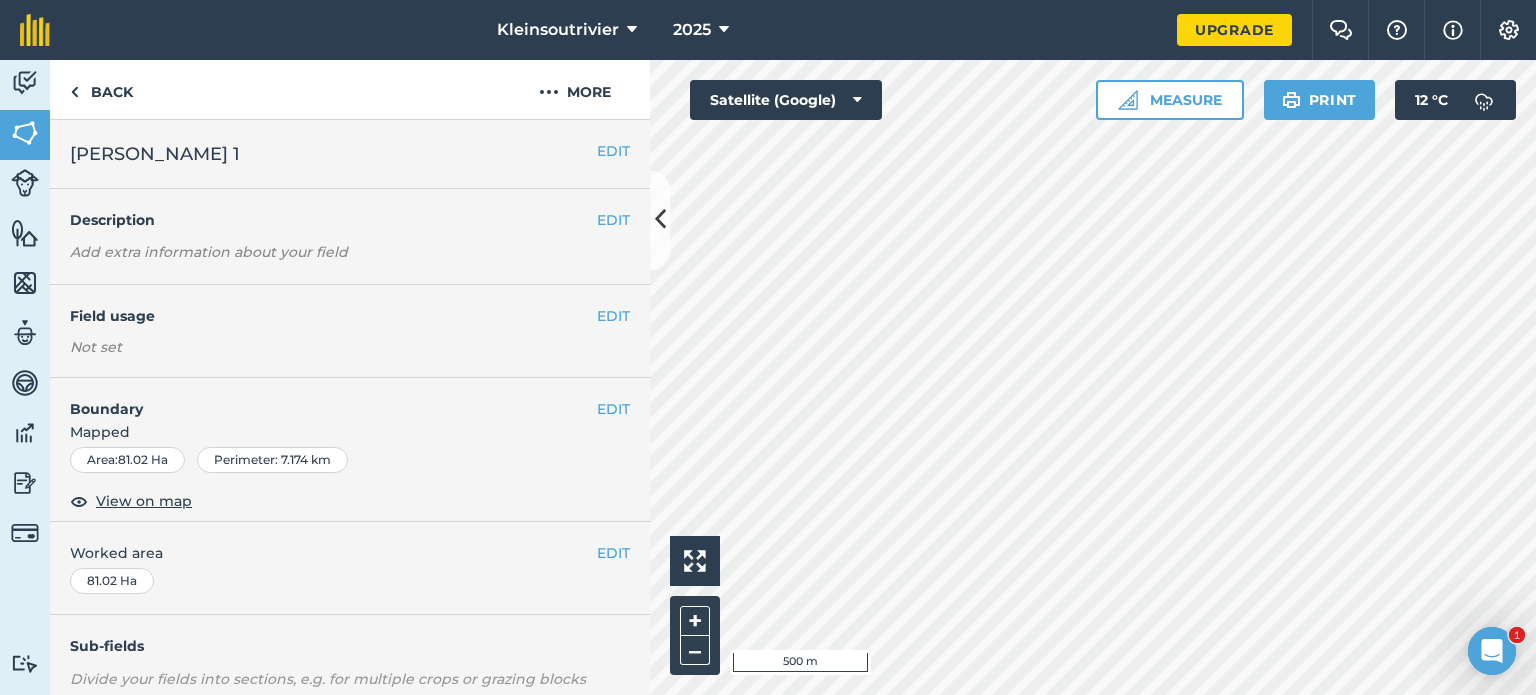 click on "Boundary" at bounding box center (323, 399) 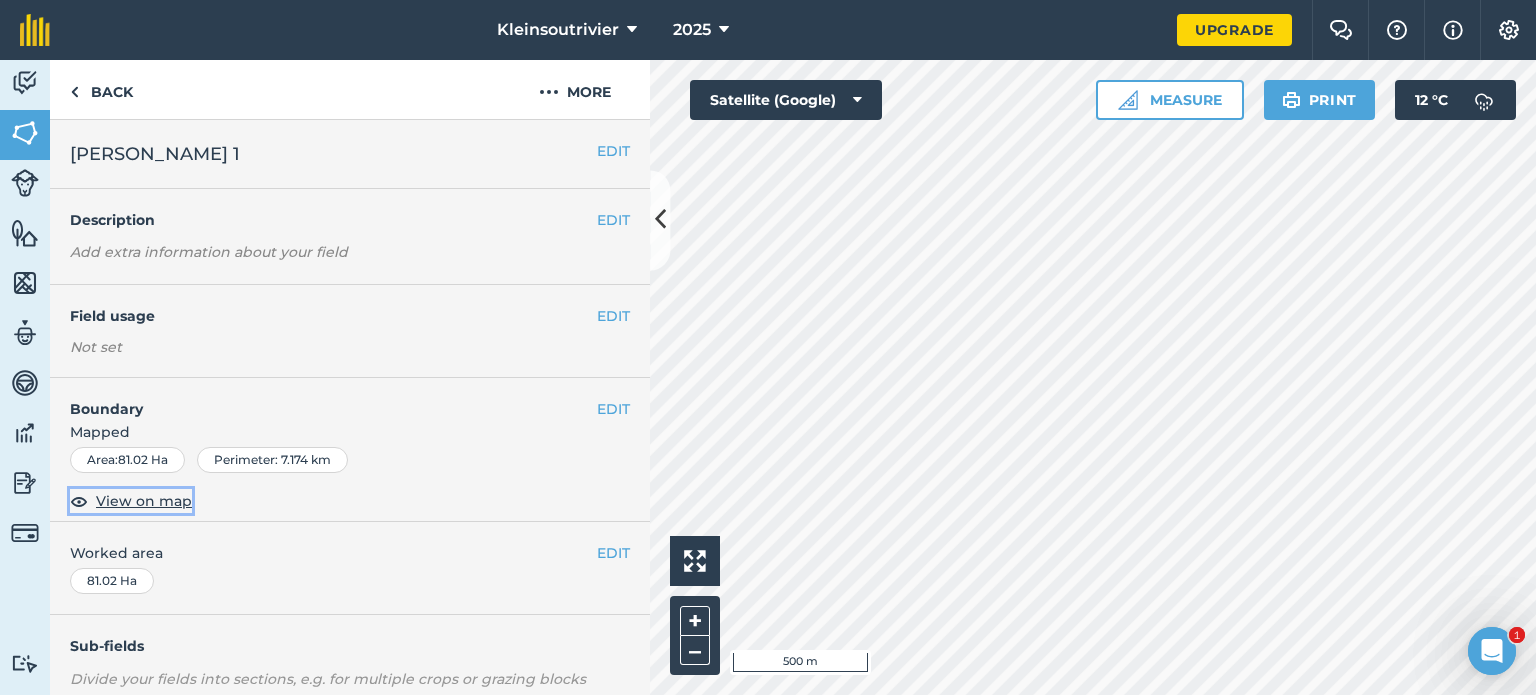 click on "View on map" at bounding box center (144, 501) 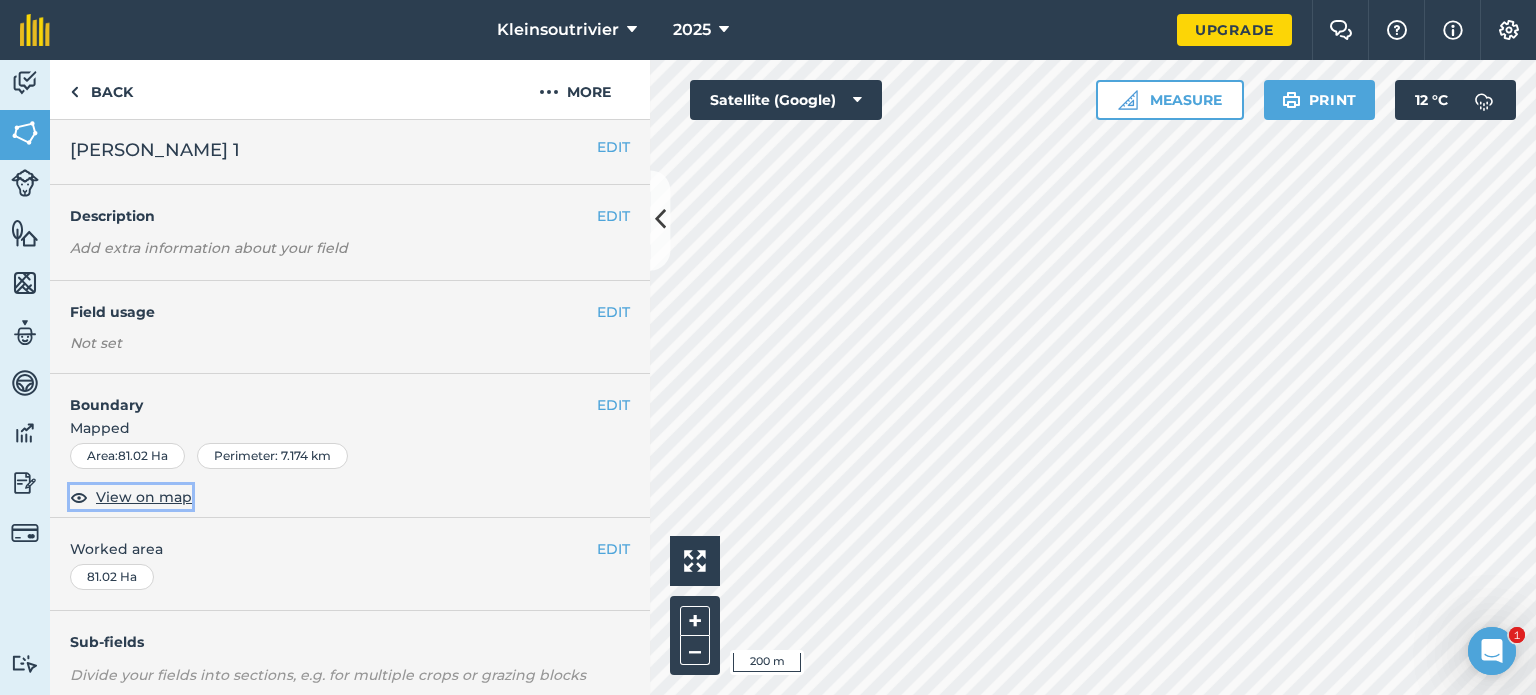 scroll, scrollTop: 0, scrollLeft: 0, axis: both 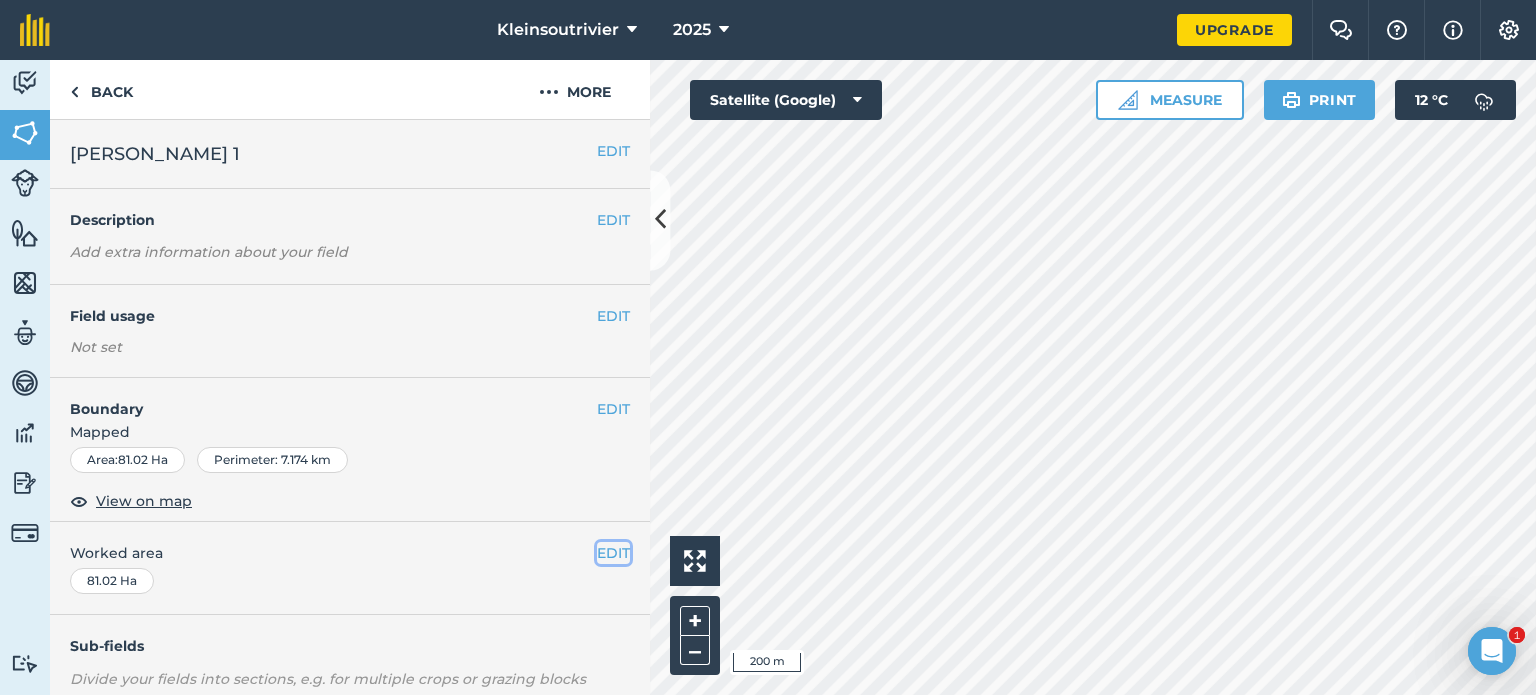 click on "EDIT" at bounding box center [613, 553] 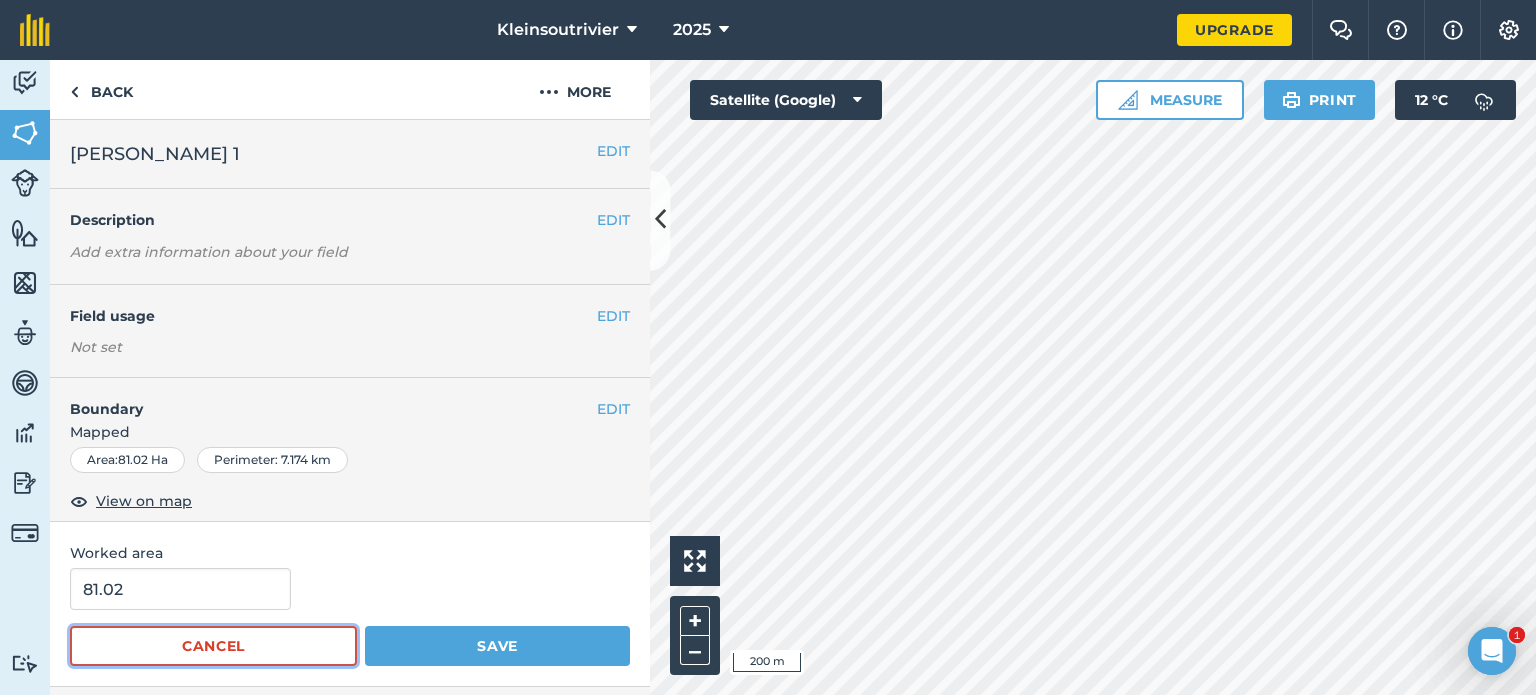 click on "Cancel" at bounding box center (213, 646) 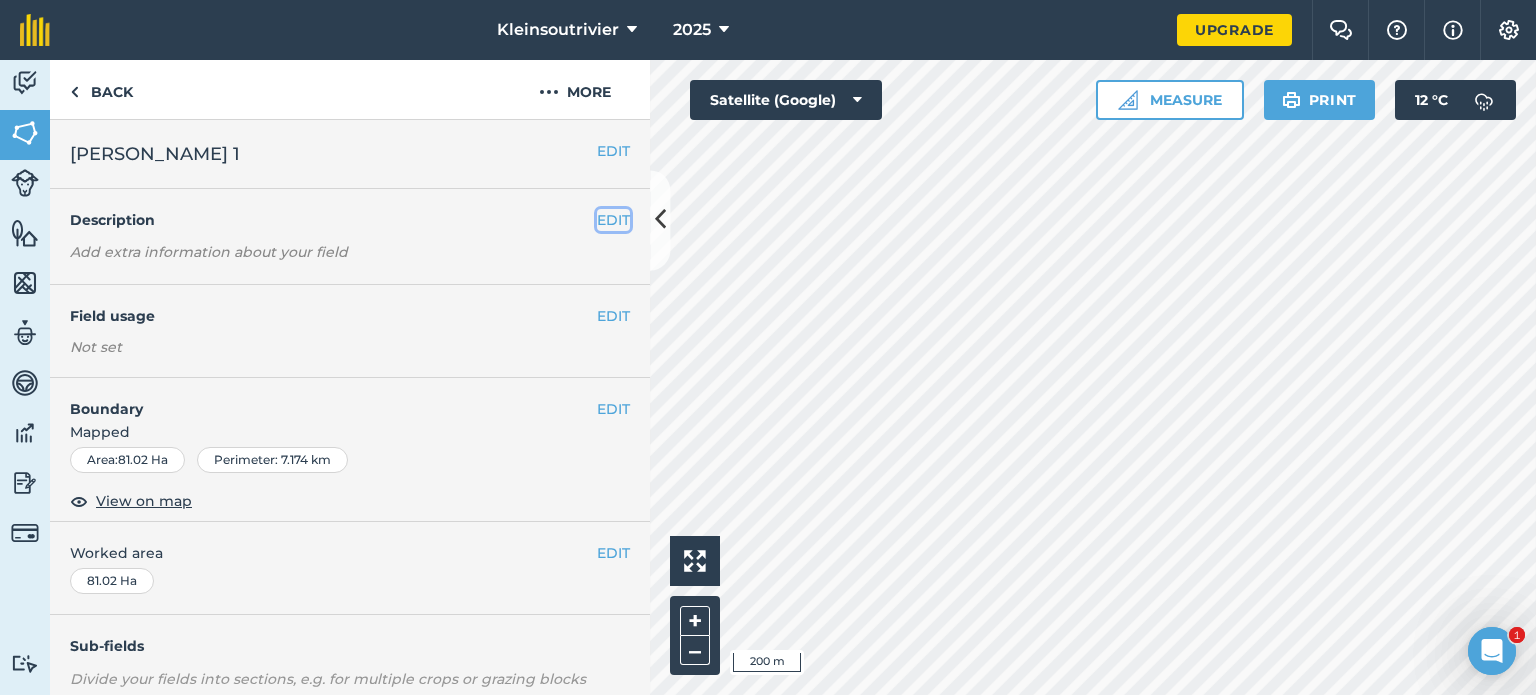 click on "EDIT" at bounding box center [613, 220] 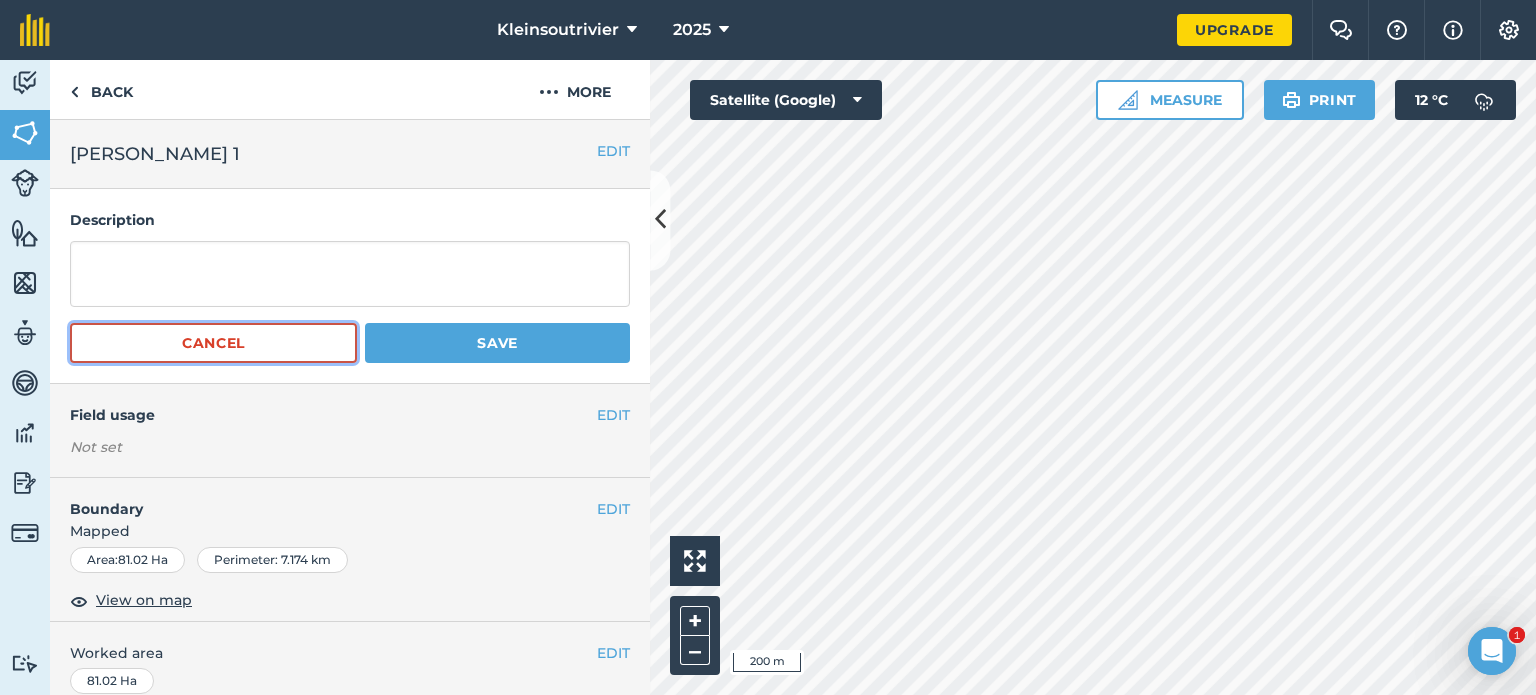 click on "Cancel" at bounding box center (213, 343) 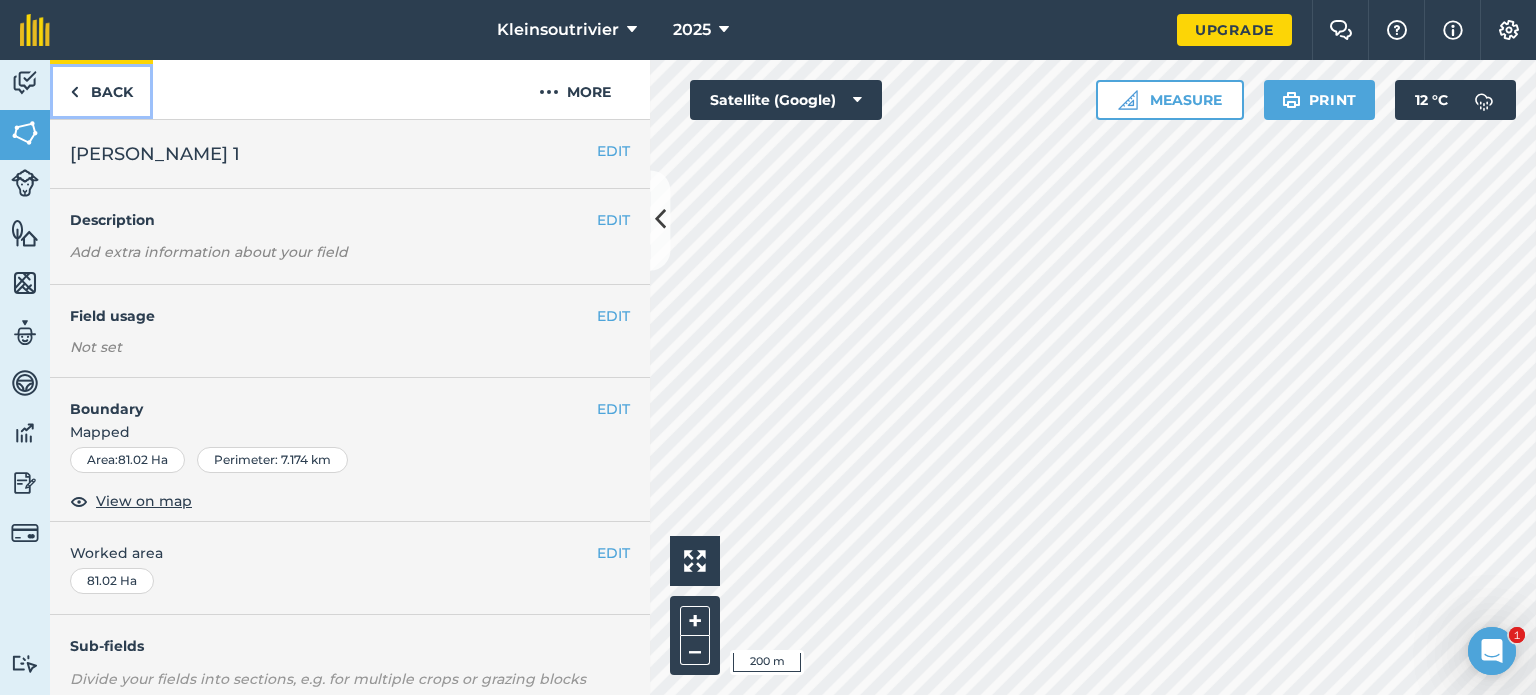click on "Back" at bounding box center [101, 89] 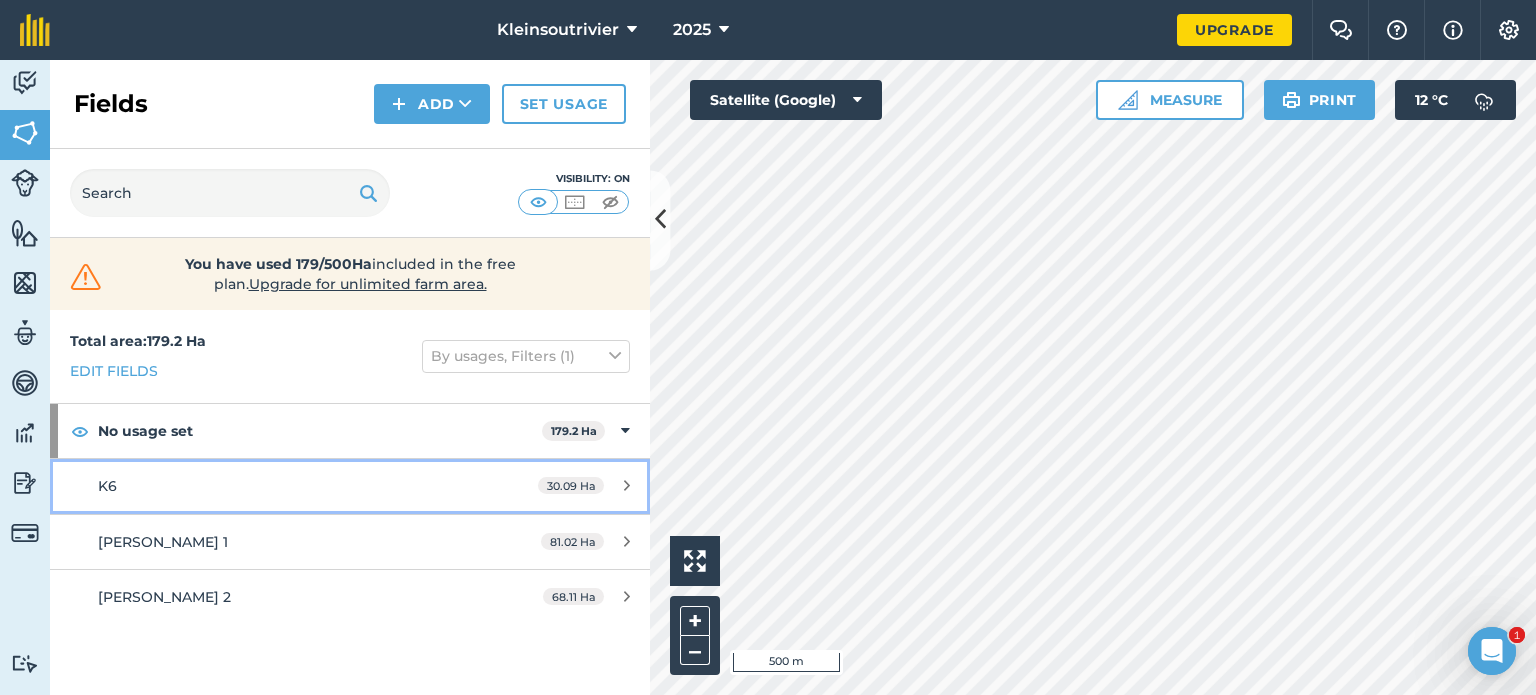 click on "K6" at bounding box center [286, 486] 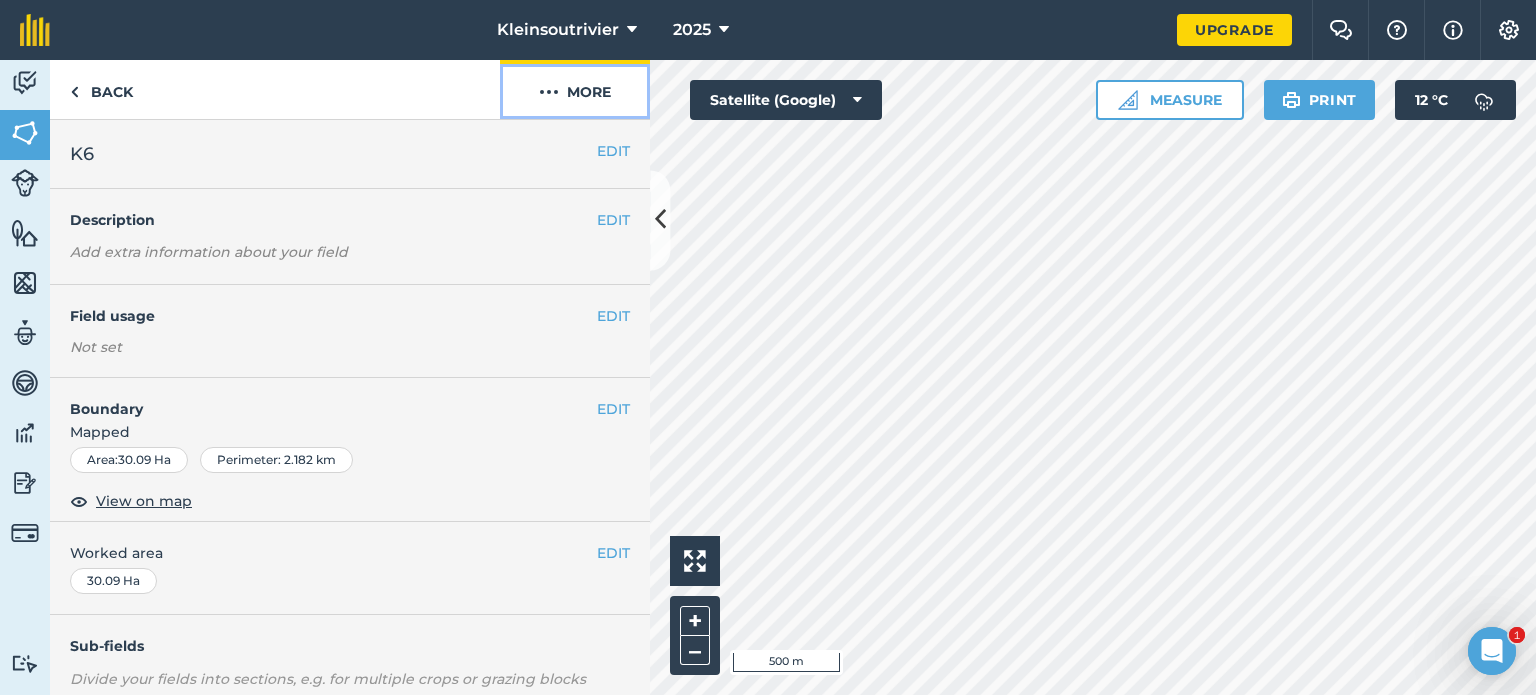 click on "More" at bounding box center (575, 89) 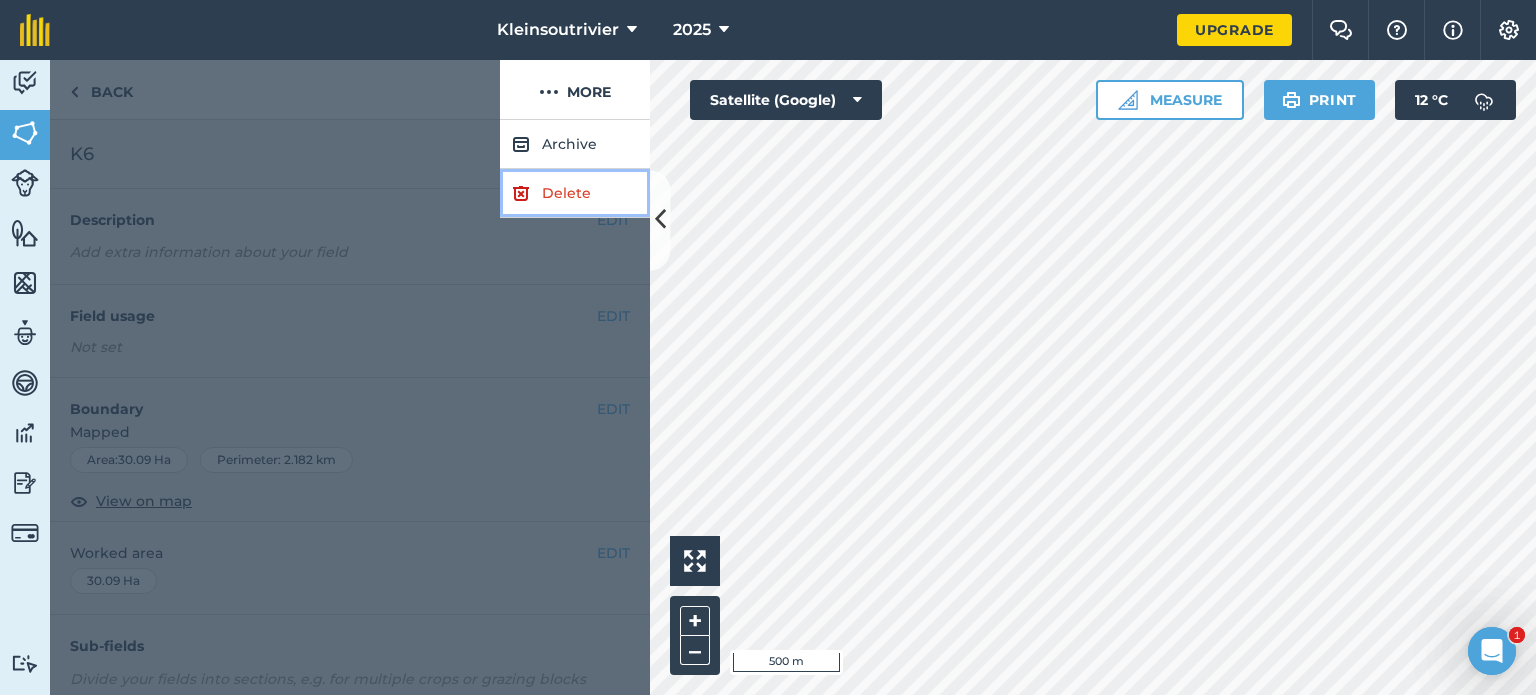 click on "Delete" at bounding box center (575, 193) 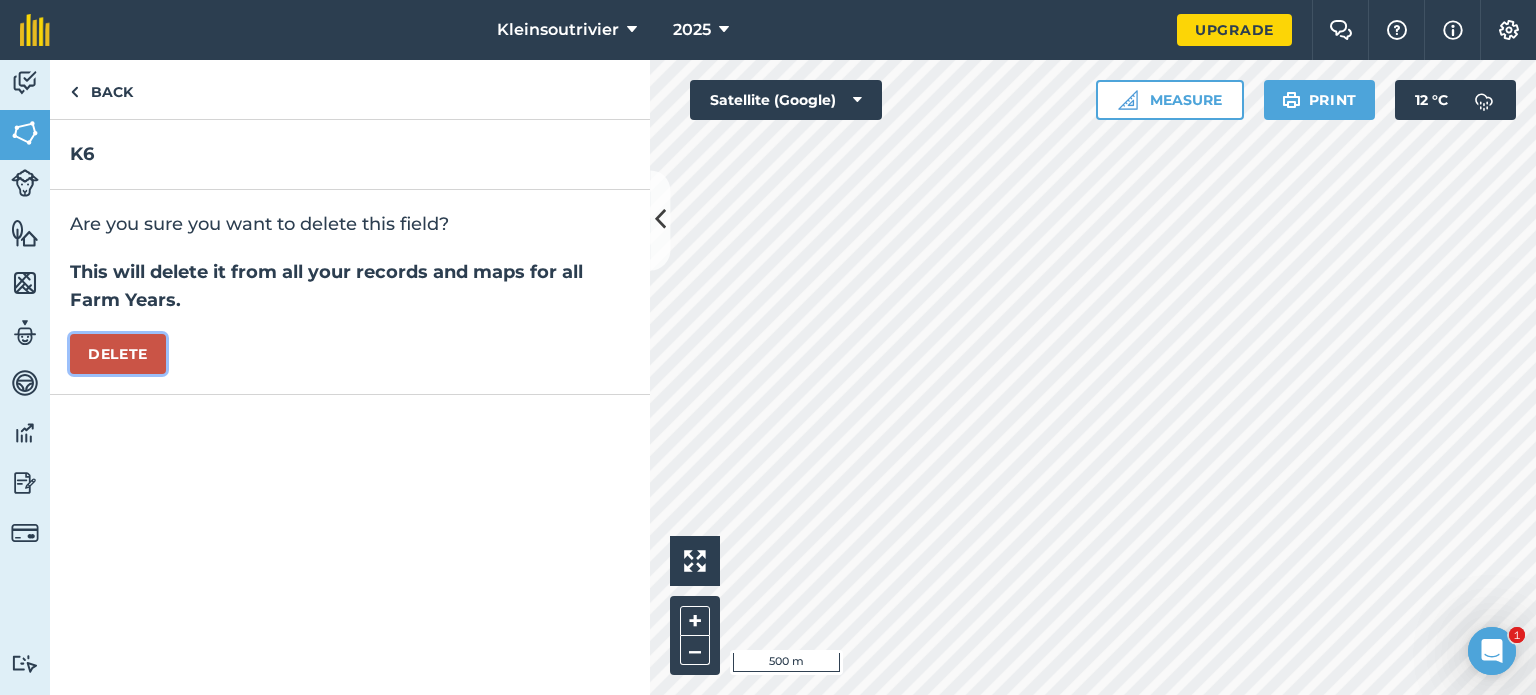 drag, startPoint x: 141, startPoint y: 343, endPoint x: 292, endPoint y: 399, distance: 161.04968 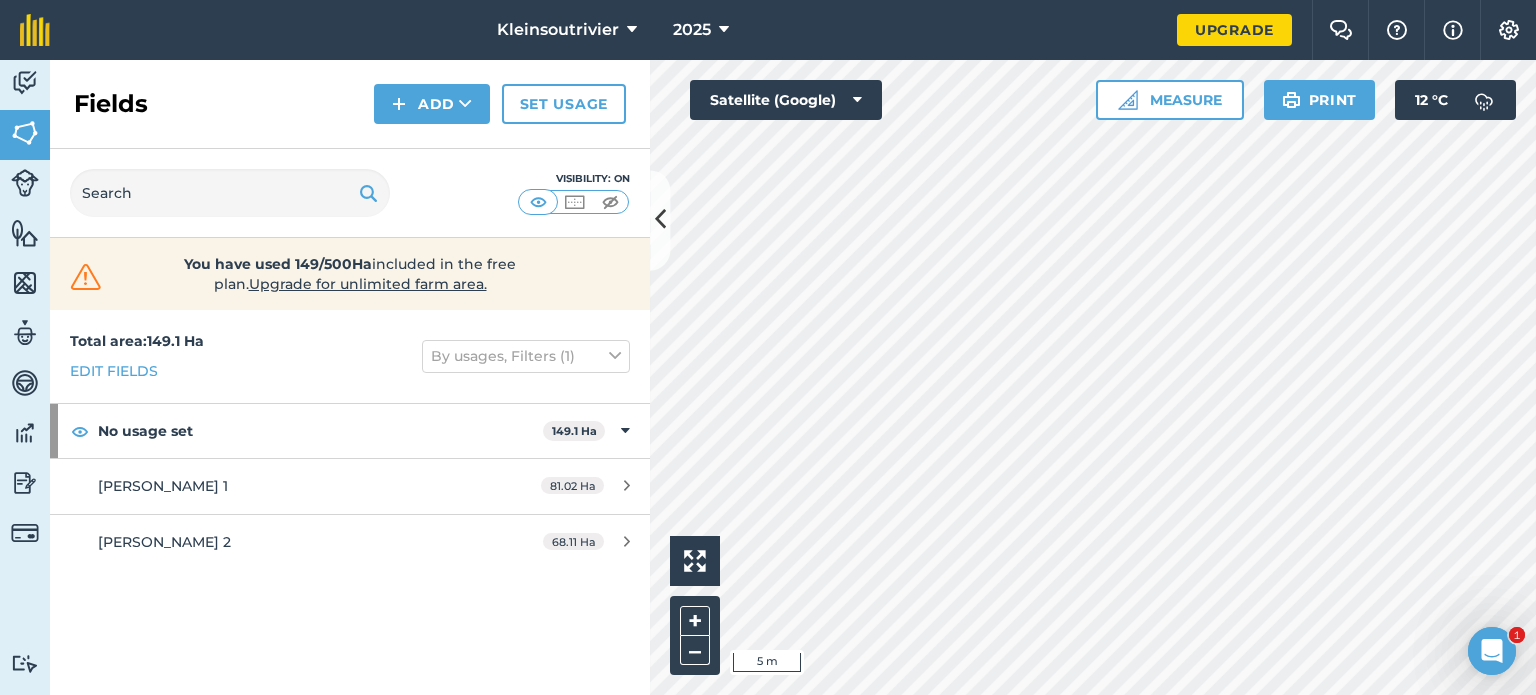 click on "Kleinsoutrivier  2025 Upgrade Farm Chat Help Info Settings Map printing is not available on our free plan Please upgrade to our Essentials, Plus or Pro plan to access this feature. Activity Fields Livestock Features Maps Team Vehicles Data Reporting Billing Tutorials Tutorials Fields   Add   Set usage Visibility: On You have used 149/500Ha  included in the free plan .  Upgrade for unlimited farm area. Total area :  149.1   Ha Edit fields By usages, Filters (1) No usage set 149.1   [PERSON_NAME] 1 81.02   [PERSON_NAME] 2 68.11   Ha Click to start drawing i 5 m + – Satellite (Google) Measure Print 12   ° C
1 1" at bounding box center [768, 347] 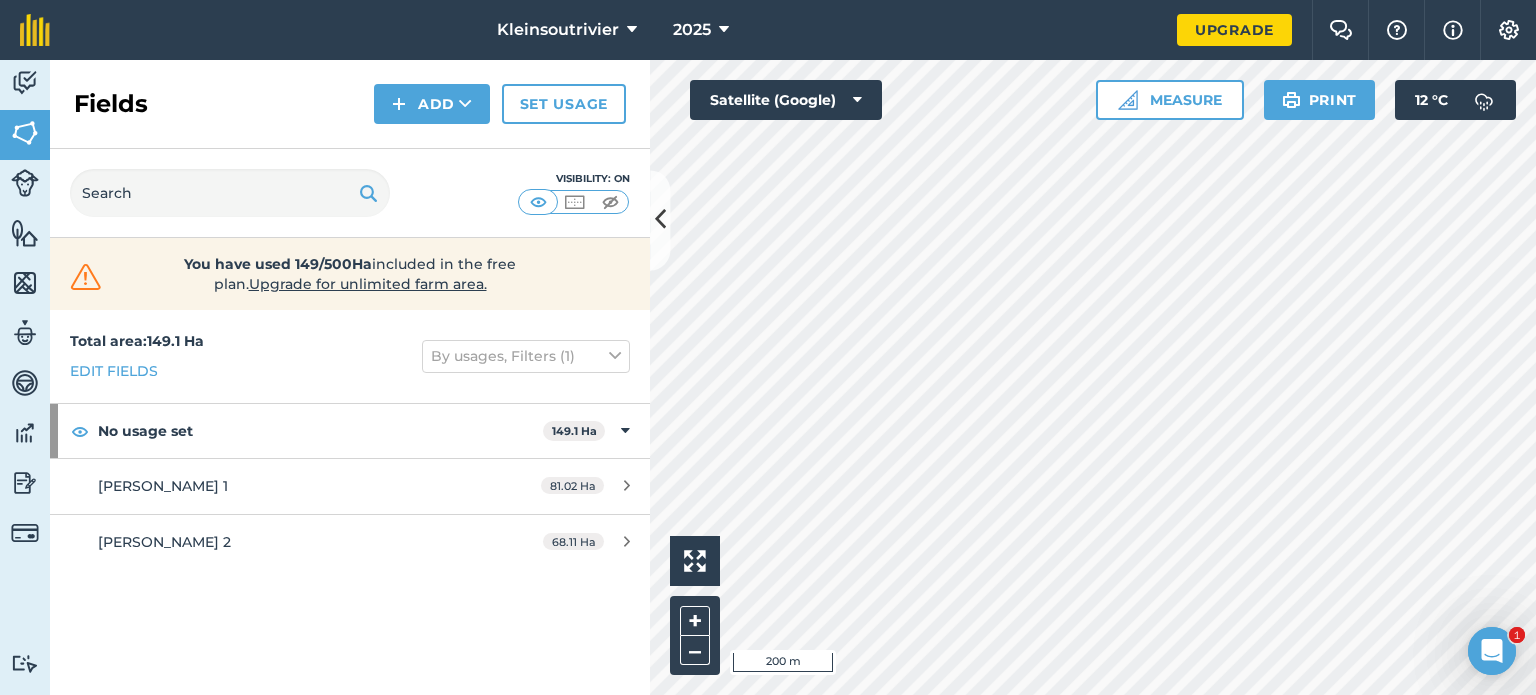 click on "Kleinsoutrivier  2025 Upgrade Farm Chat Help Info Settings Map printing is not available on our free plan Please upgrade to our Essentials, Plus or Pro plan to access this feature. Activity Fields Livestock Features Maps Team Vehicles Data Reporting Billing Tutorials Tutorials Fields   Add   Set usage Visibility: On You have used 149/500Ha  included in the free plan .  Upgrade for unlimited farm area. Total area :  149.1   Ha Edit fields By usages, Filters (1) No usage set 149.1   [PERSON_NAME] 1 81.02   [PERSON_NAME] 2 68.11   Ha Click to start drawing i 200 m + – Satellite (Google) Measure Print 12   ° C
1 1" at bounding box center [768, 347] 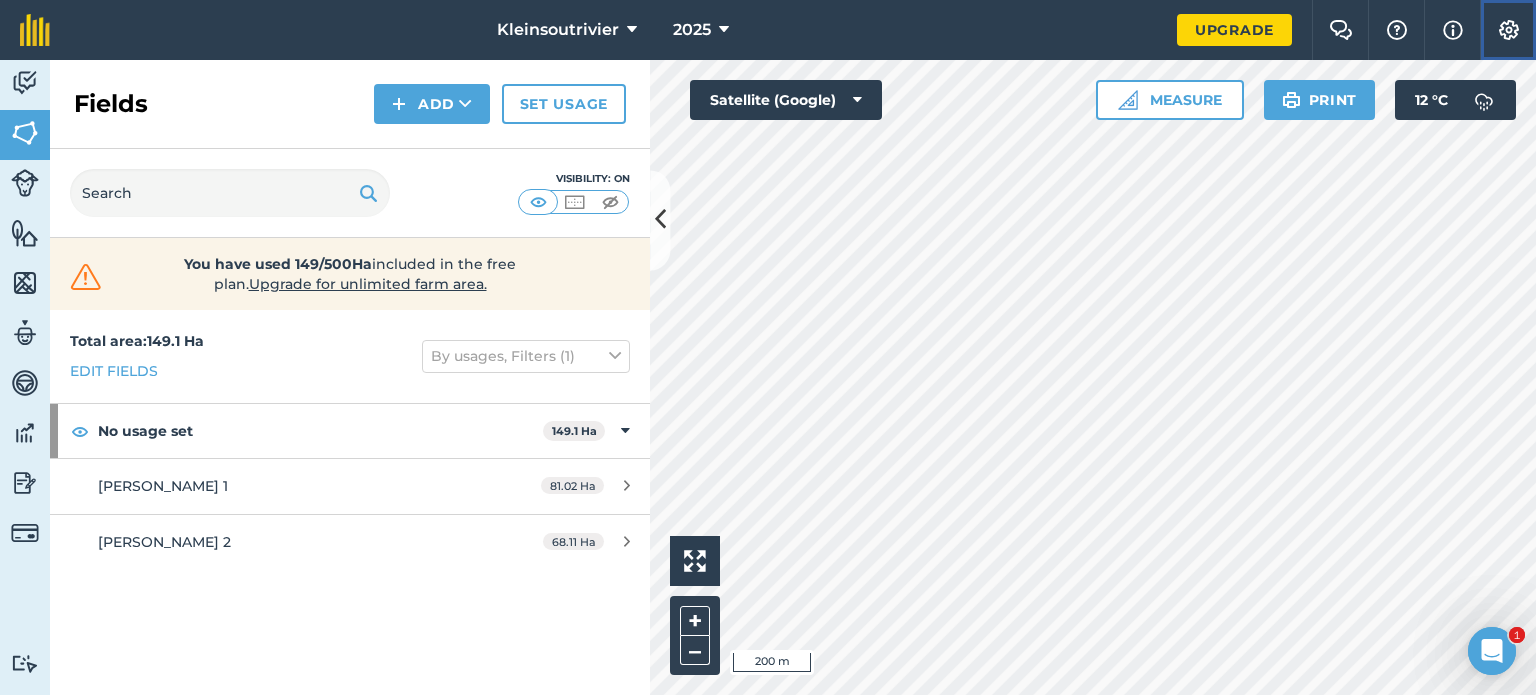 click on "Settings" at bounding box center [1508, 30] 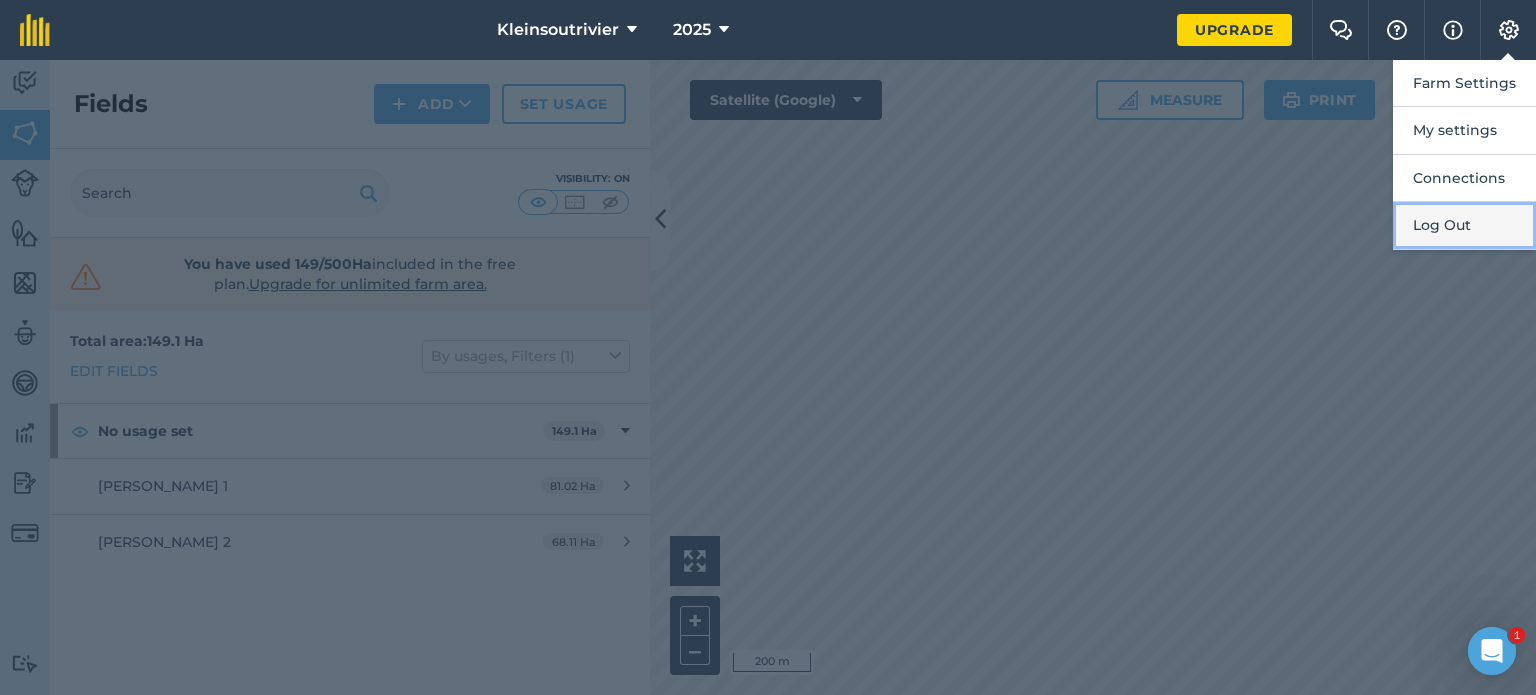click on "Log Out" at bounding box center (1464, 225) 